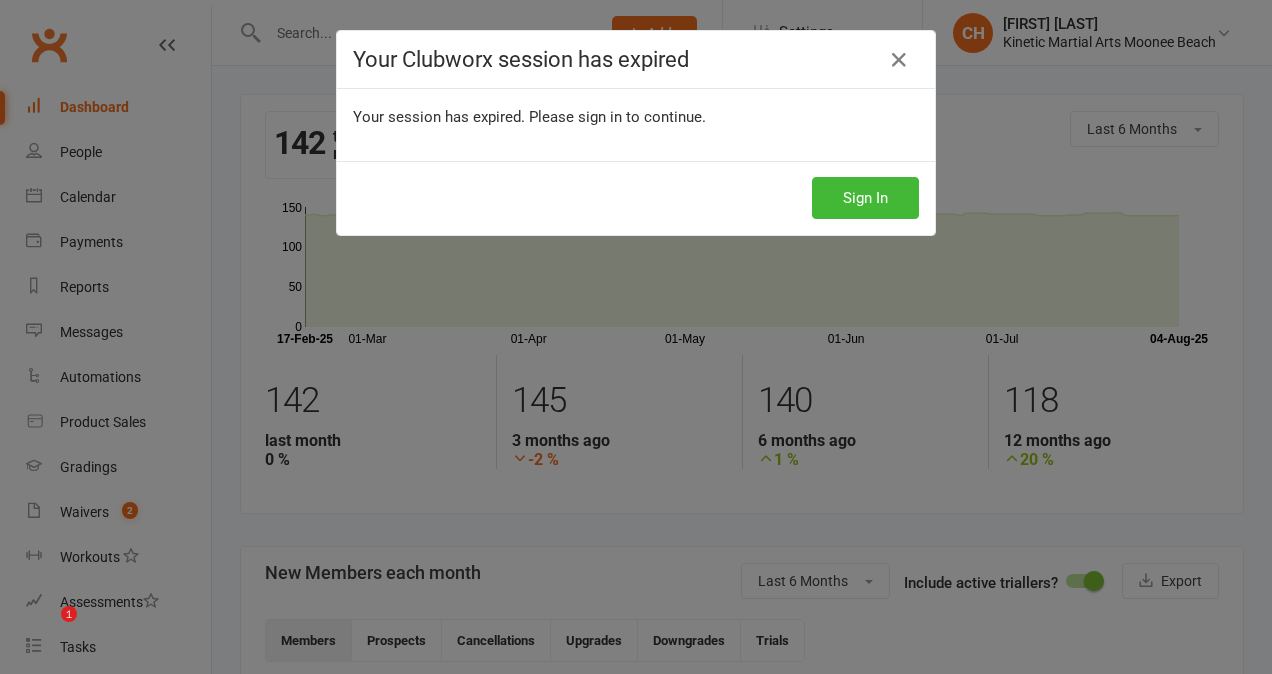 scroll, scrollTop: 213, scrollLeft: 0, axis: vertical 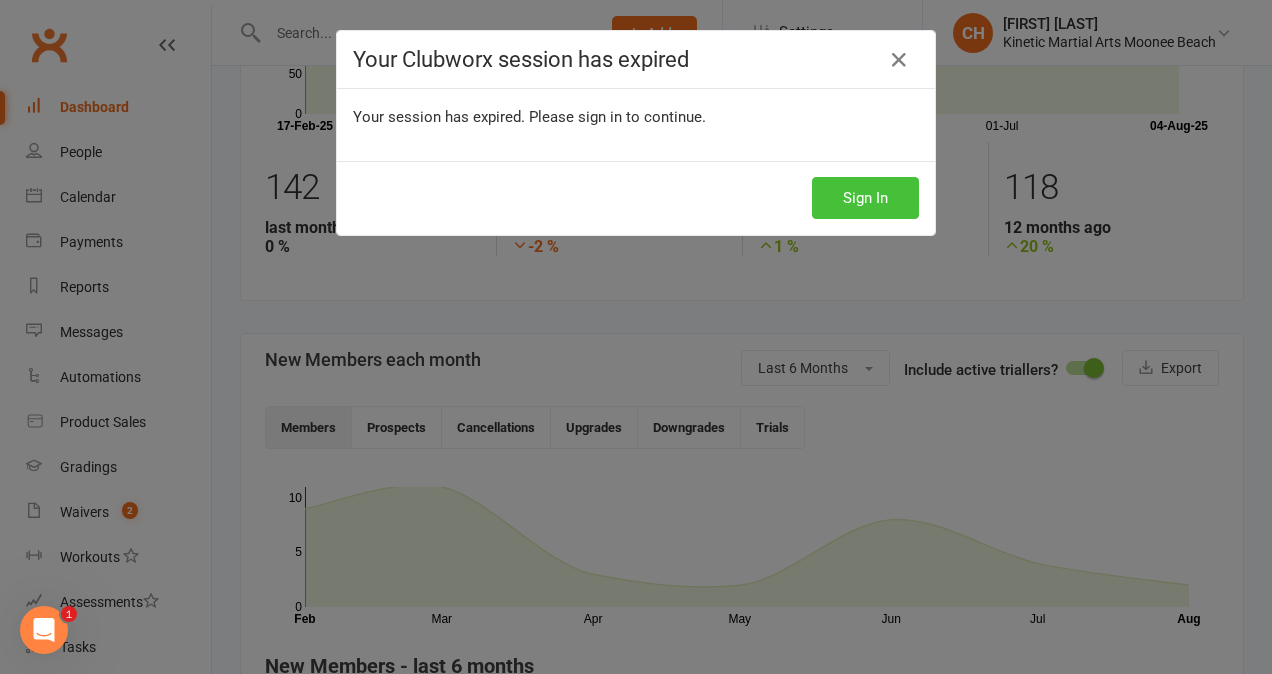 click on "Sign In" at bounding box center [865, 198] 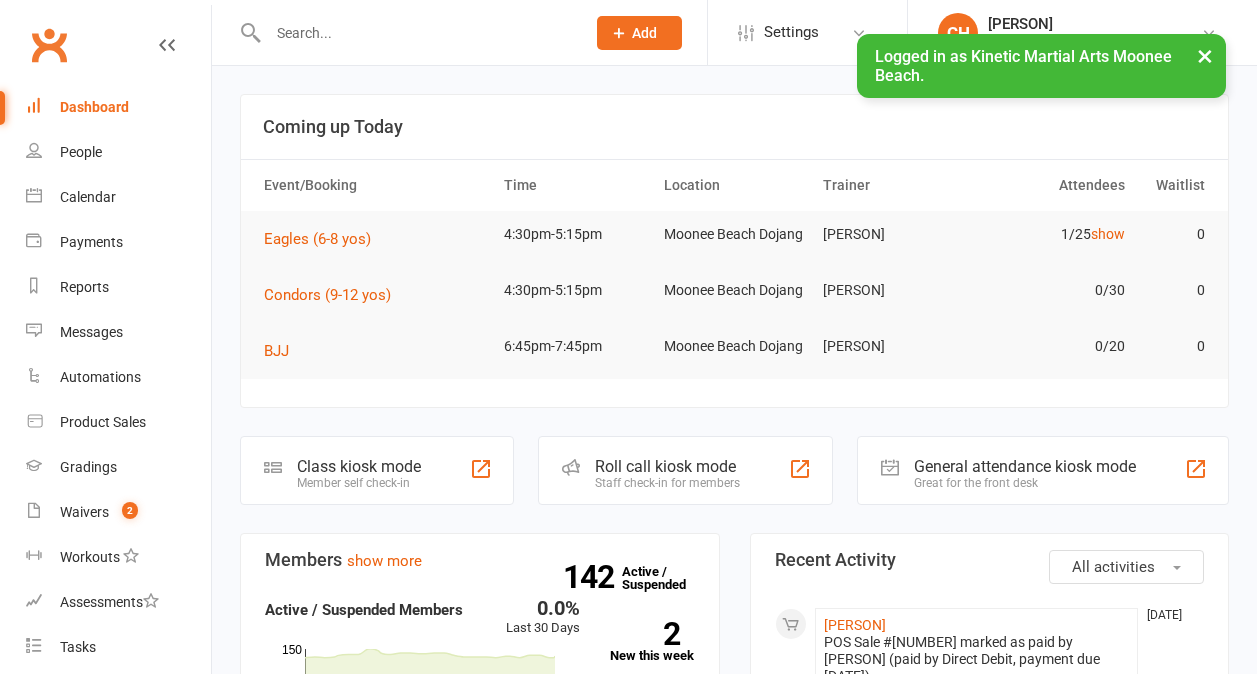 scroll, scrollTop: 0, scrollLeft: 0, axis: both 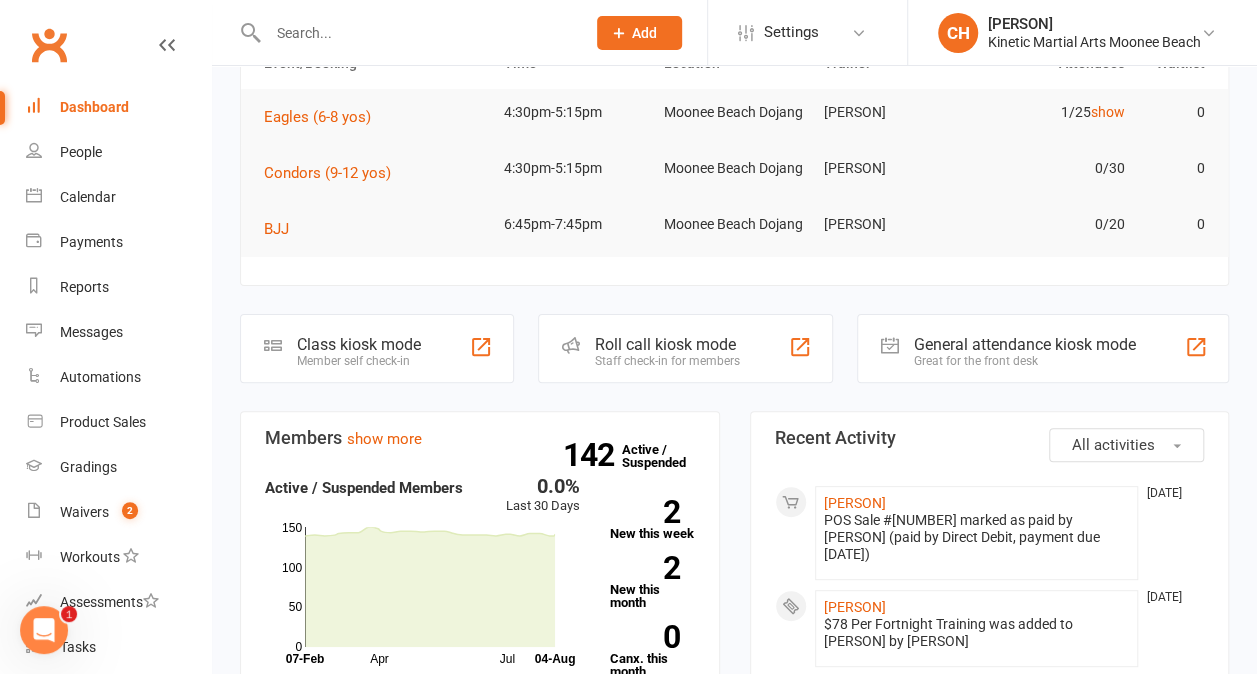 click on "Add" 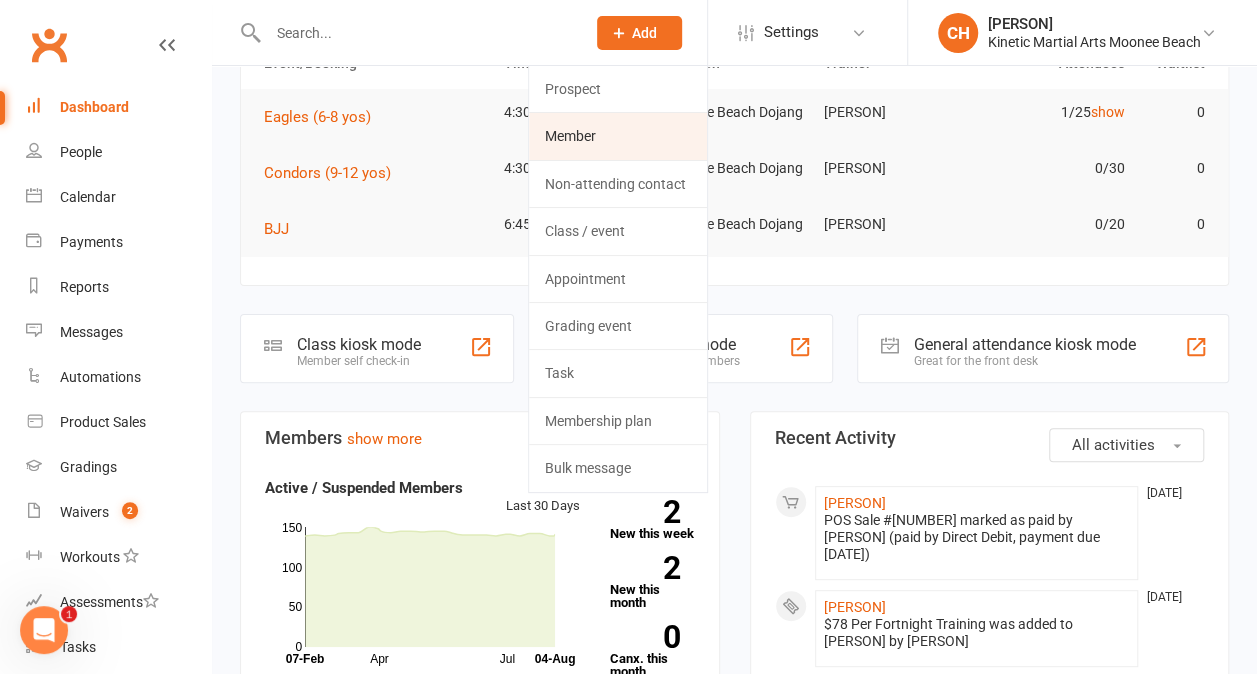click on "Member" 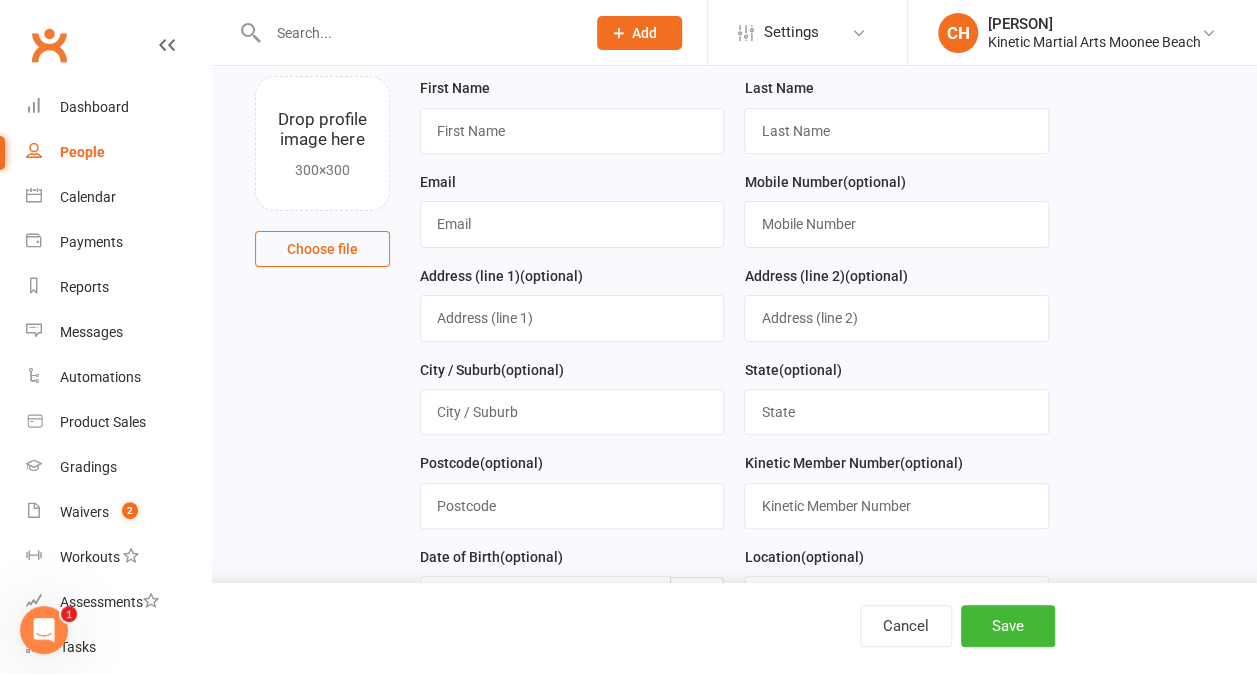 scroll, scrollTop: 0, scrollLeft: 0, axis: both 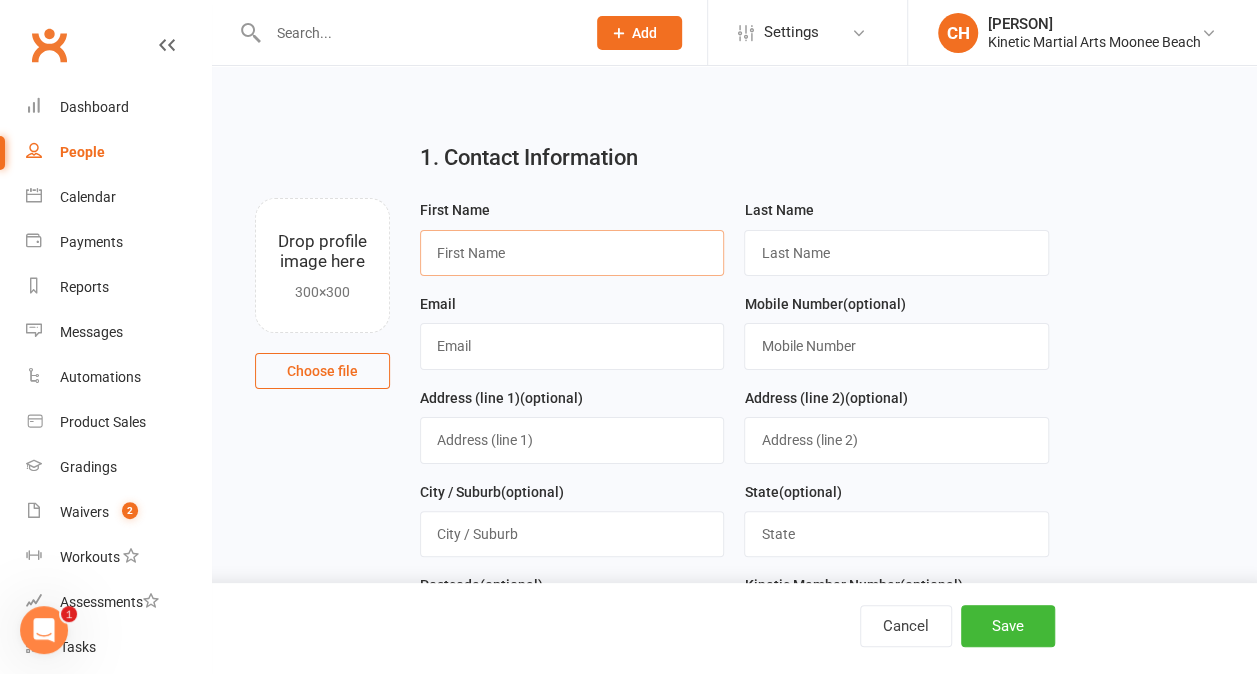 click at bounding box center [572, 253] 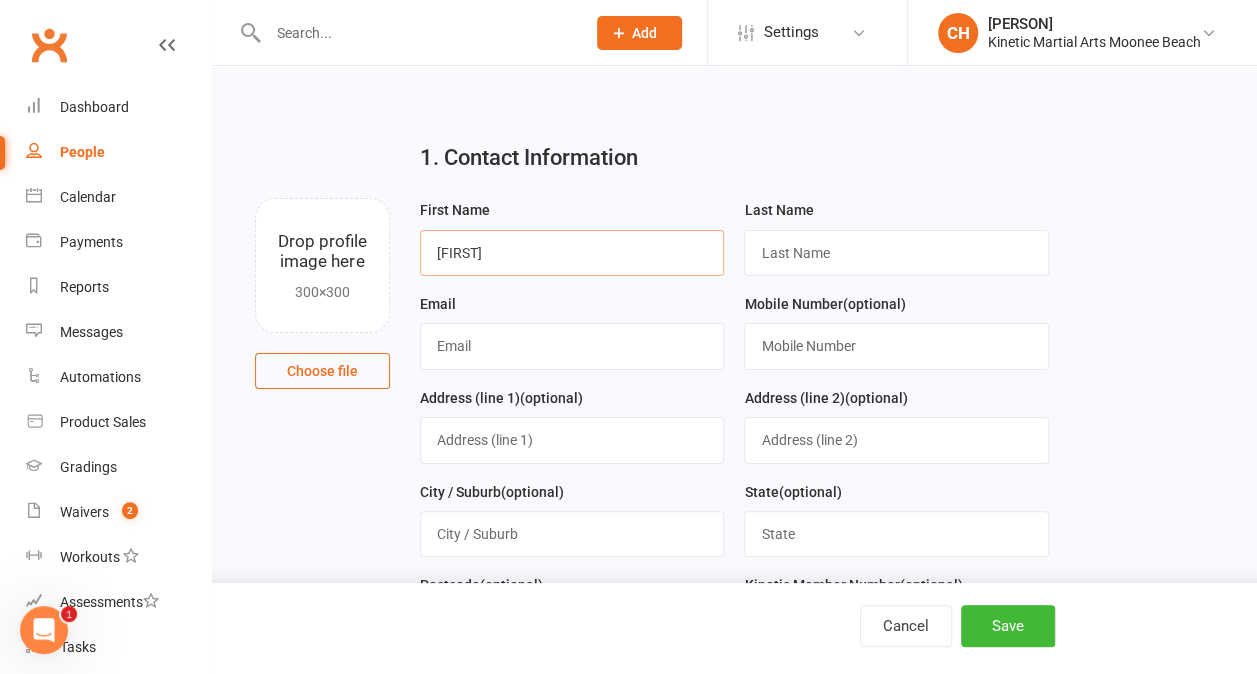 type on "[FIRST]" 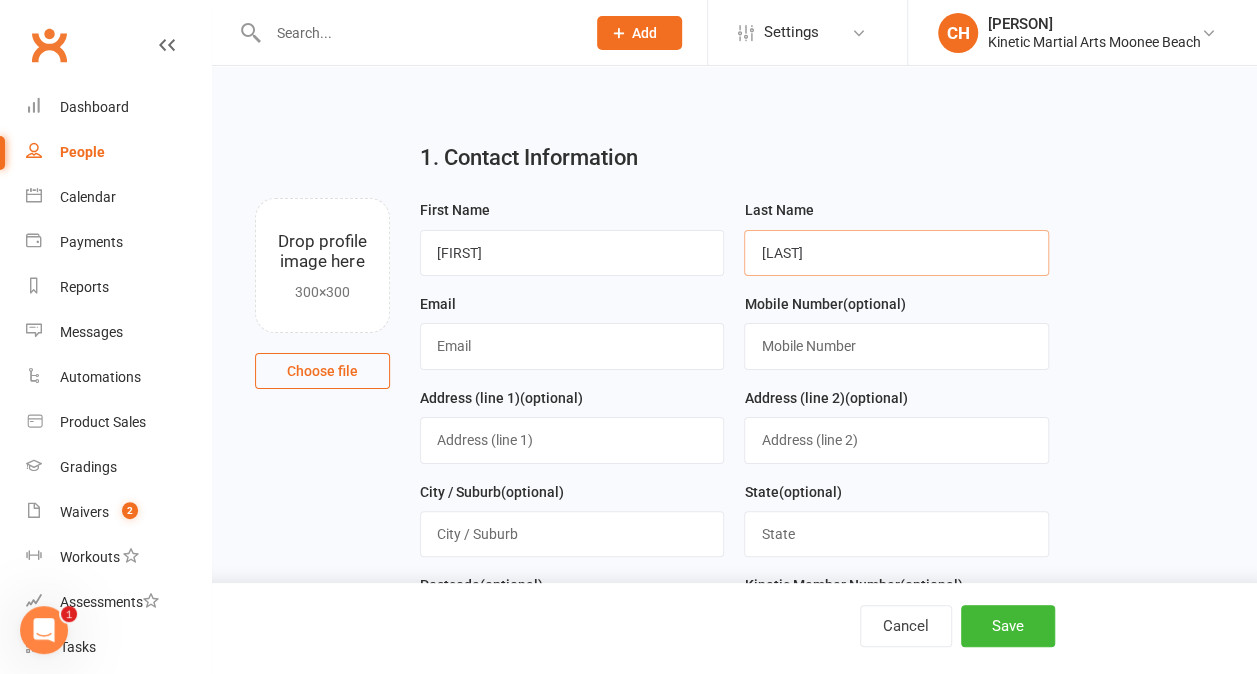 type on "[LAST]" 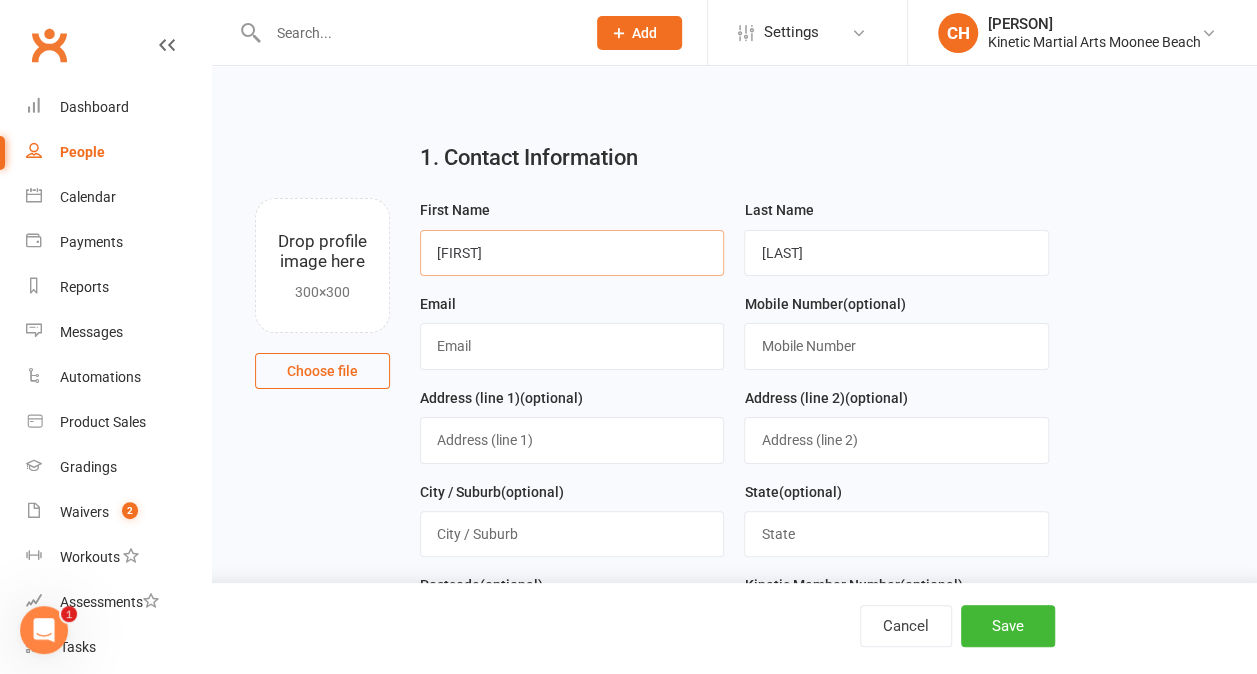 click on "[FIRST]" at bounding box center [572, 253] 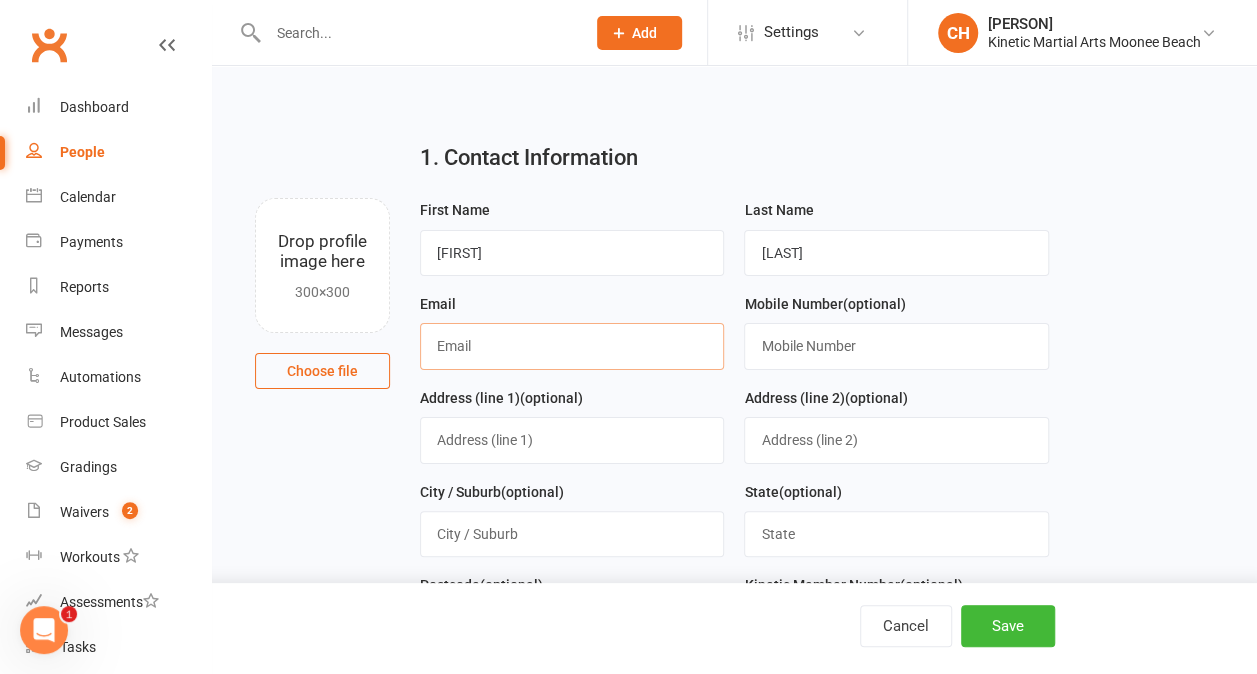 click at bounding box center (572, 346) 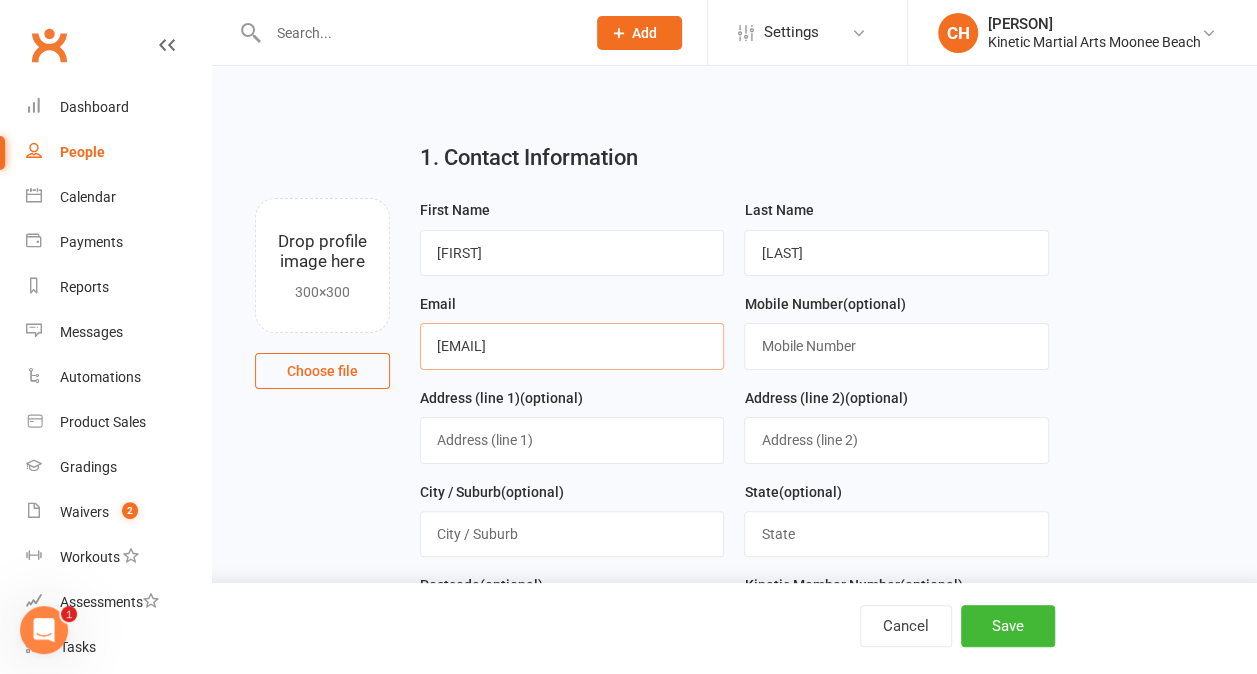 type on "[EMAIL]" 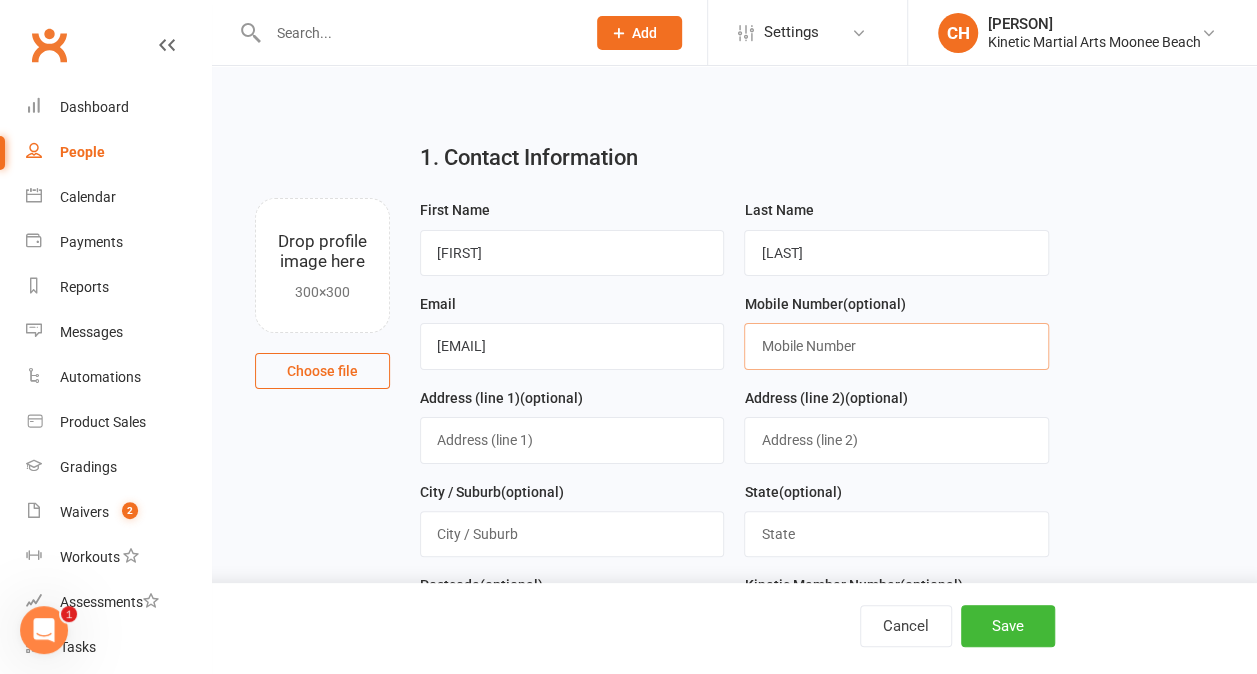 click at bounding box center [896, 346] 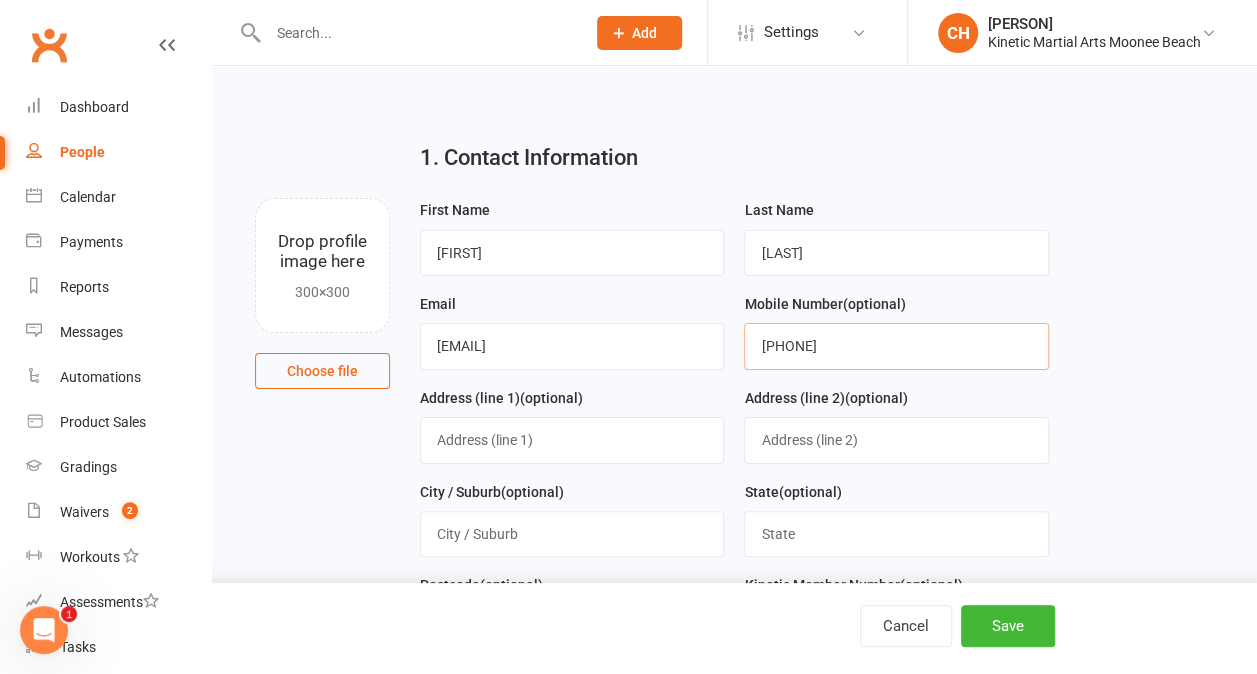 type on "[PHONE]" 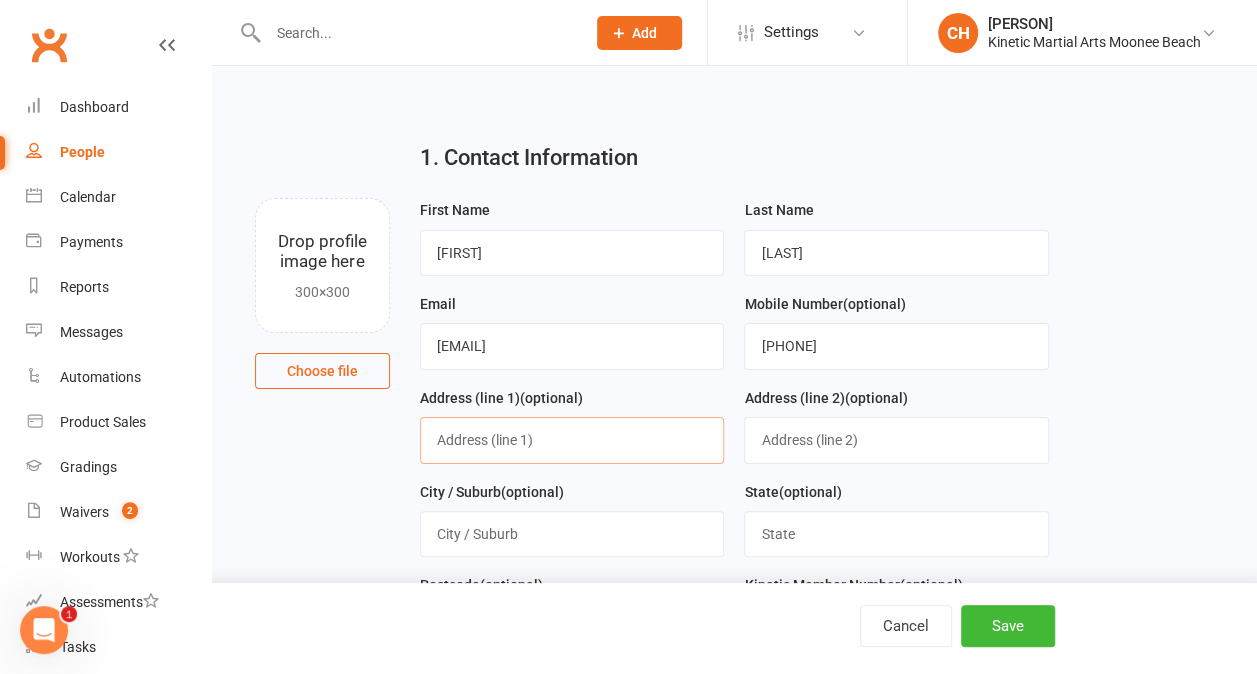 click at bounding box center (572, 440) 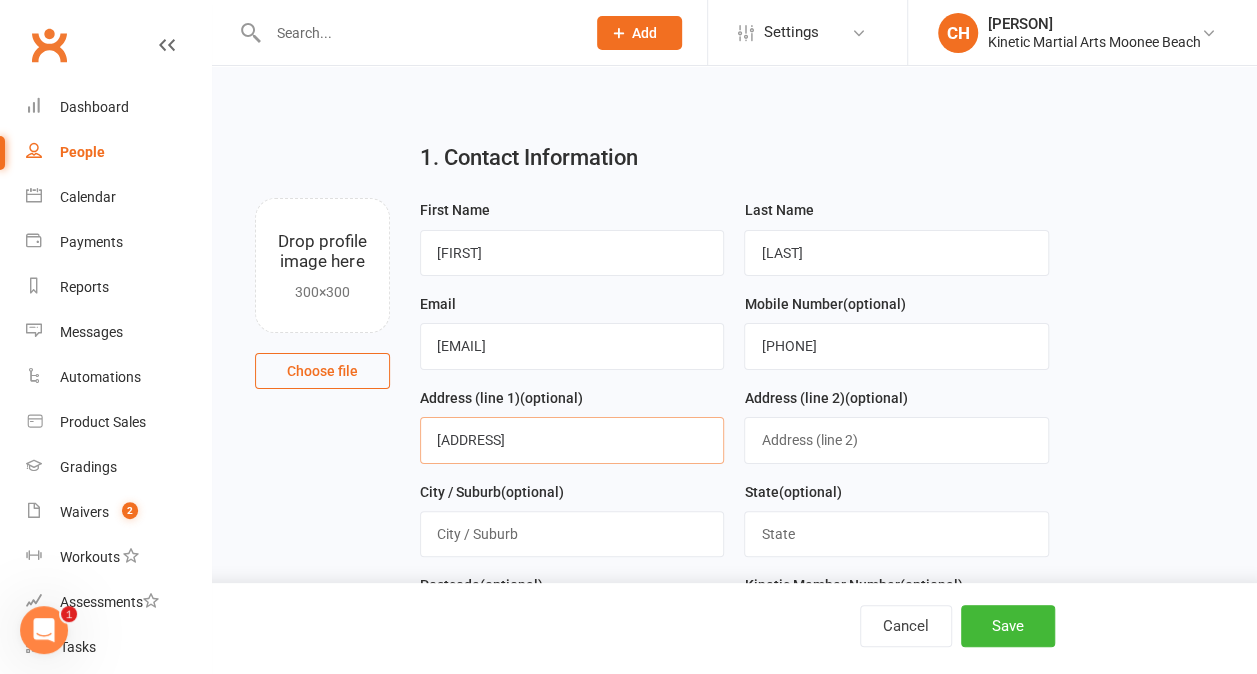 type on "[ADDRESS]" 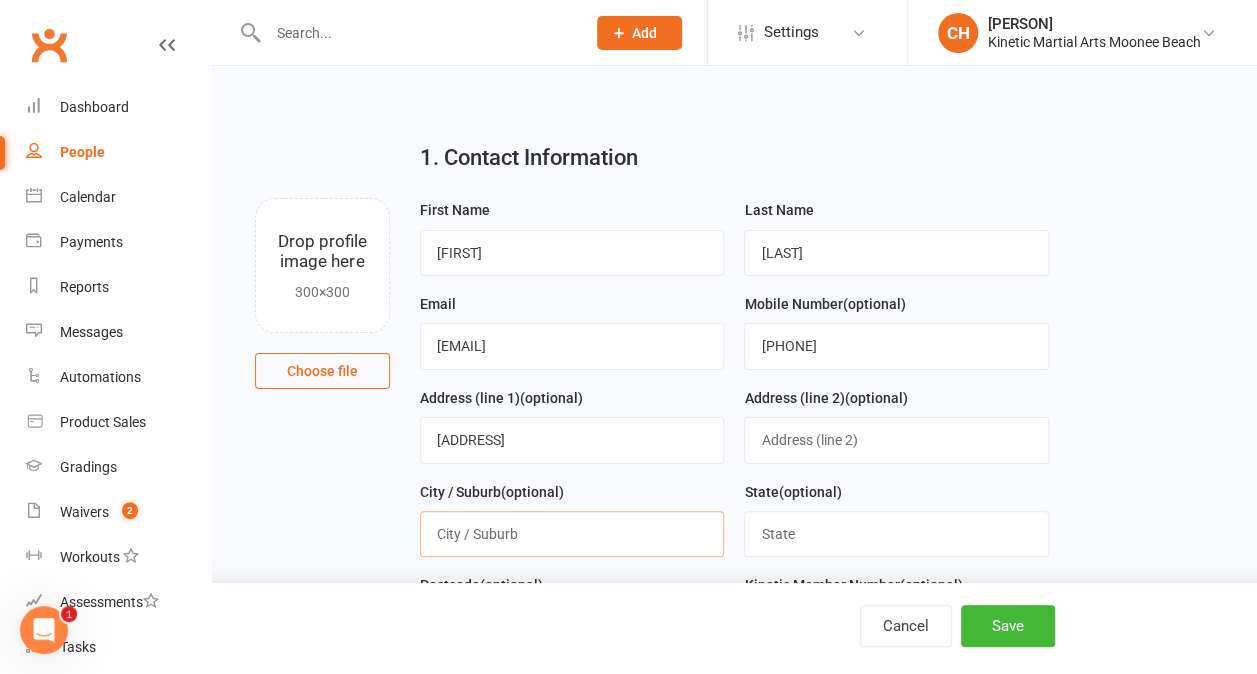click at bounding box center (572, 534) 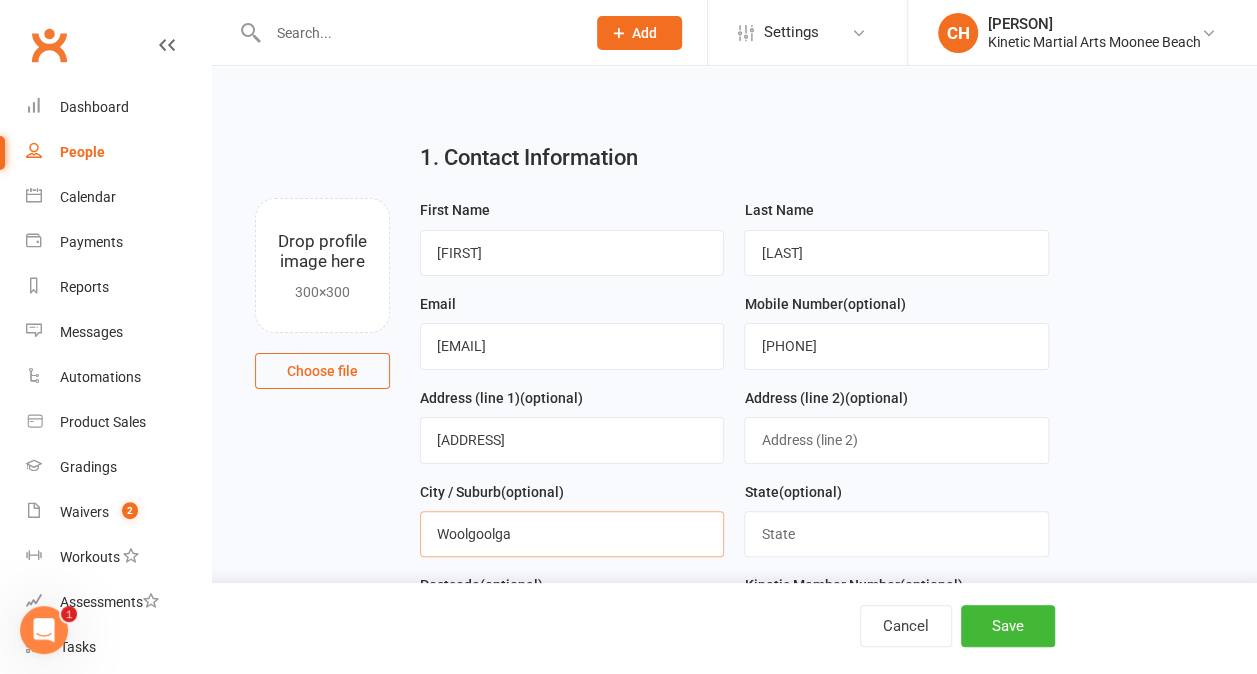 type on "Woolgoolga" 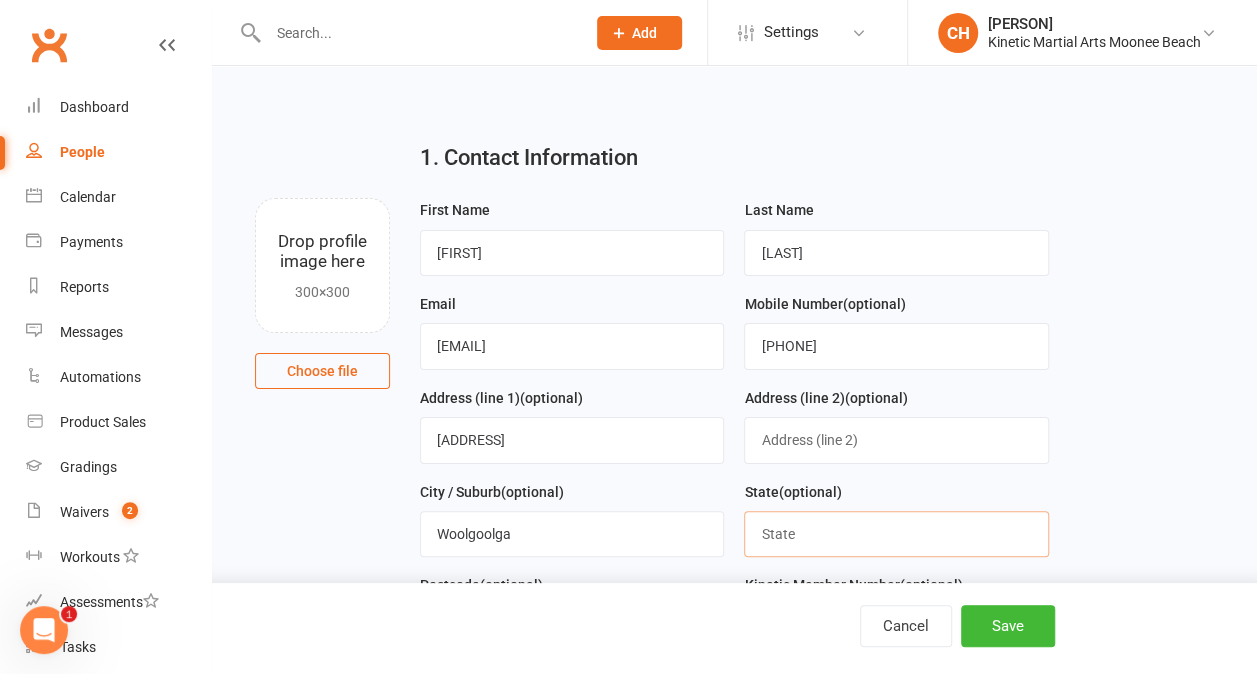 click at bounding box center (896, 534) 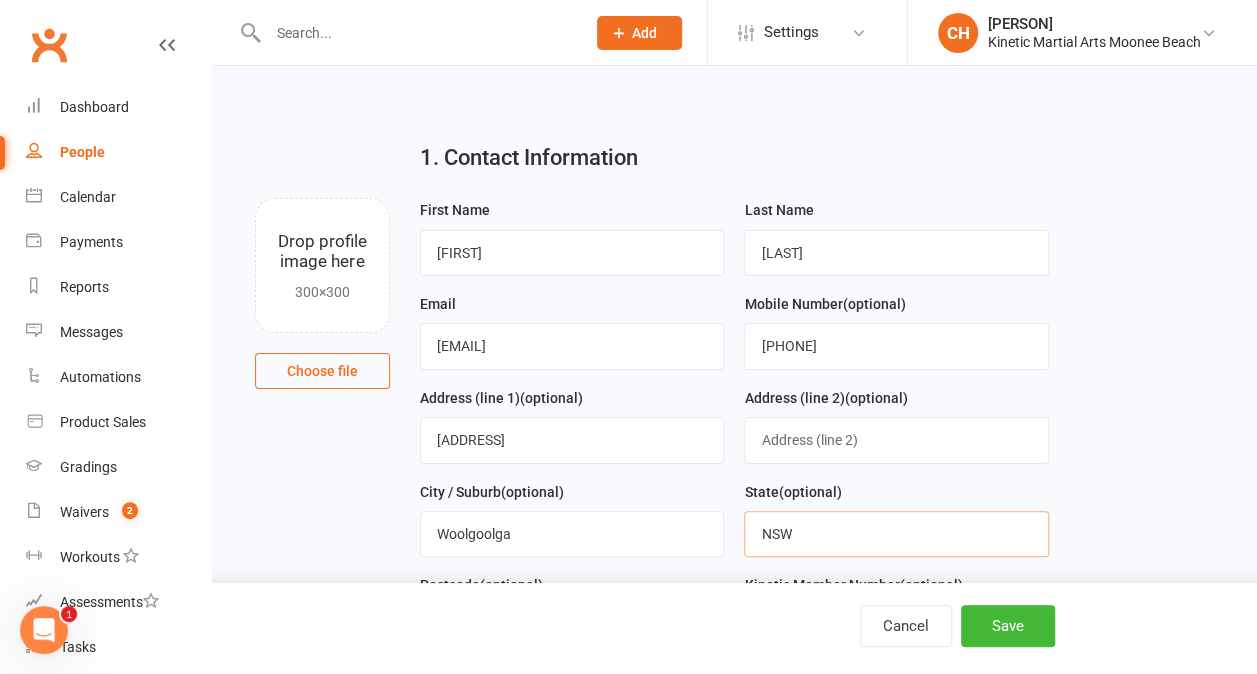 type on "NSW" 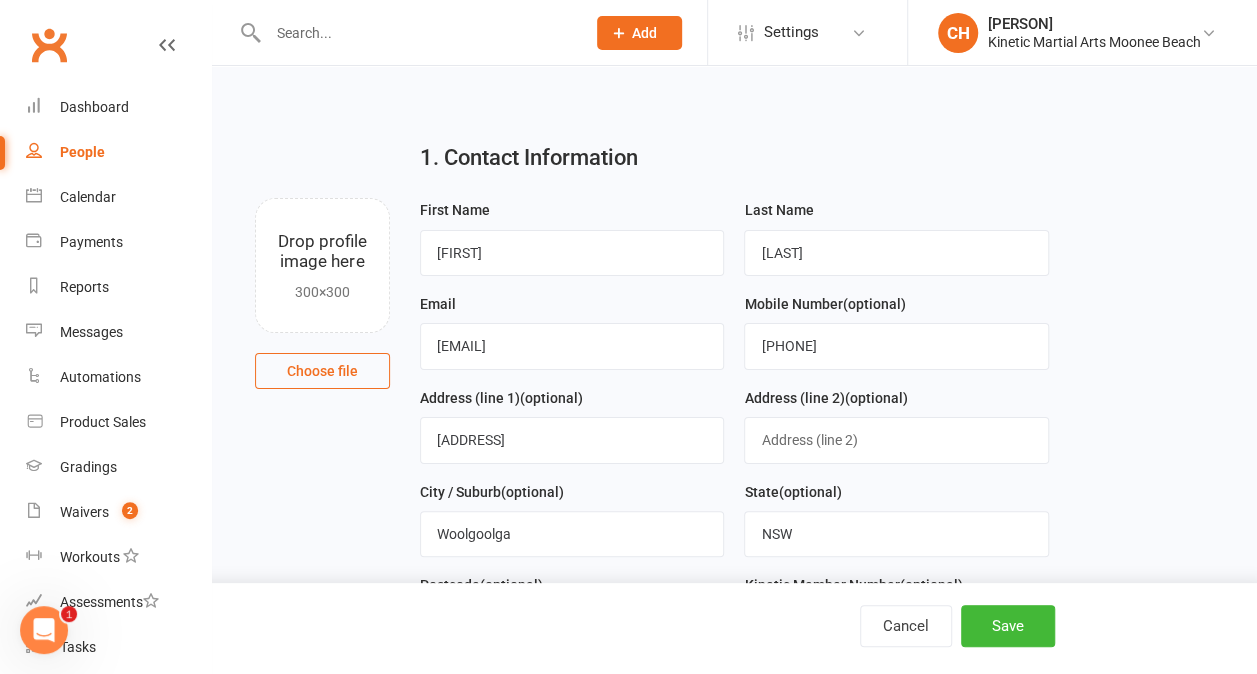 click on "State (optional) NSW" at bounding box center [896, 527] 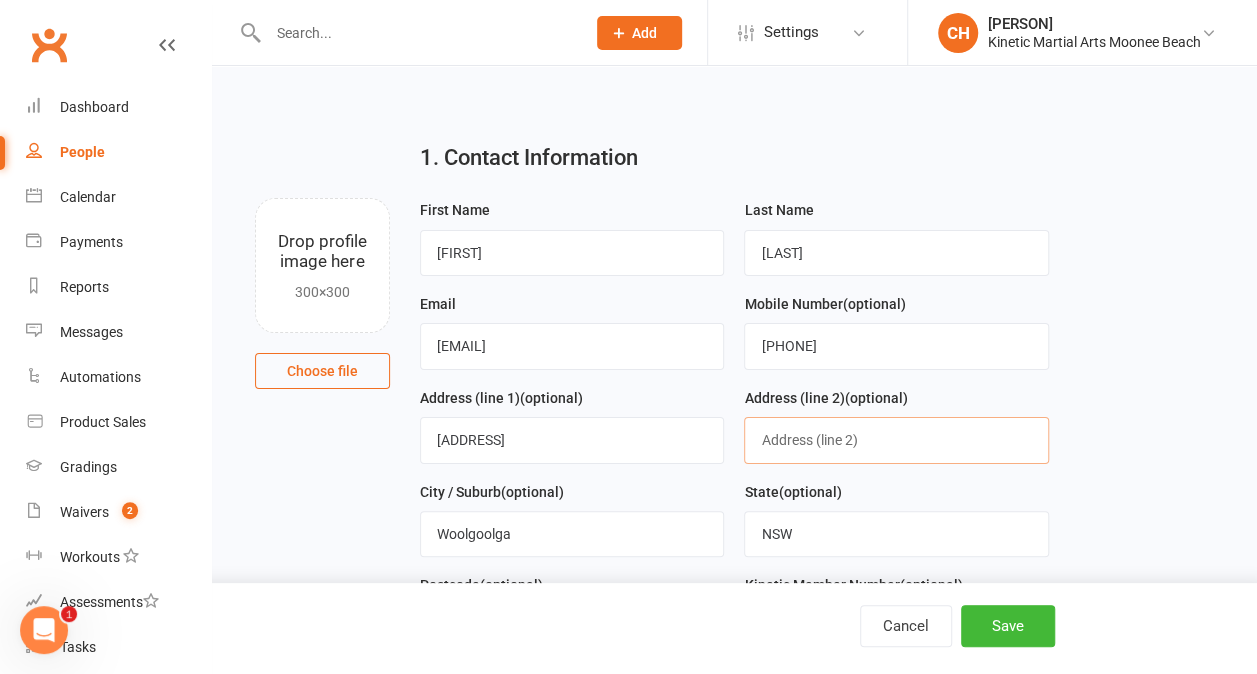 click at bounding box center [896, 440] 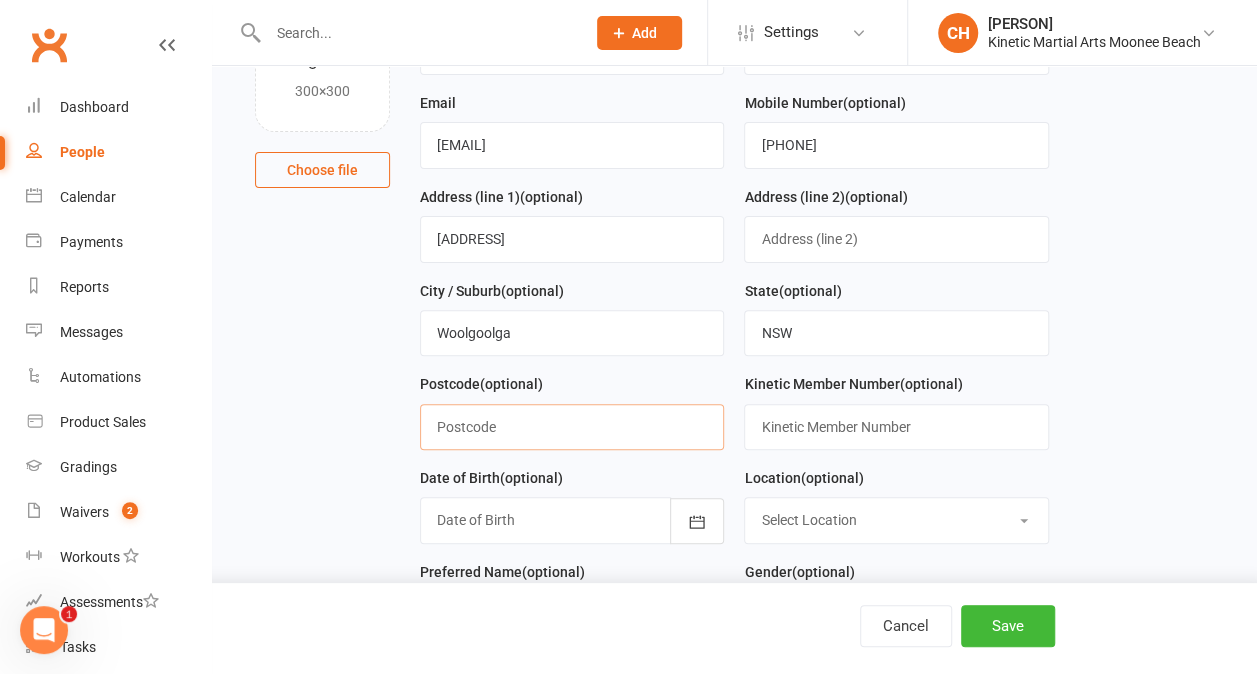 click at bounding box center [572, 427] 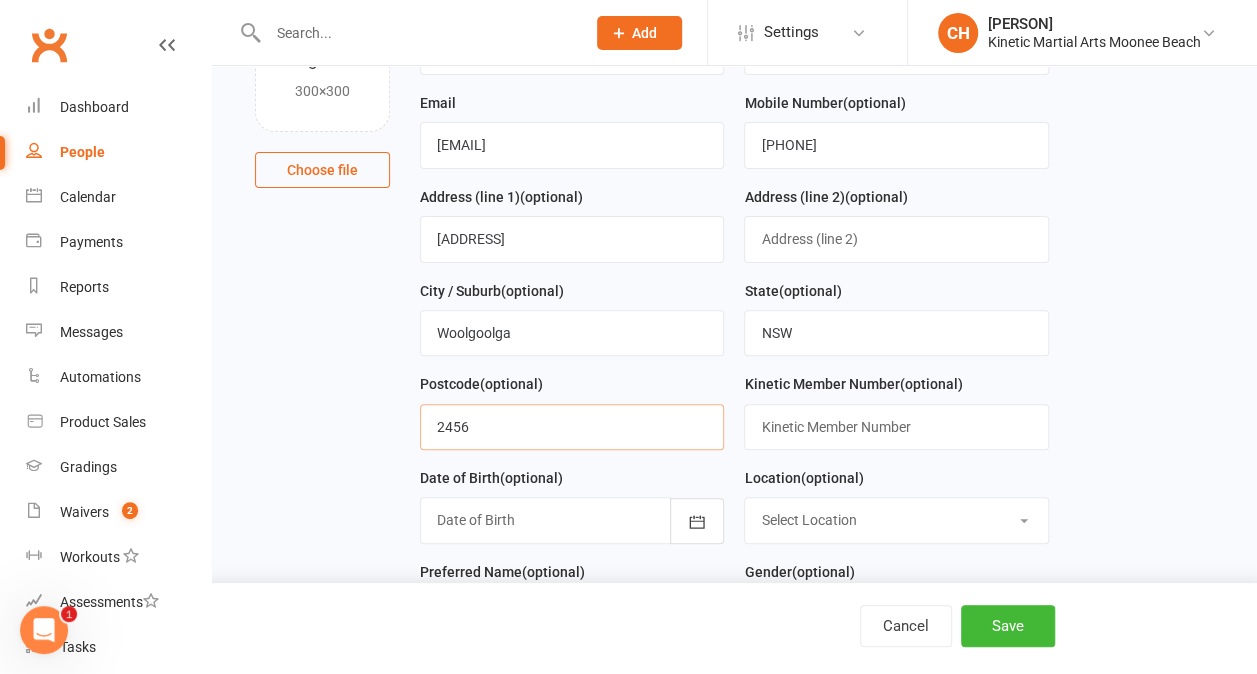 type on "2456" 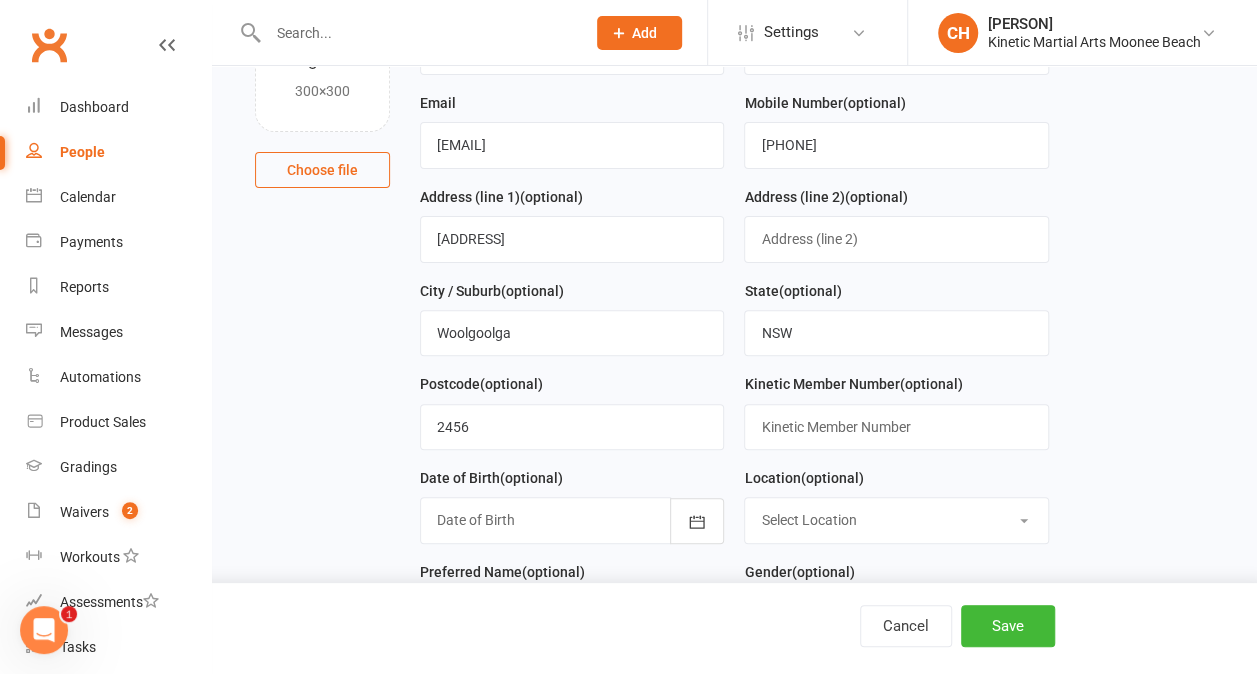 click at bounding box center (572, 520) 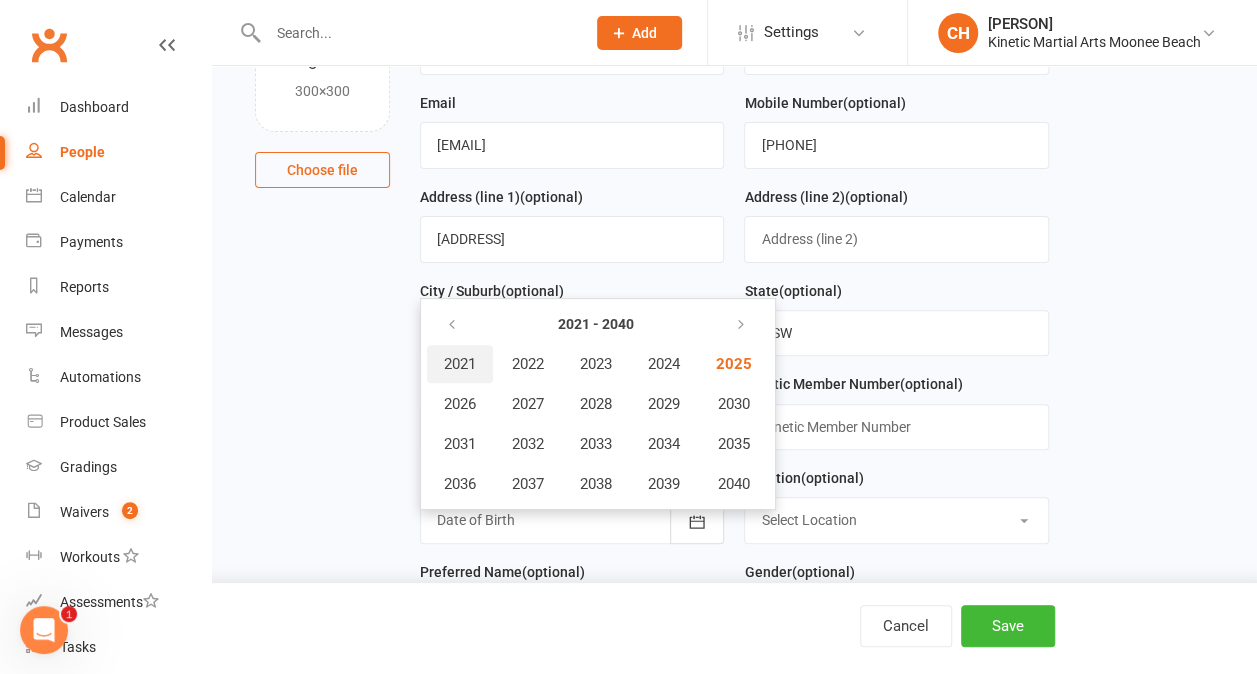 click on "2021" at bounding box center (460, 364) 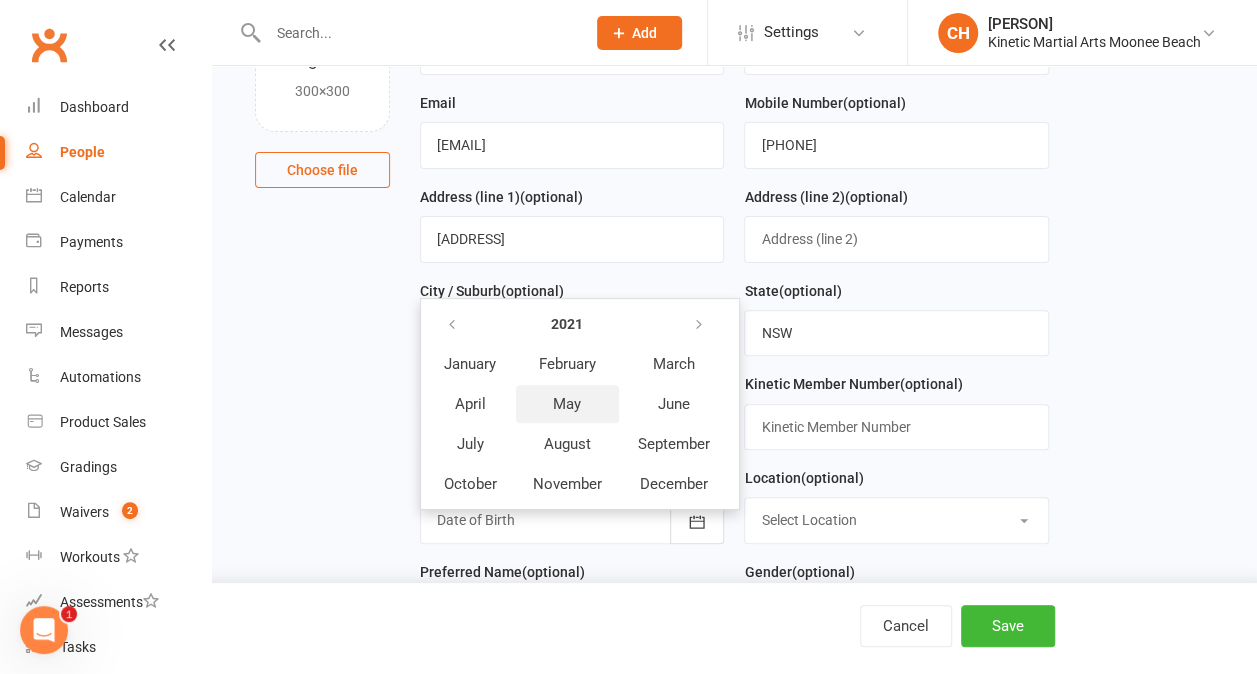 click on "May" at bounding box center [567, 404] 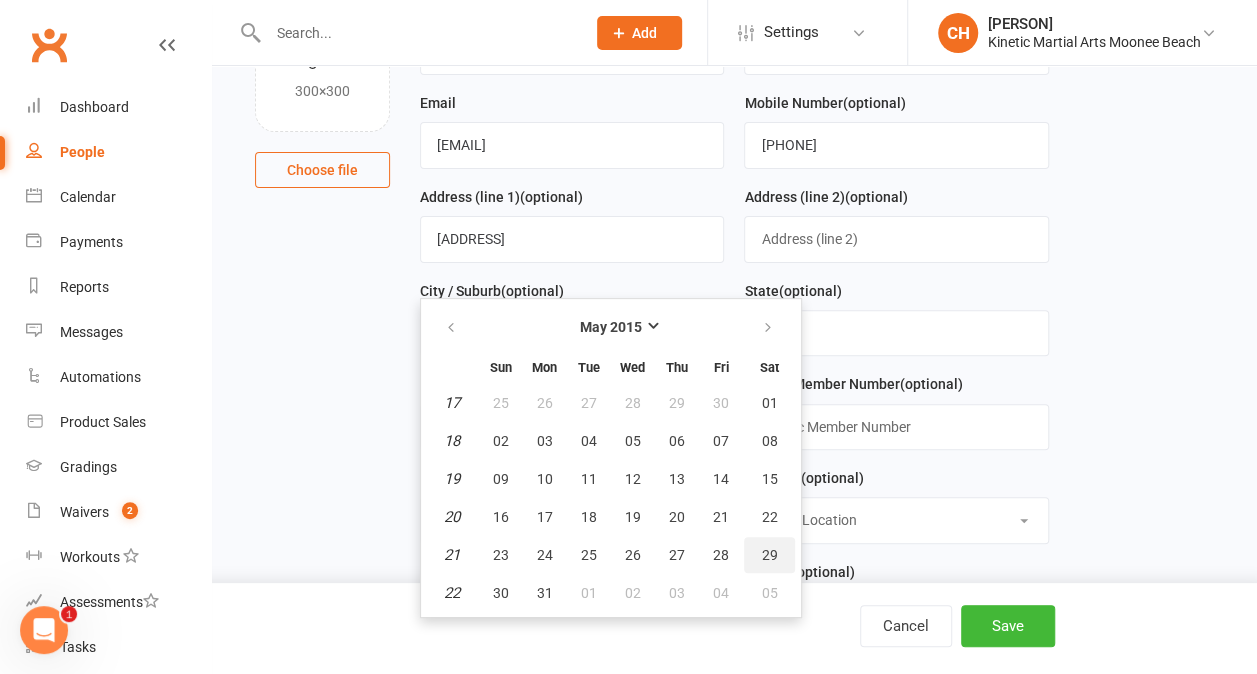click on "29" at bounding box center (769, 555) 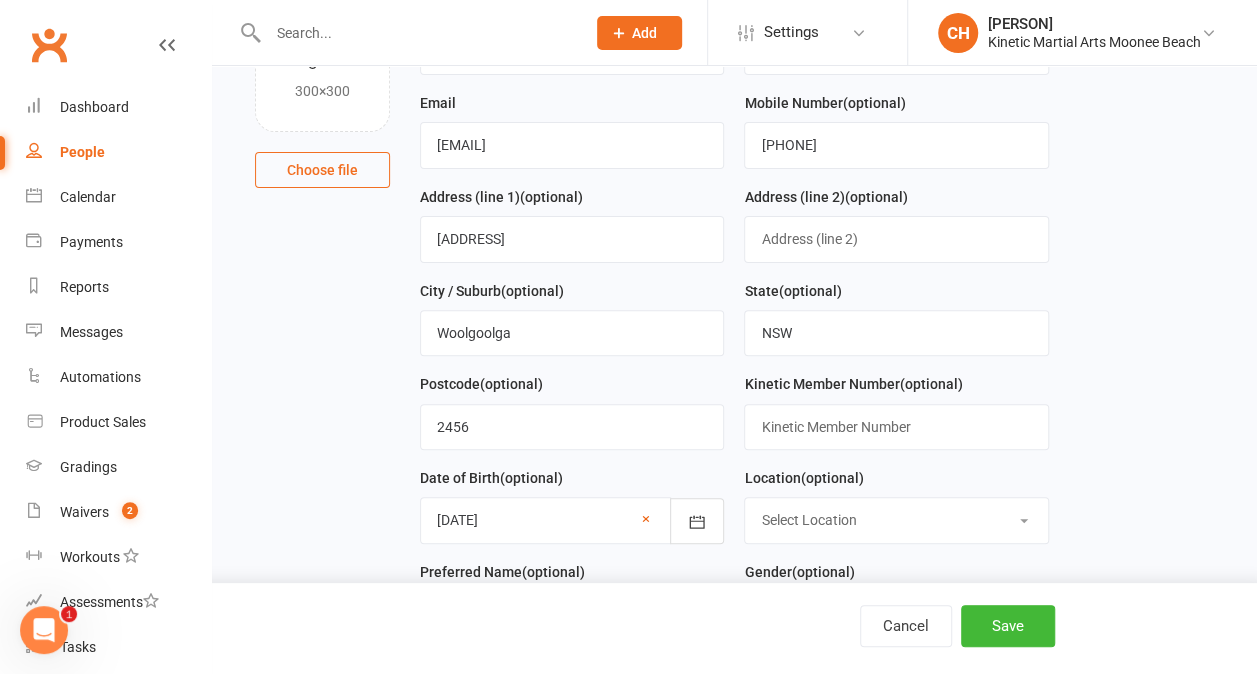 click on "Select Location Caringbah Cessnock Cronulla Example Room (Rename me!) Moonee Beach Dojang Woolgoolga Brewery" at bounding box center [896, 520] 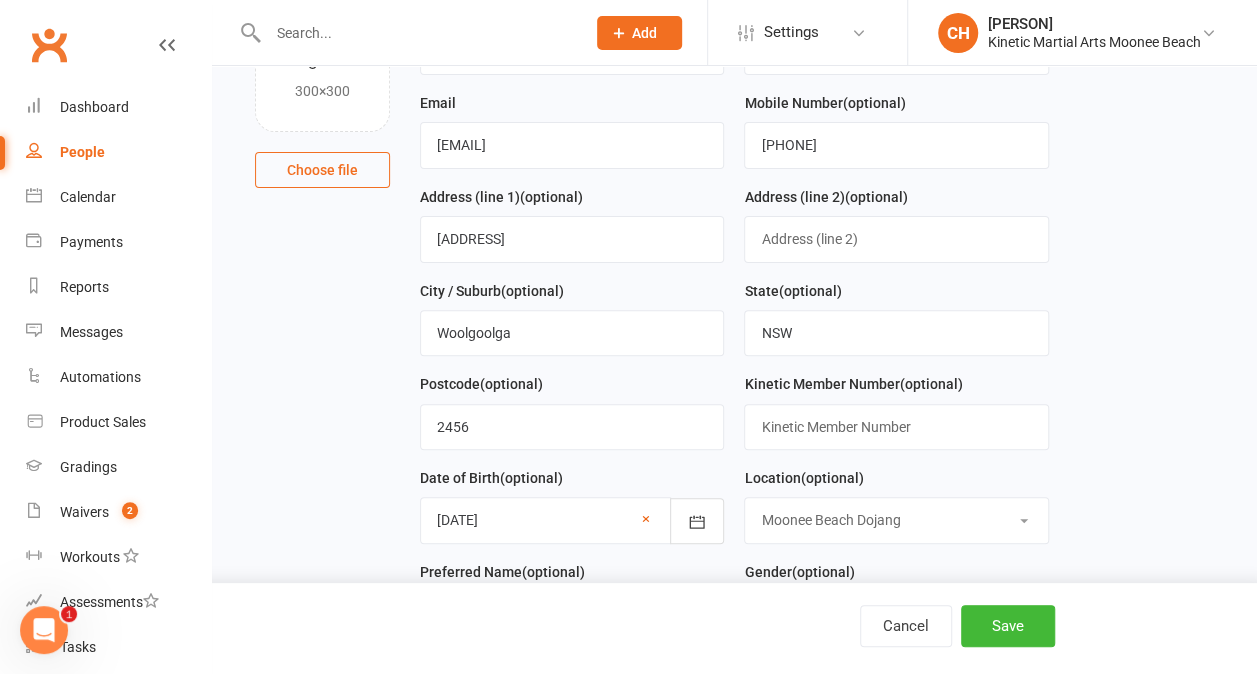 click on "Select Location Caringbah Cessnock Cronulla Example Room (Rename me!) Moonee Beach Dojang Woolgoolga Brewery" at bounding box center [896, 520] 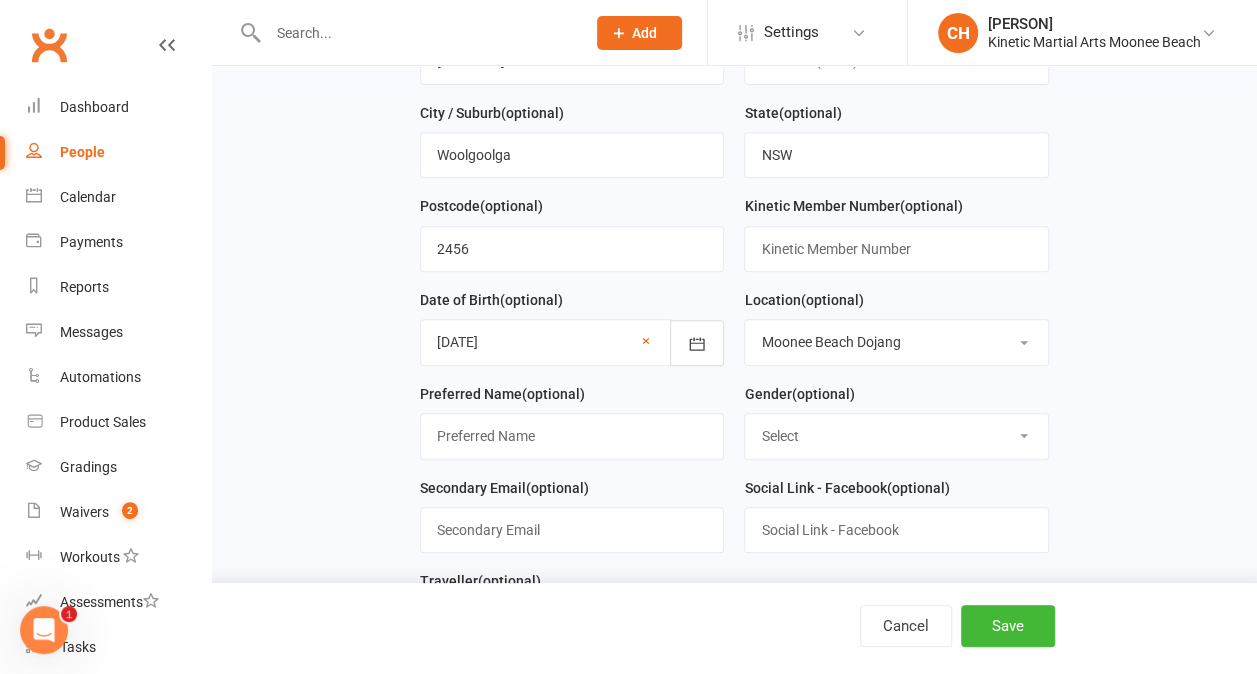 scroll, scrollTop: 380, scrollLeft: 0, axis: vertical 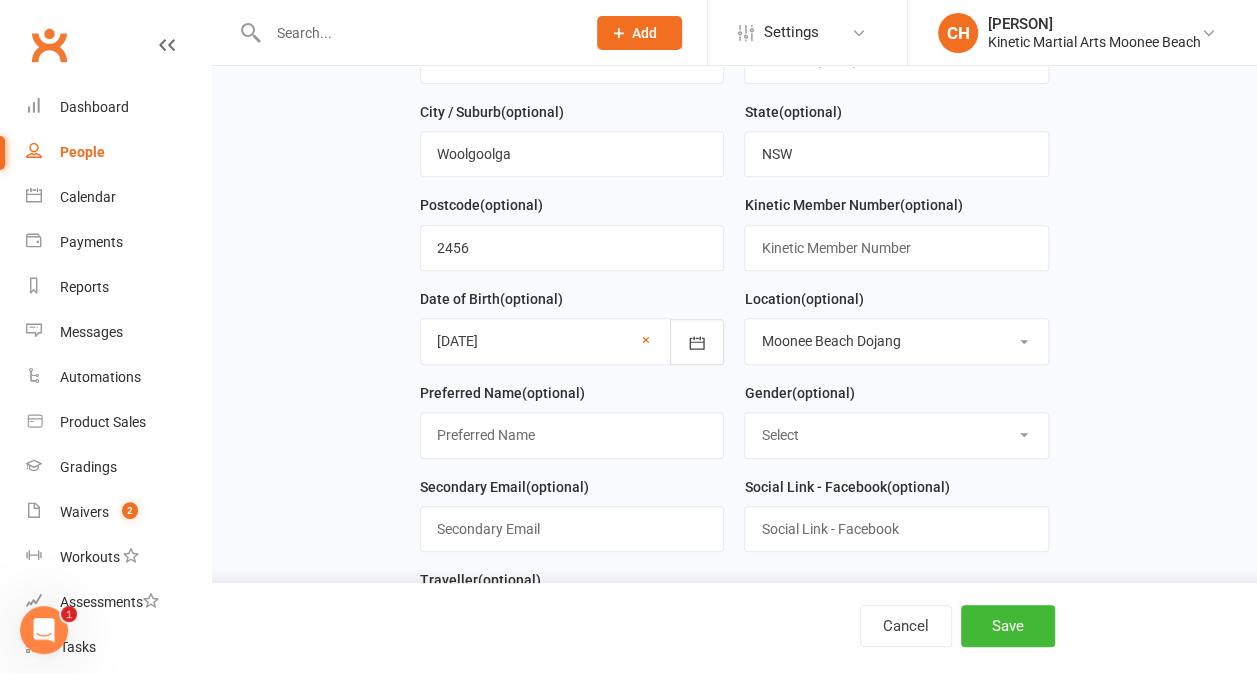 click on "Select Male Female Other" at bounding box center (896, 435) 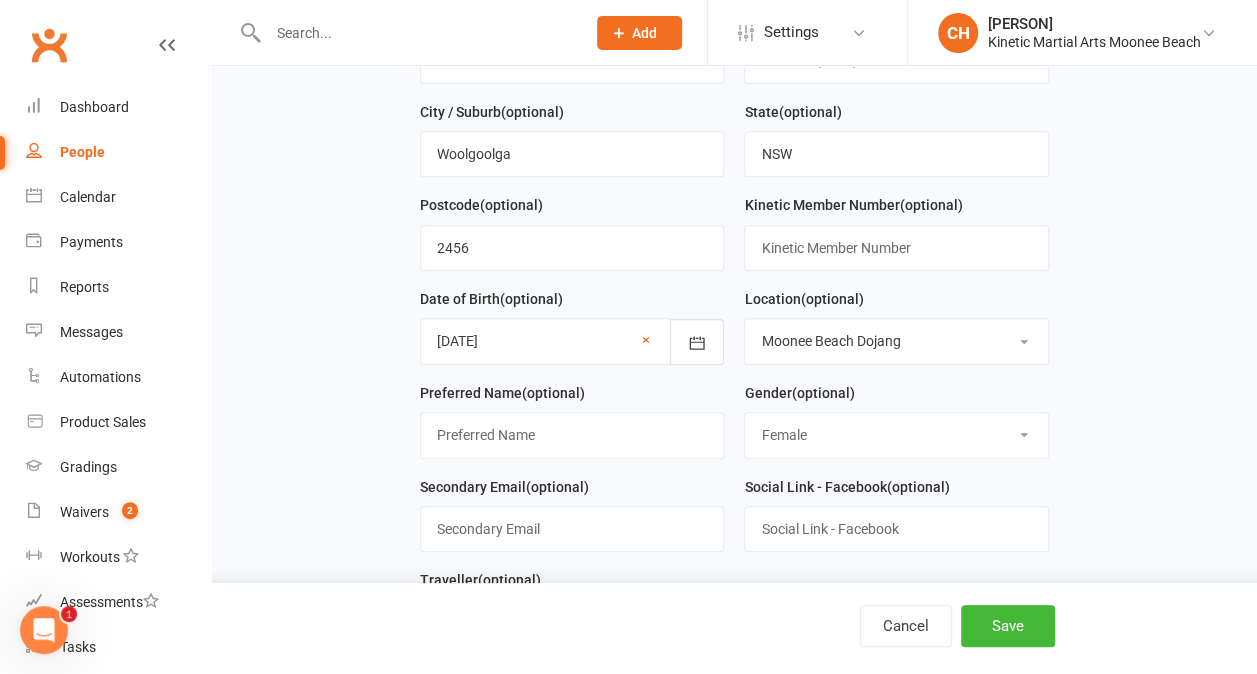 click on "Select Male Female Other" at bounding box center [896, 435] 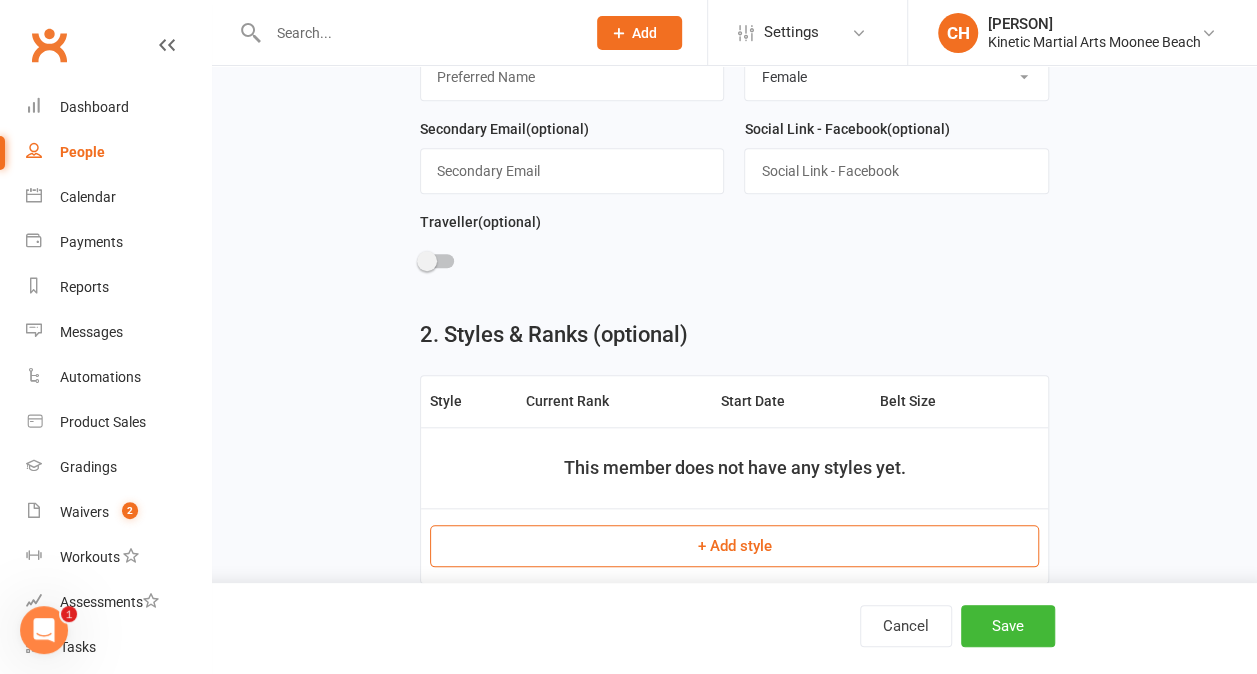 scroll, scrollTop: 739, scrollLeft: 0, axis: vertical 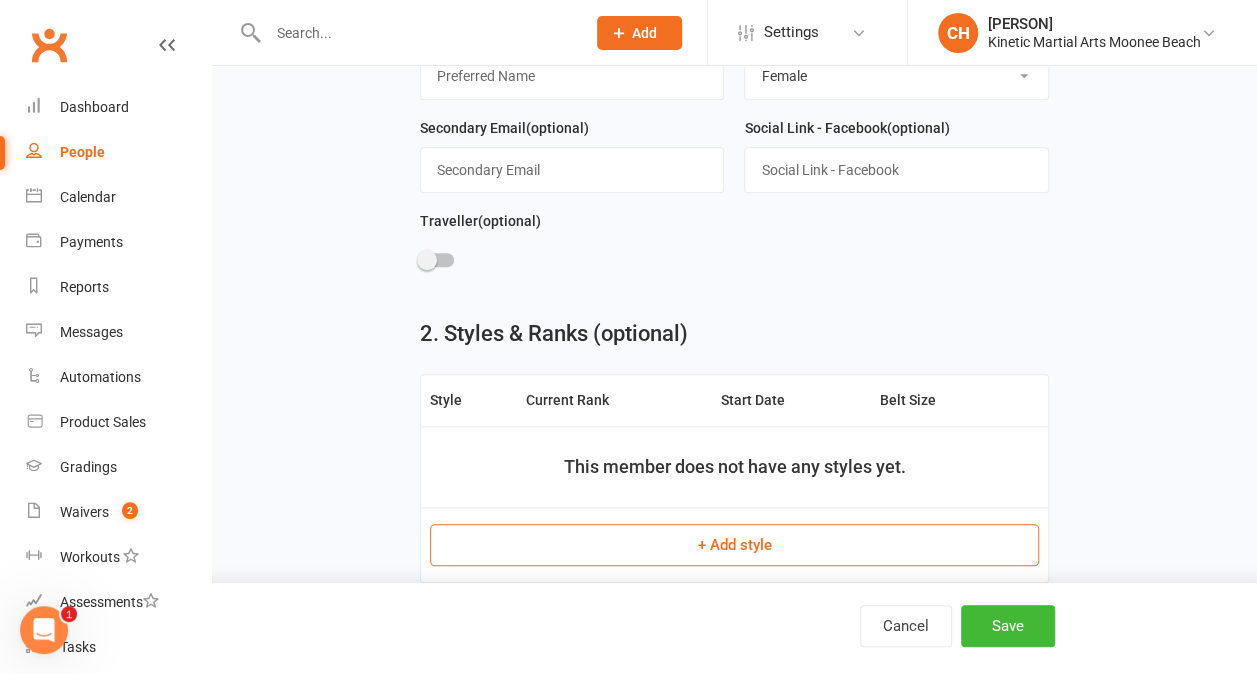 click on "+ Add style" at bounding box center [734, 545] 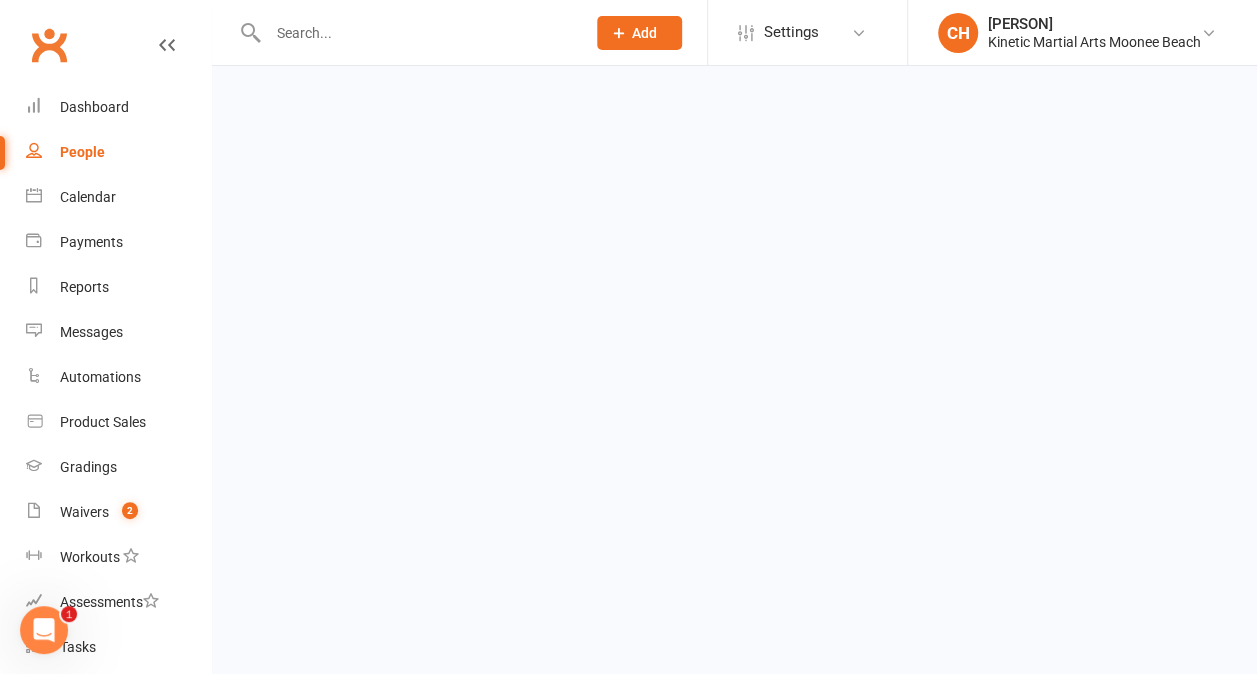 scroll, scrollTop: 0, scrollLeft: 0, axis: both 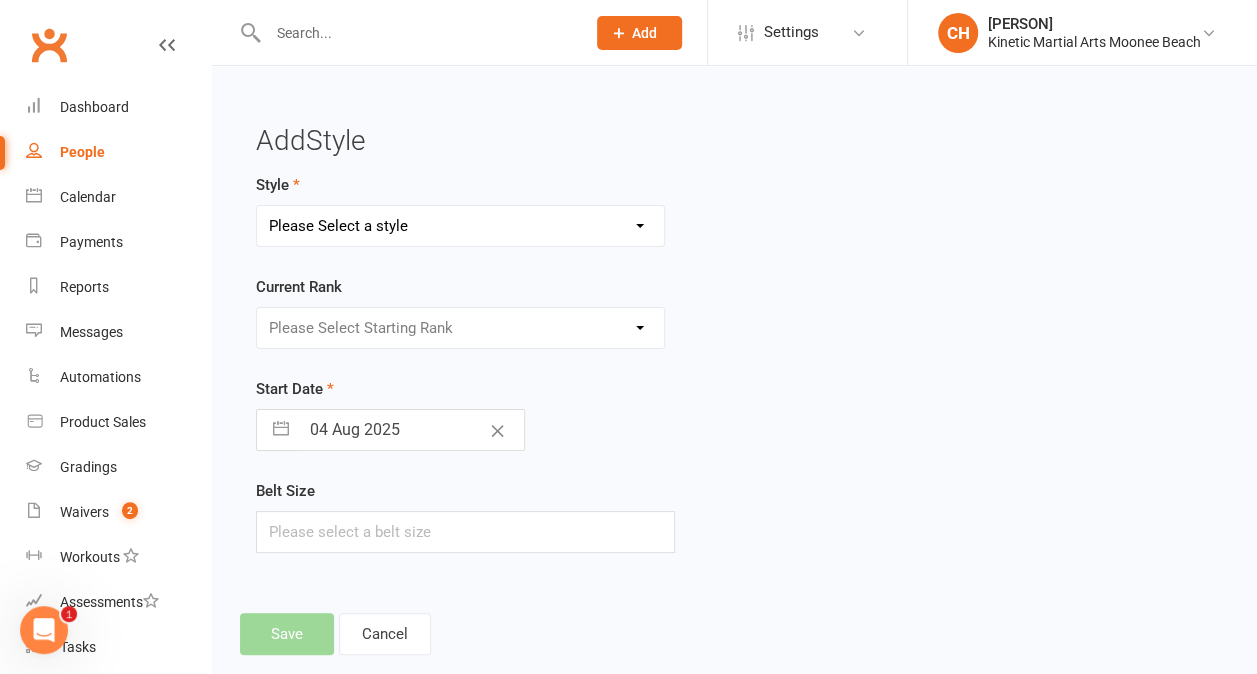 click on "Please Select a style BJJ Condors Eagles Finches Hapkido Hapkido (2) Kumdo Leadership Progam" at bounding box center (460, 226) 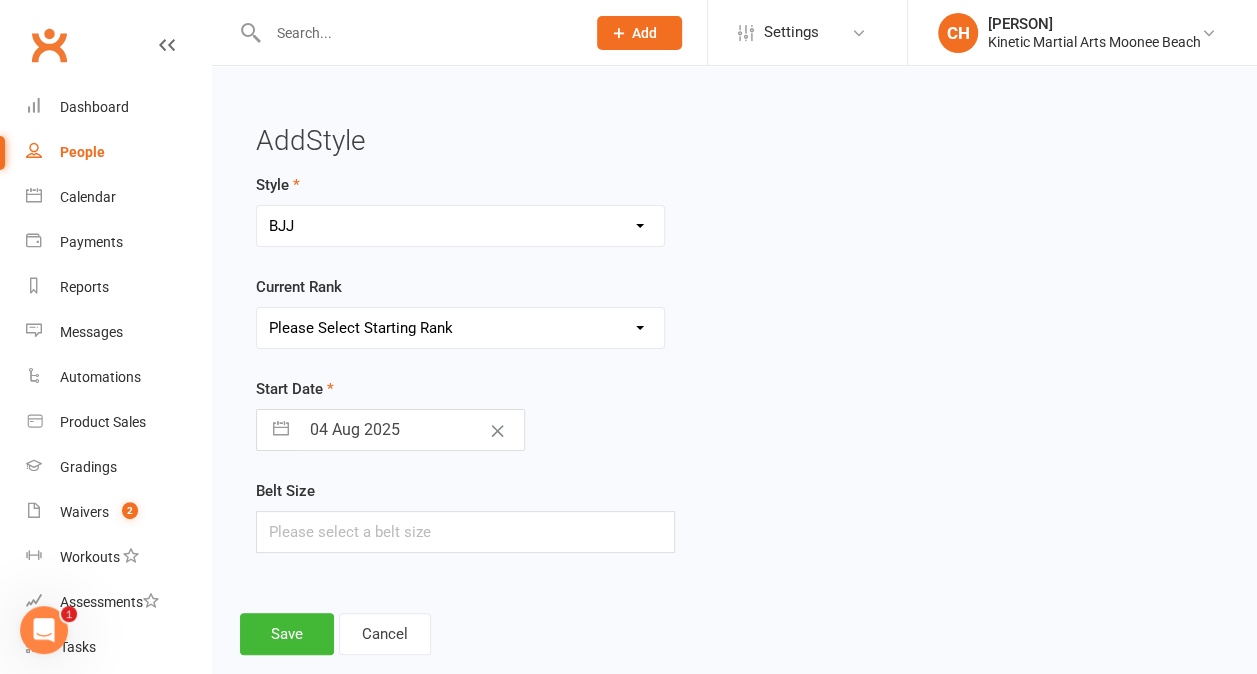 click on "Please Select Starting Rank White Yellow Orange Green Blue Purple Brown Red Complete" at bounding box center (460, 328) 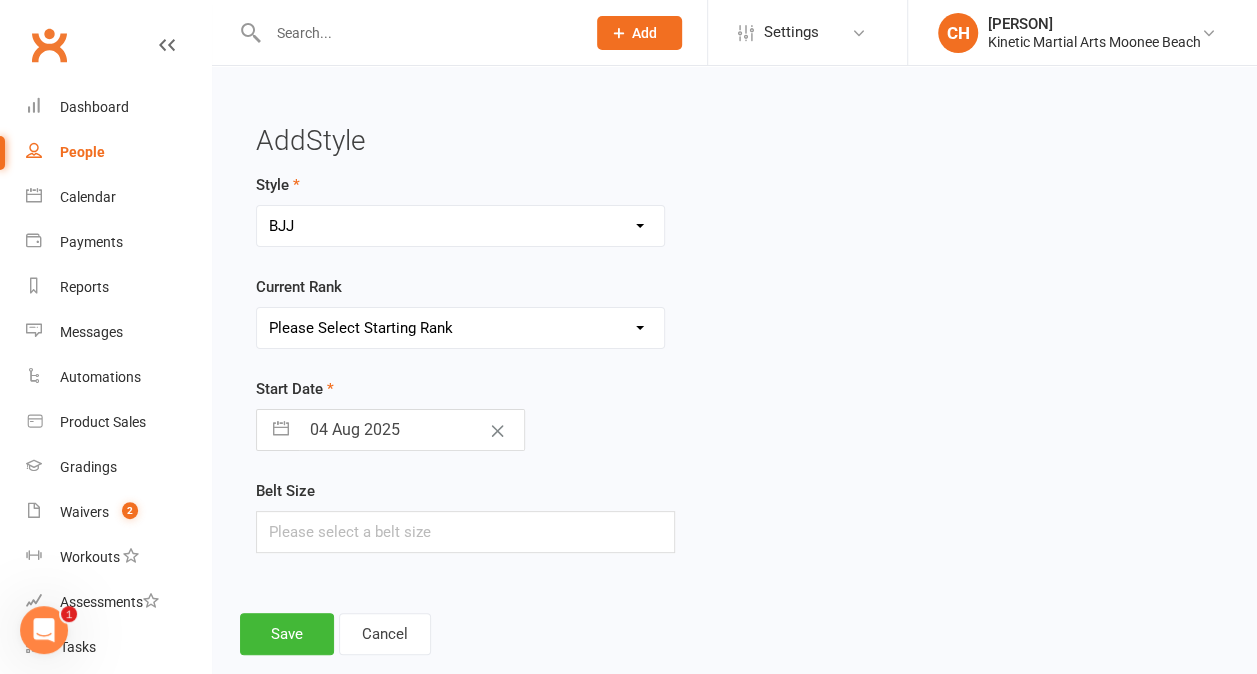 select on "[NUMBER]" 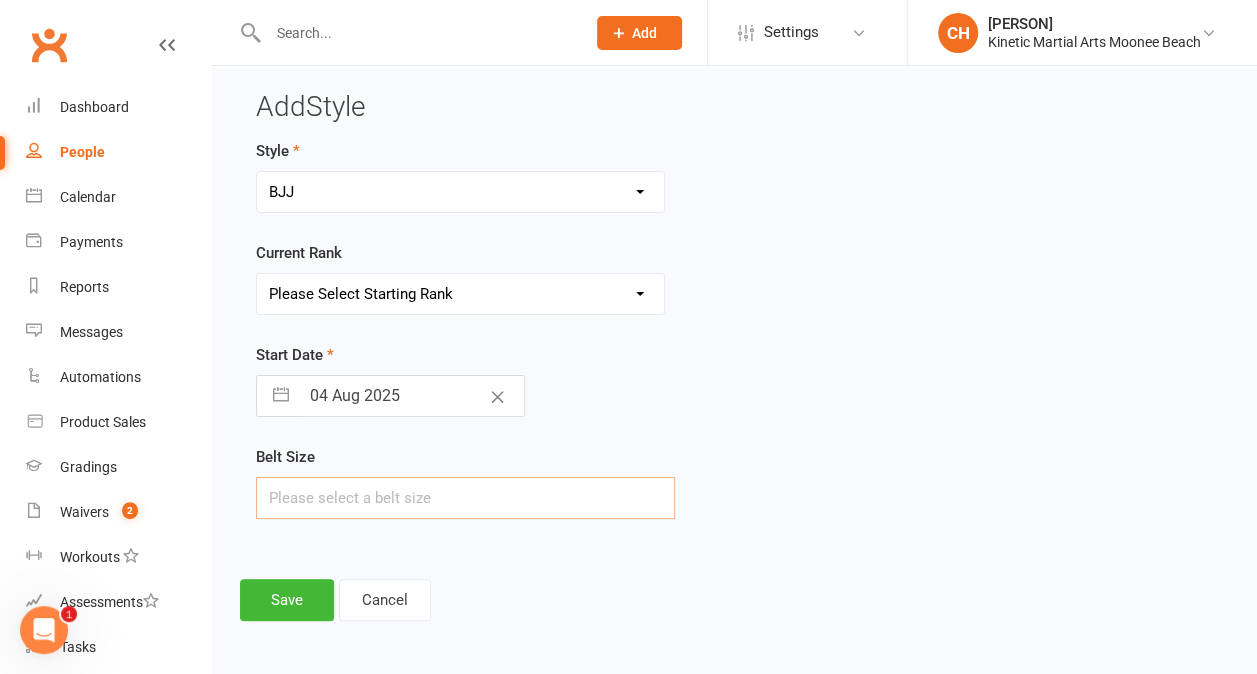click at bounding box center [465, 498] 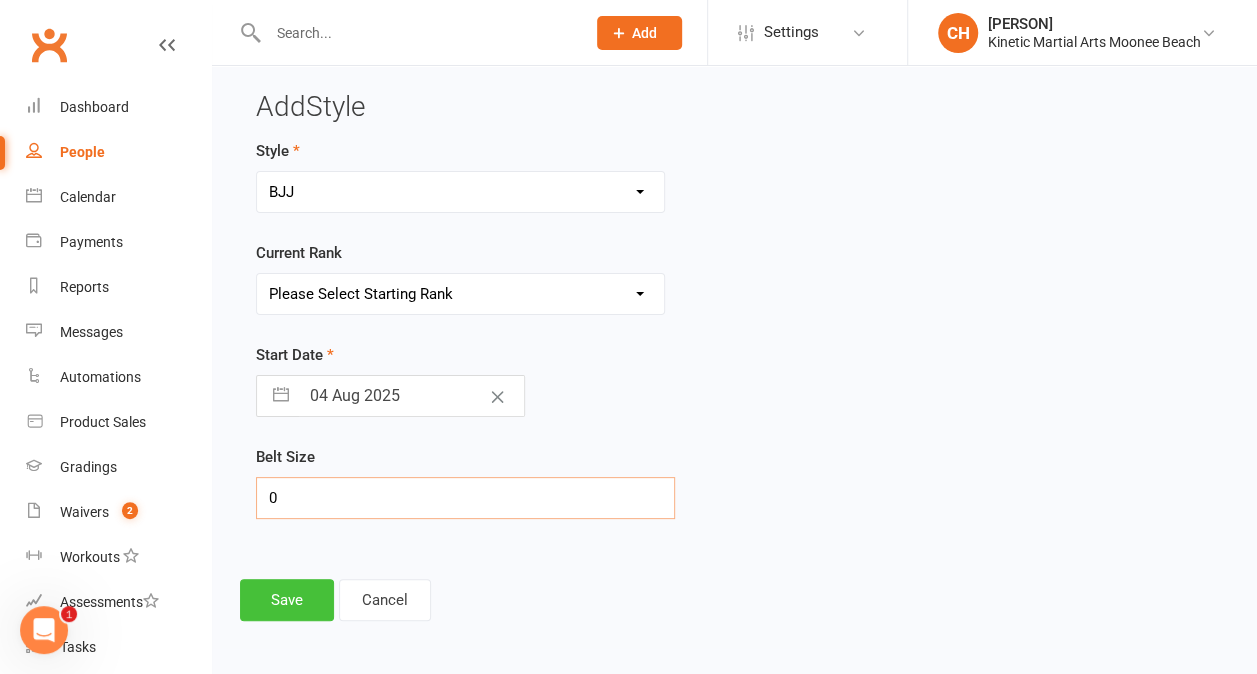 type on "0" 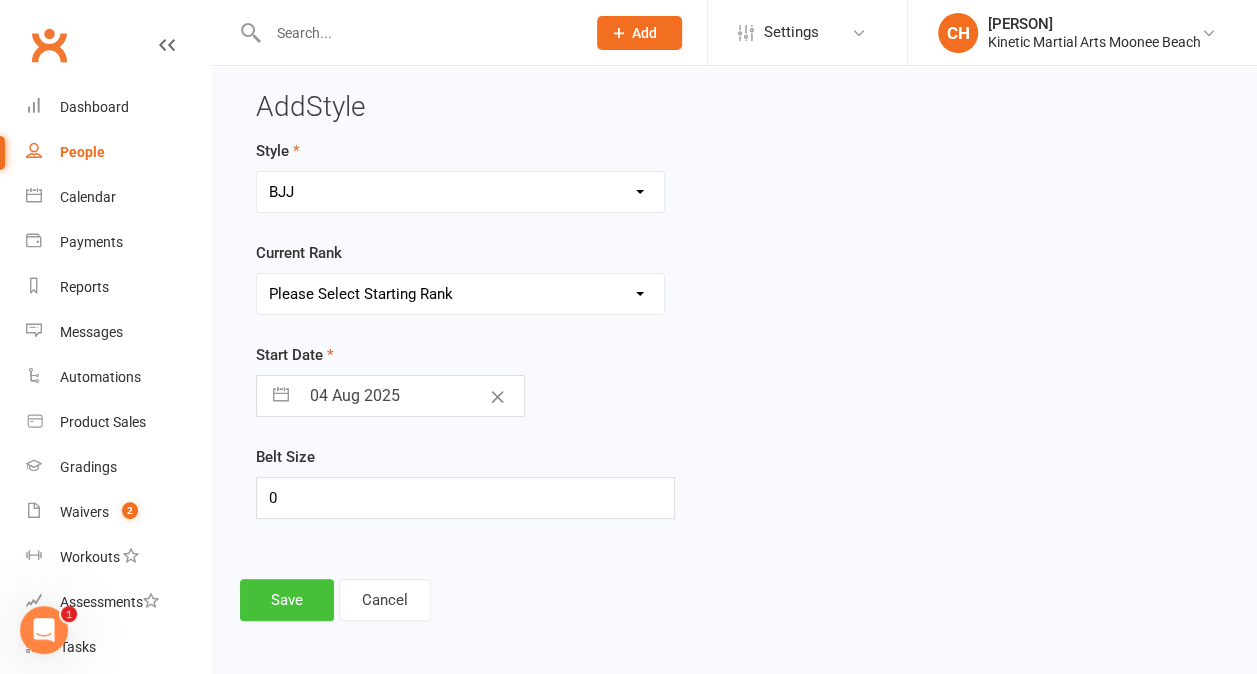 click on "Save" at bounding box center (287, 600) 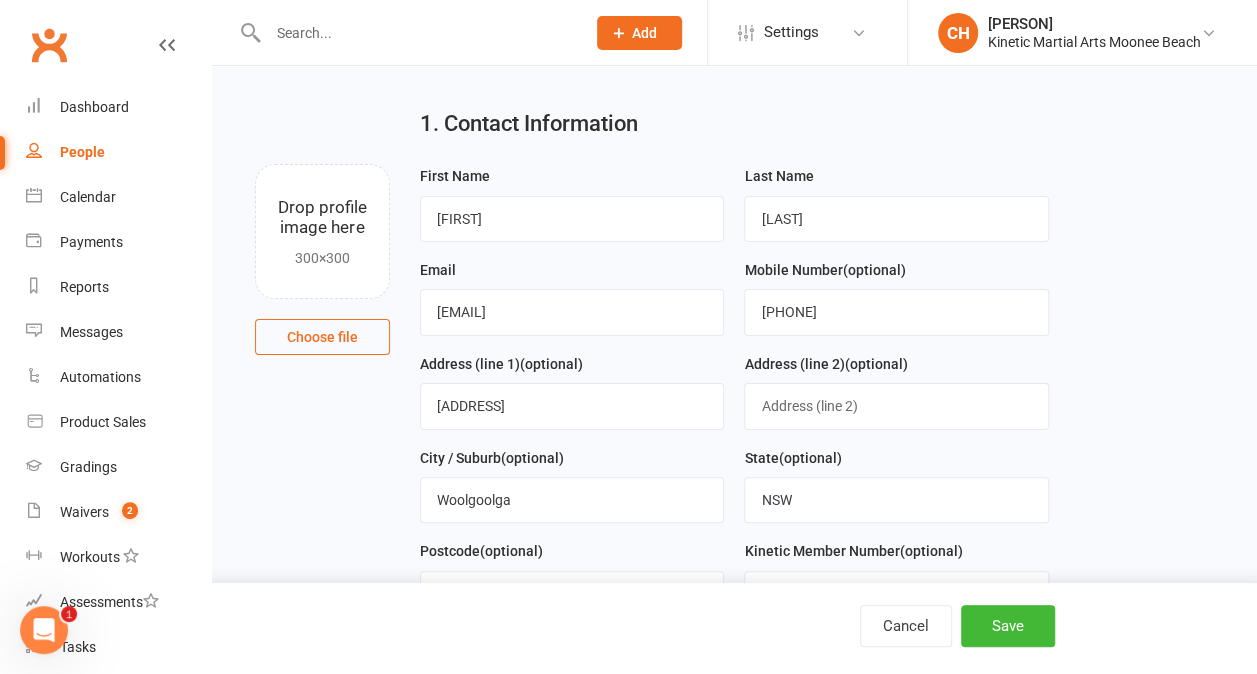 scroll, scrollTop: 1032, scrollLeft: 0, axis: vertical 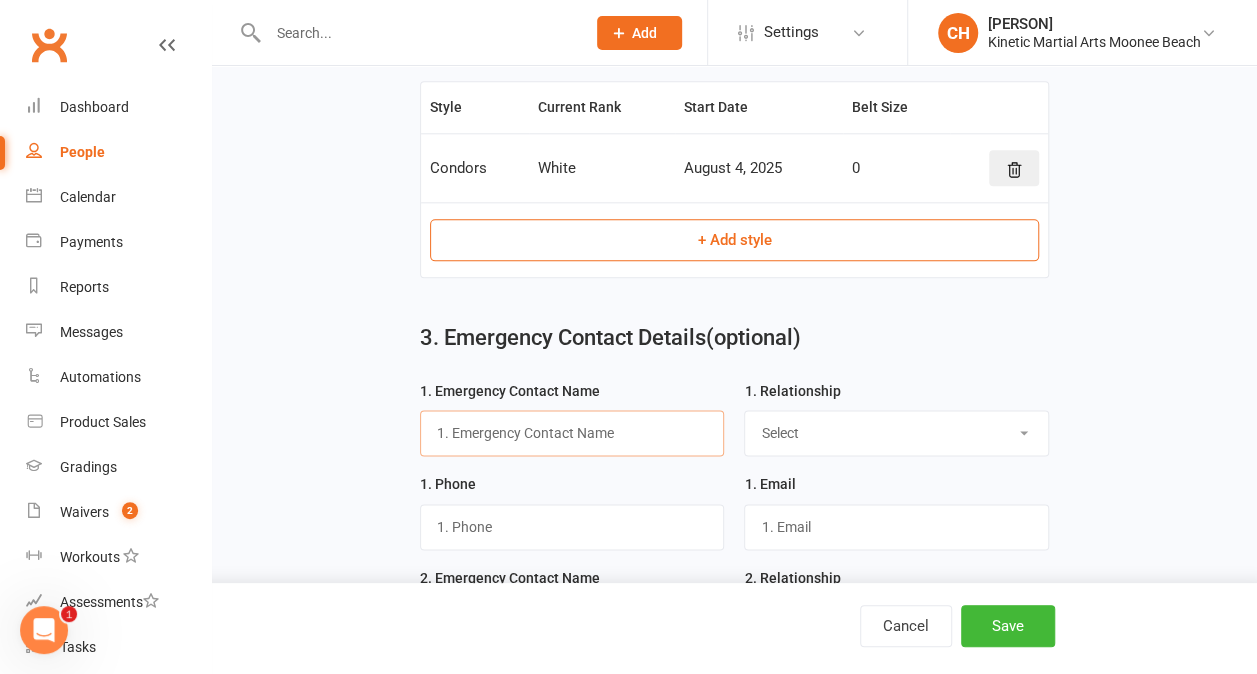 click at bounding box center [572, 433] 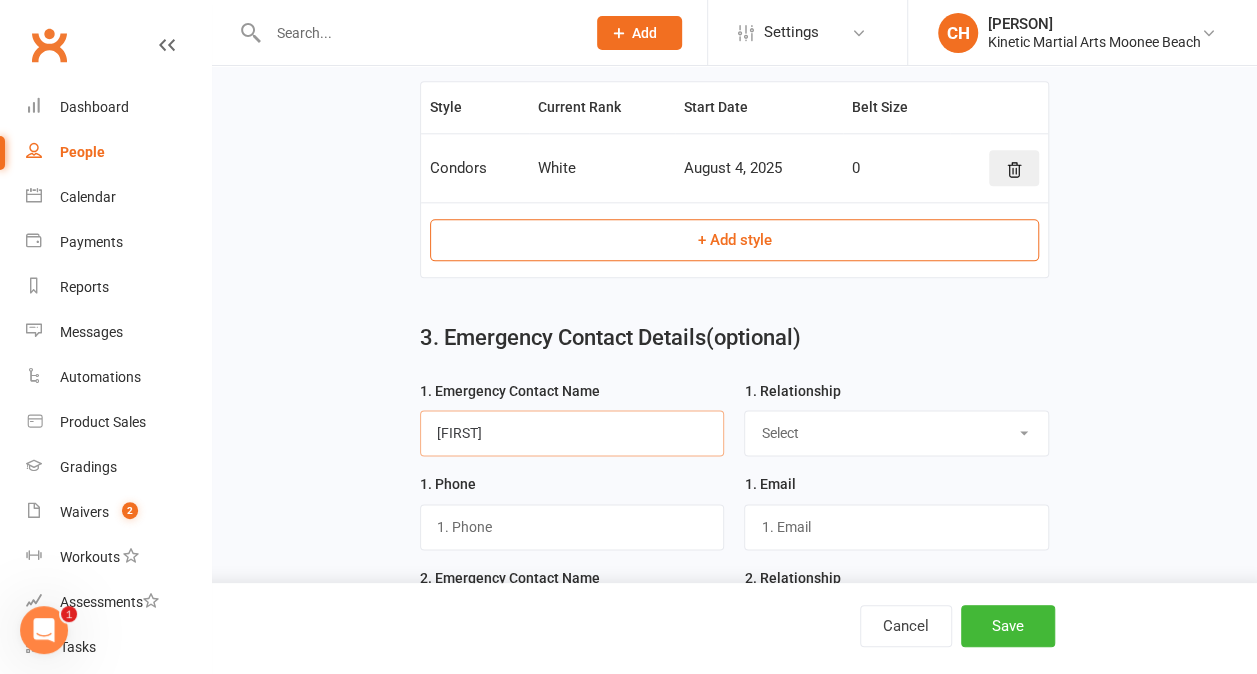click on "[FIRST]" at bounding box center [572, 433] 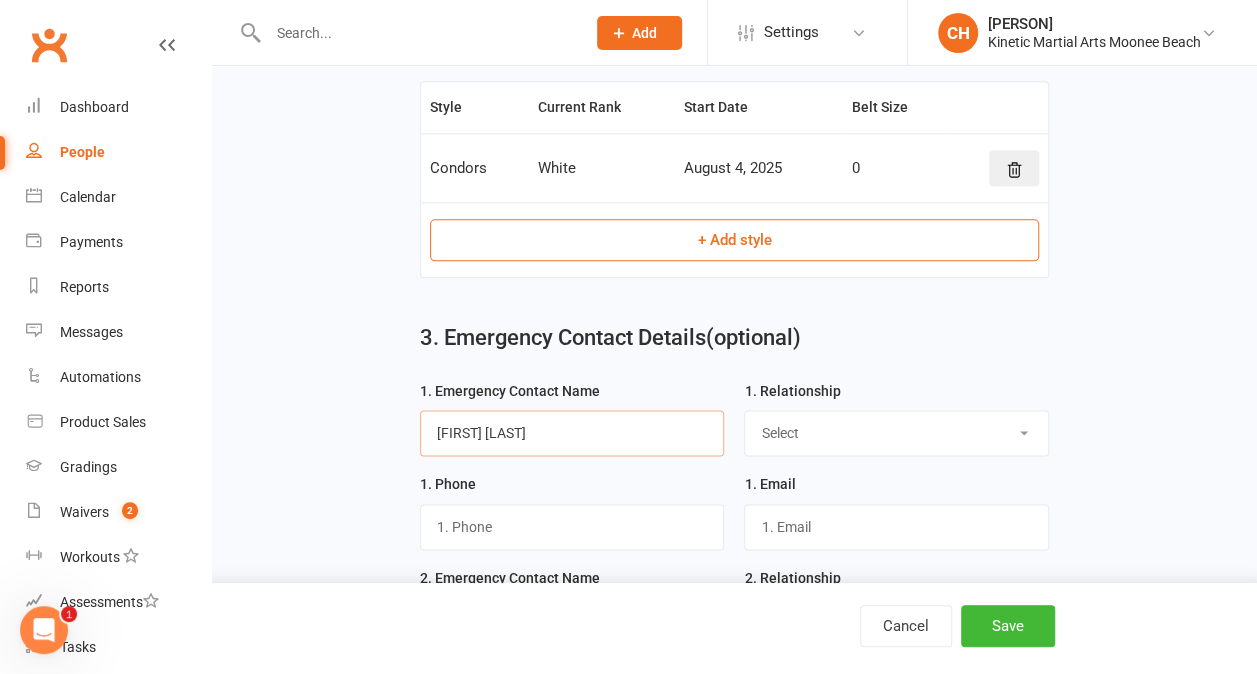 type on "[FIRST] [LAST]" 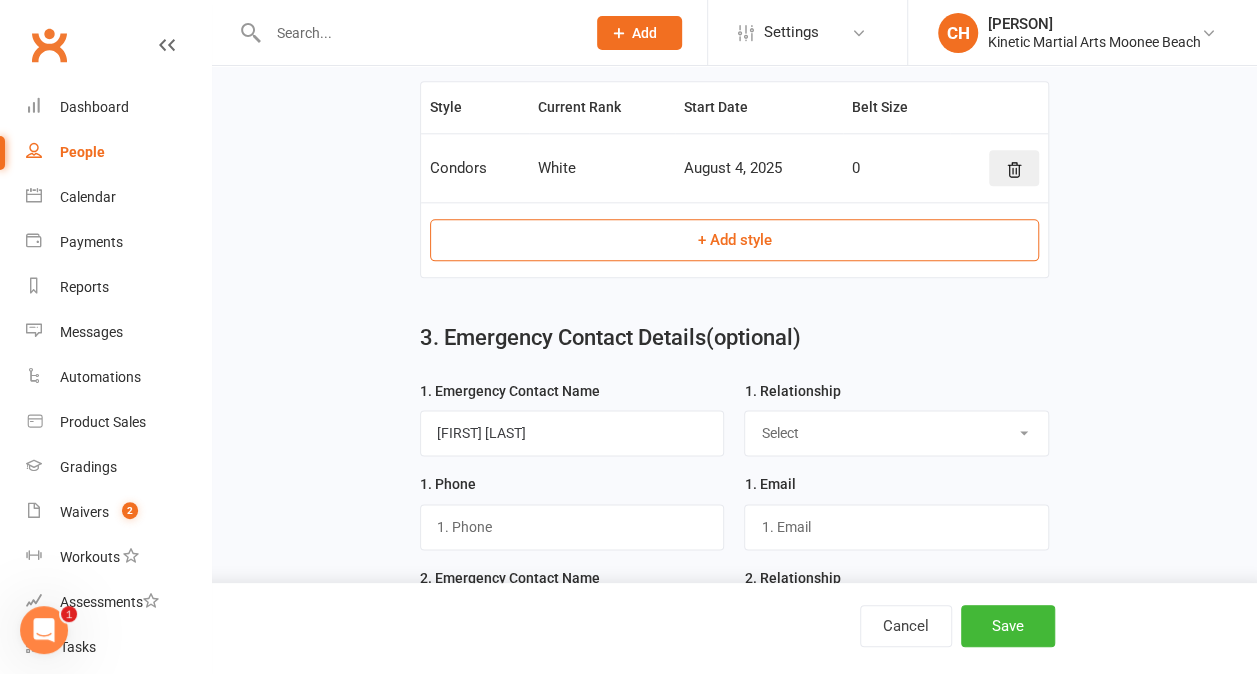 click on "Select Mother Father Wife / Girlfriend Husband / Boyfriend Grandmother / Aunt Grandfather / Uncle Other" at bounding box center (896, 433) 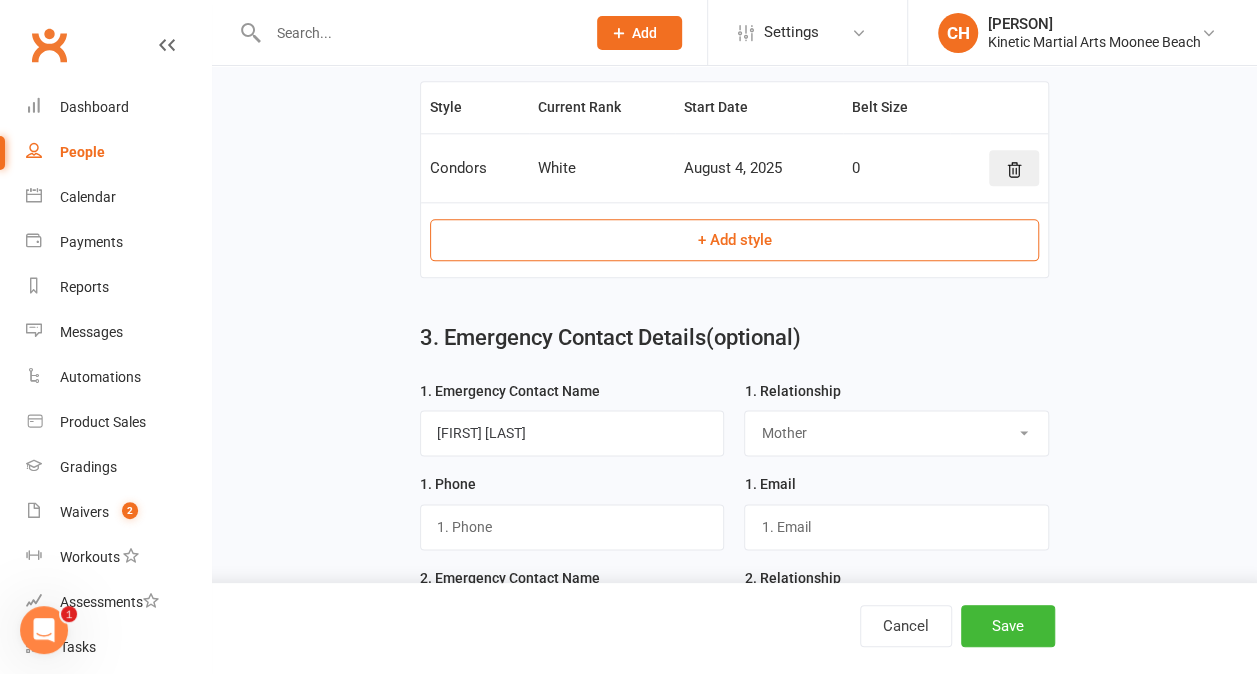 click on "Select Mother Father Wife / Girlfriend Husband / Boyfriend Grandmother / Aunt Grandfather / Uncle Other" at bounding box center (896, 433) 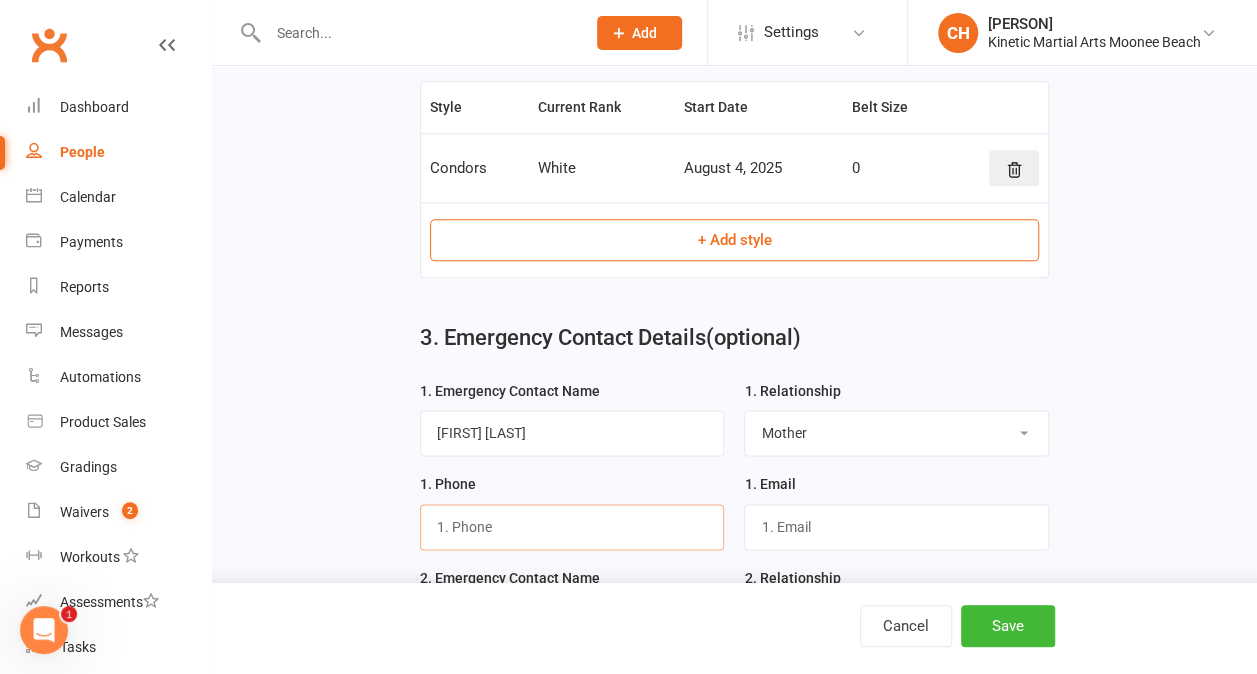 click at bounding box center (572, 527) 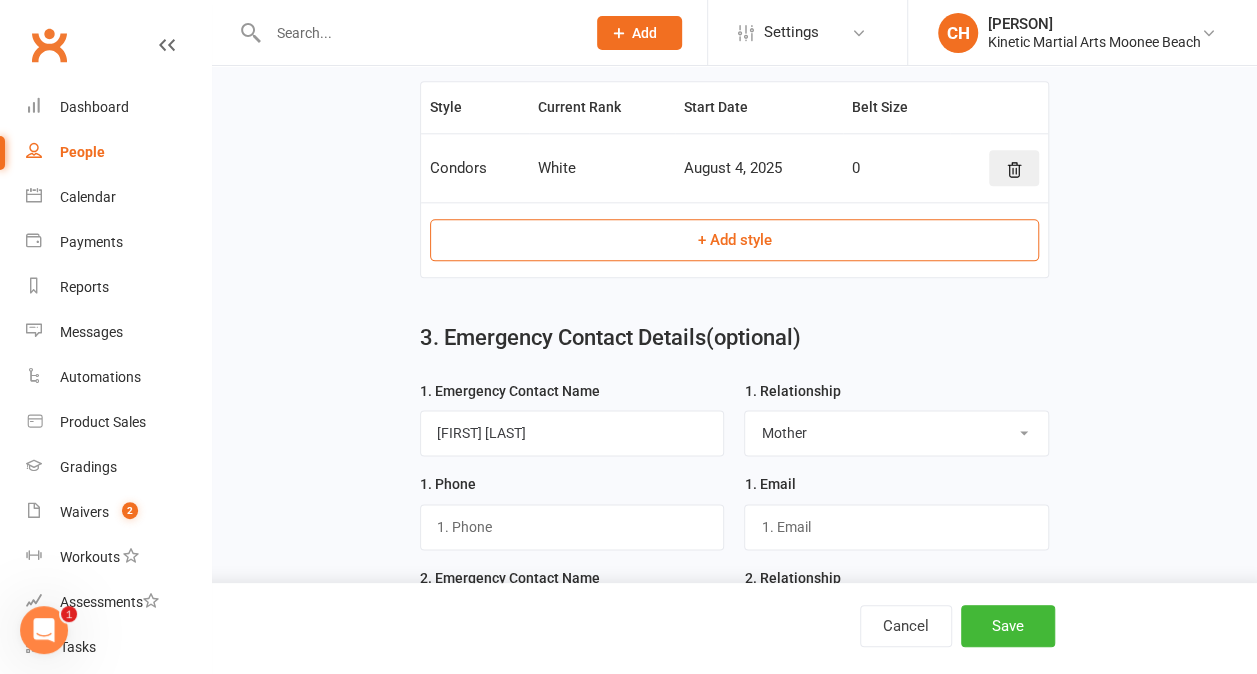click on "1. Contact Information Drop profile image here 300×300 Choose file
First Name Parneet
Last Name Tiwana
Email [EMAIL]
Mobile Number (optional) [PHONE]
Address (line 1) (optional) [ADDRESS]
Address (line 2) (optional)
City / Suburb Woolgoolga
State (optional) NSW
Postcode (optional) [POSTAL_CODE]
Kinetic Member Number (optional)
Date of Birth (optional) [DATE]
2021 - 2040
2021
2022
2023
2024
2025
2026
2027
2028
2029
2030
2031
2032
2033
2034
2035
2036
2037
2038
2039
2040" at bounding box center (734, 784) 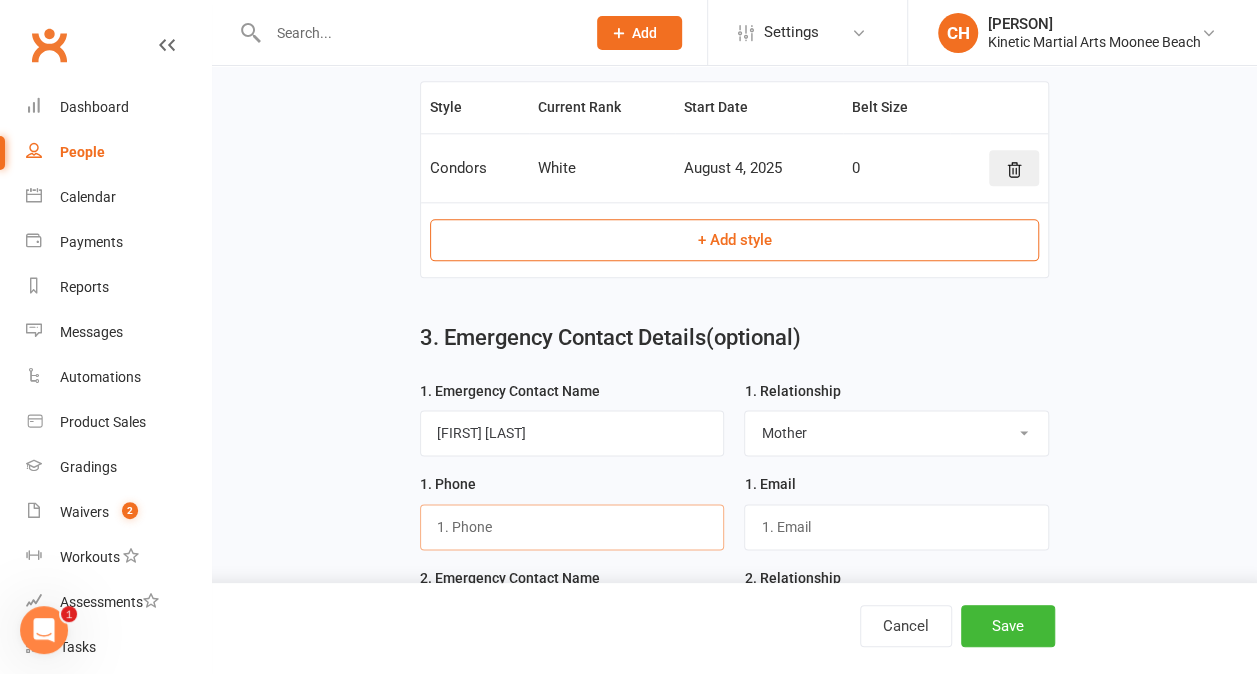 click at bounding box center [572, 527] 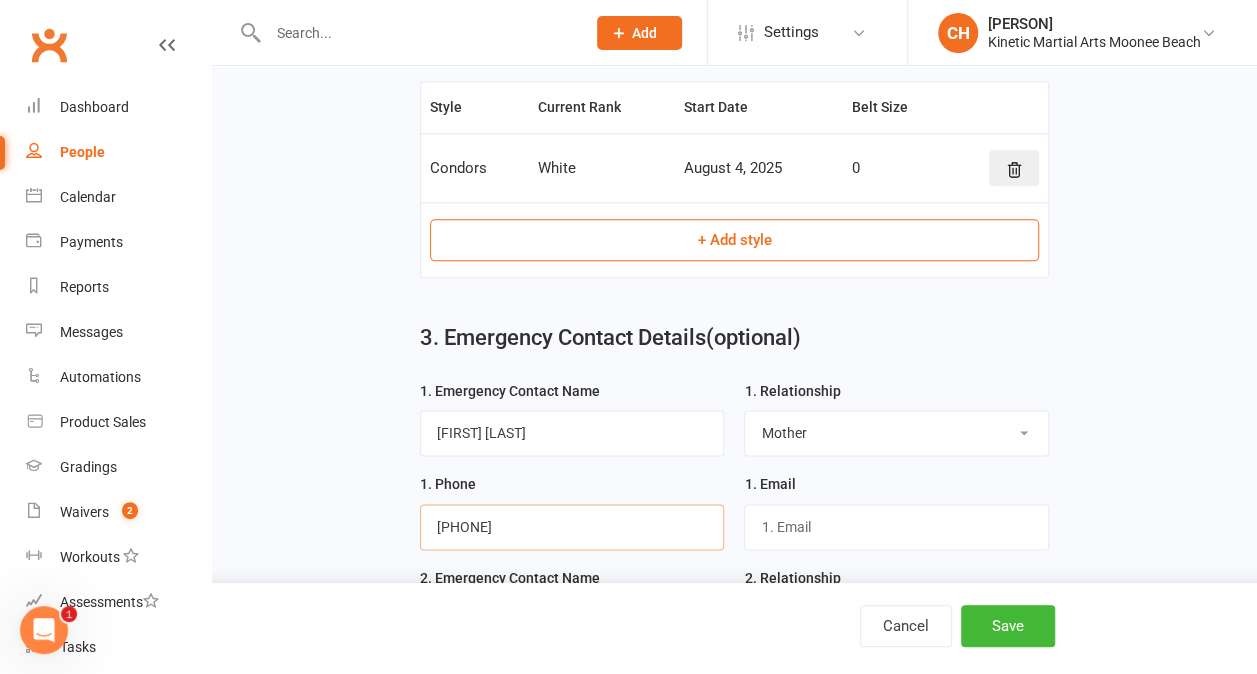 type on "[PHONE]" 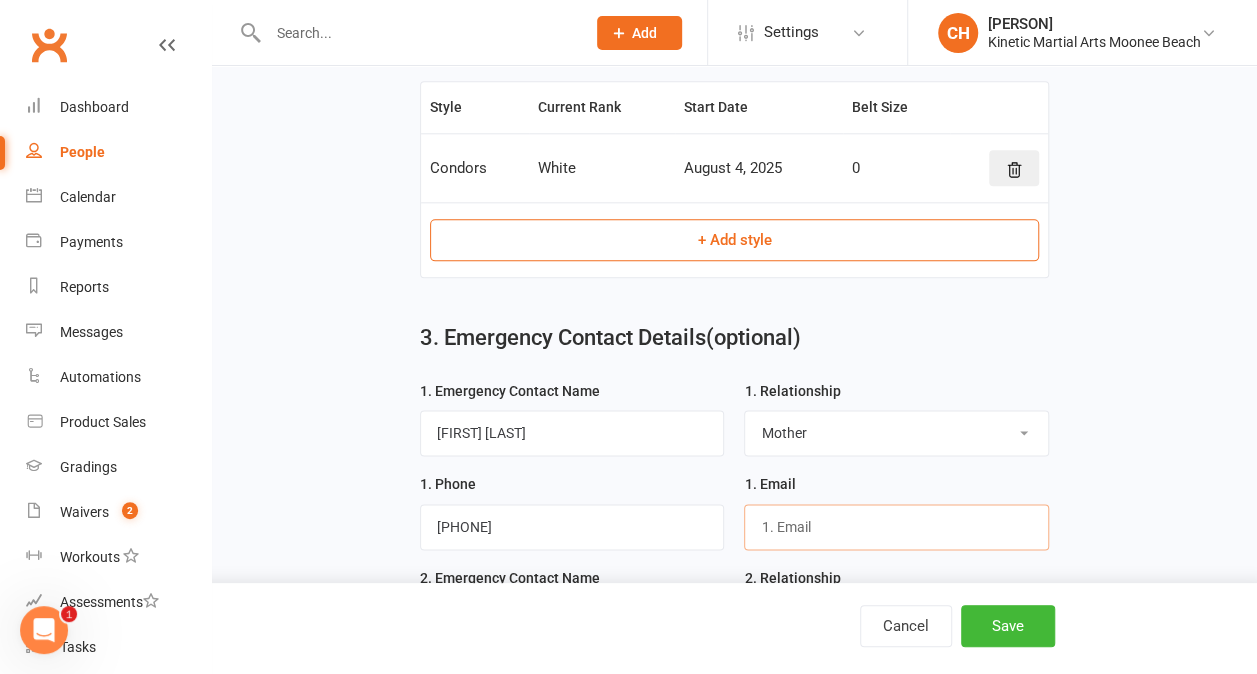 type on "[EMAIL]" 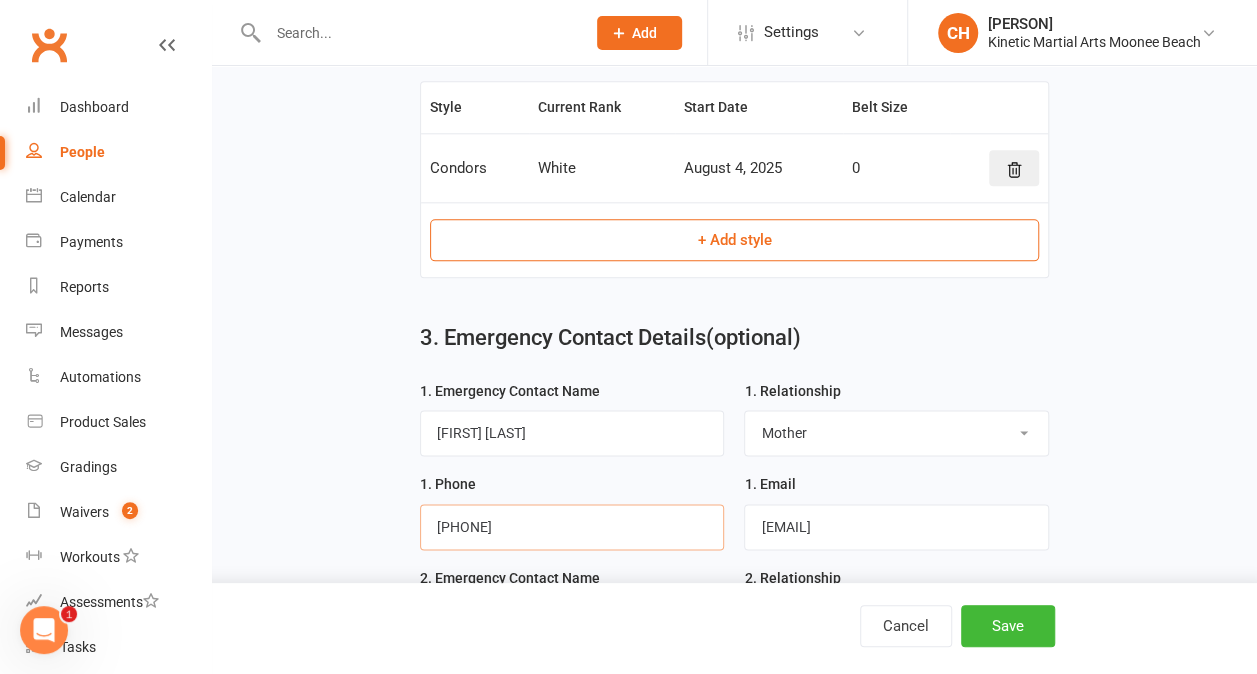 type on "[PHONE]" 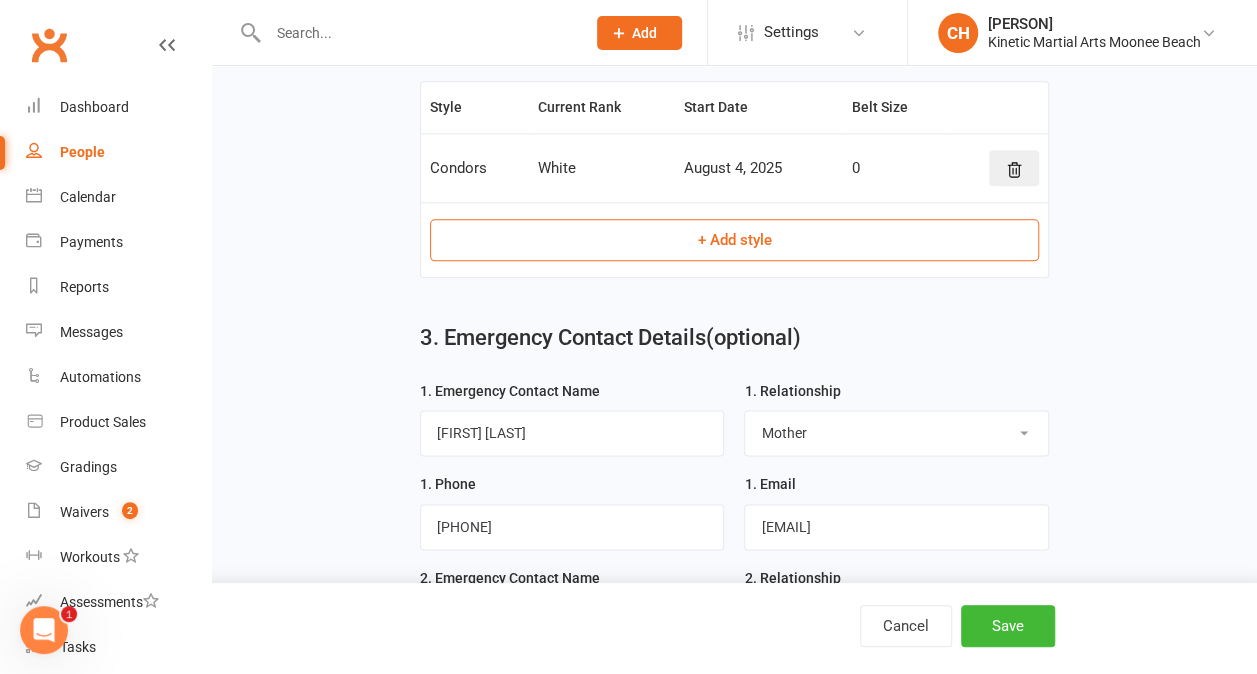 click on "1. Phone [PHONE]" at bounding box center [572, 511] 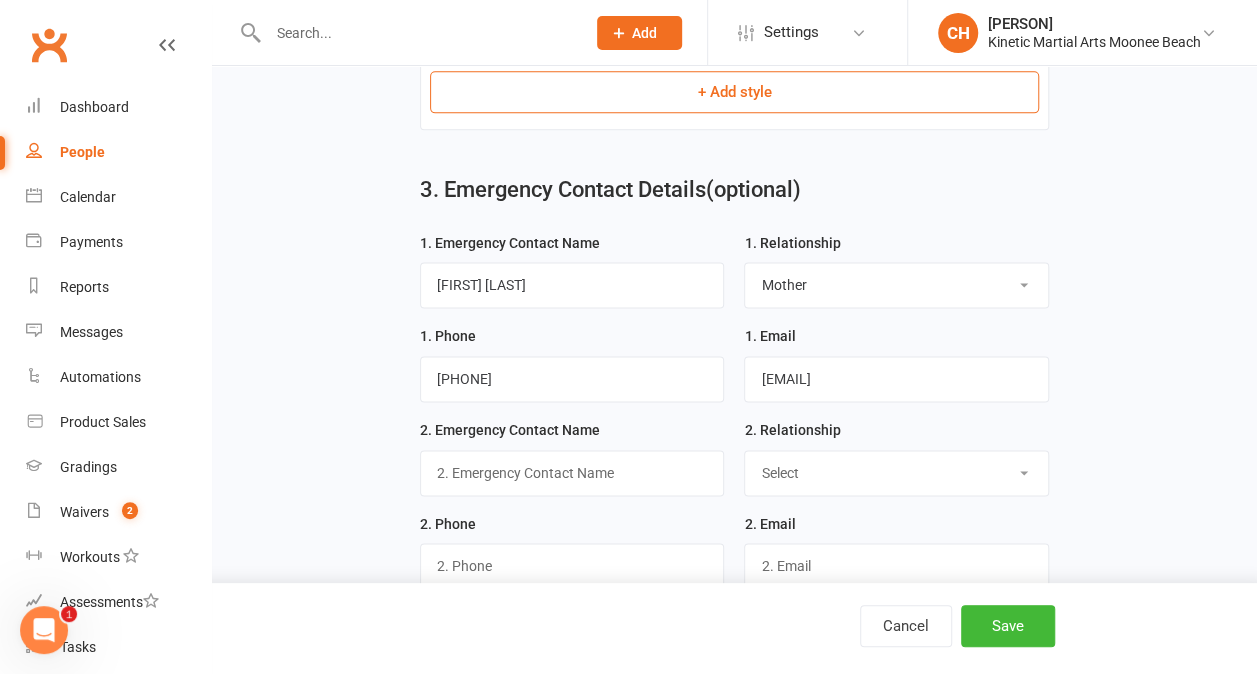 scroll, scrollTop: 1288, scrollLeft: 0, axis: vertical 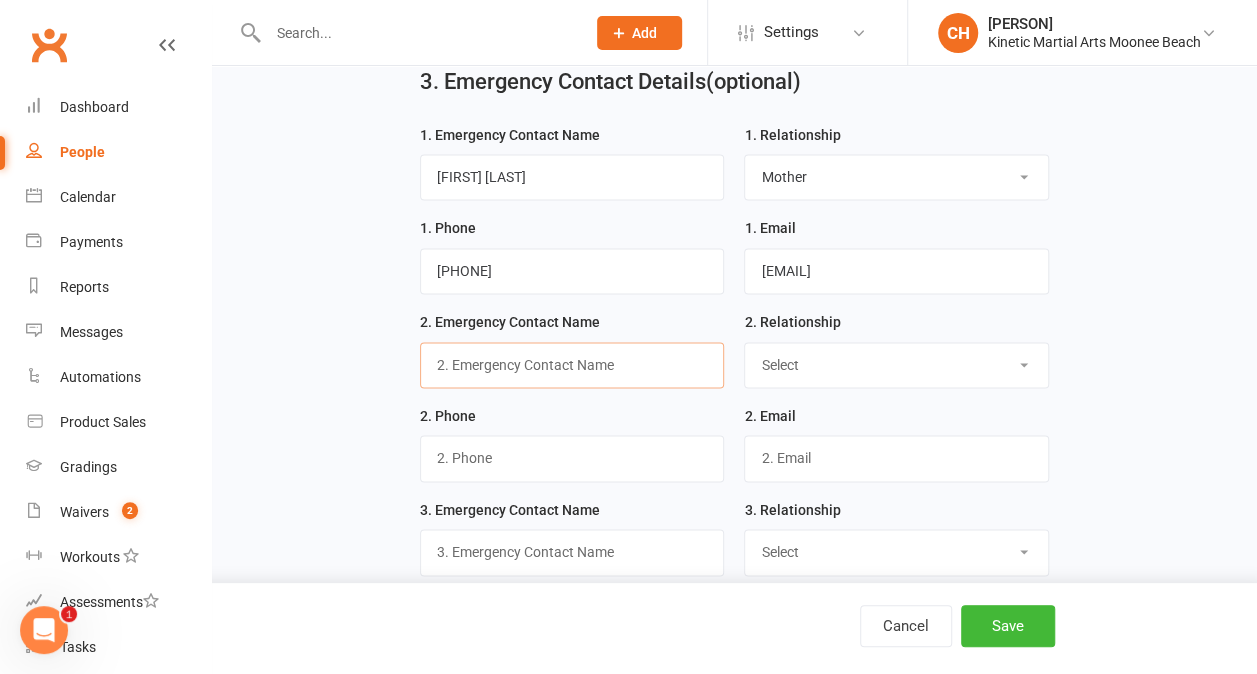 click at bounding box center [572, 365] 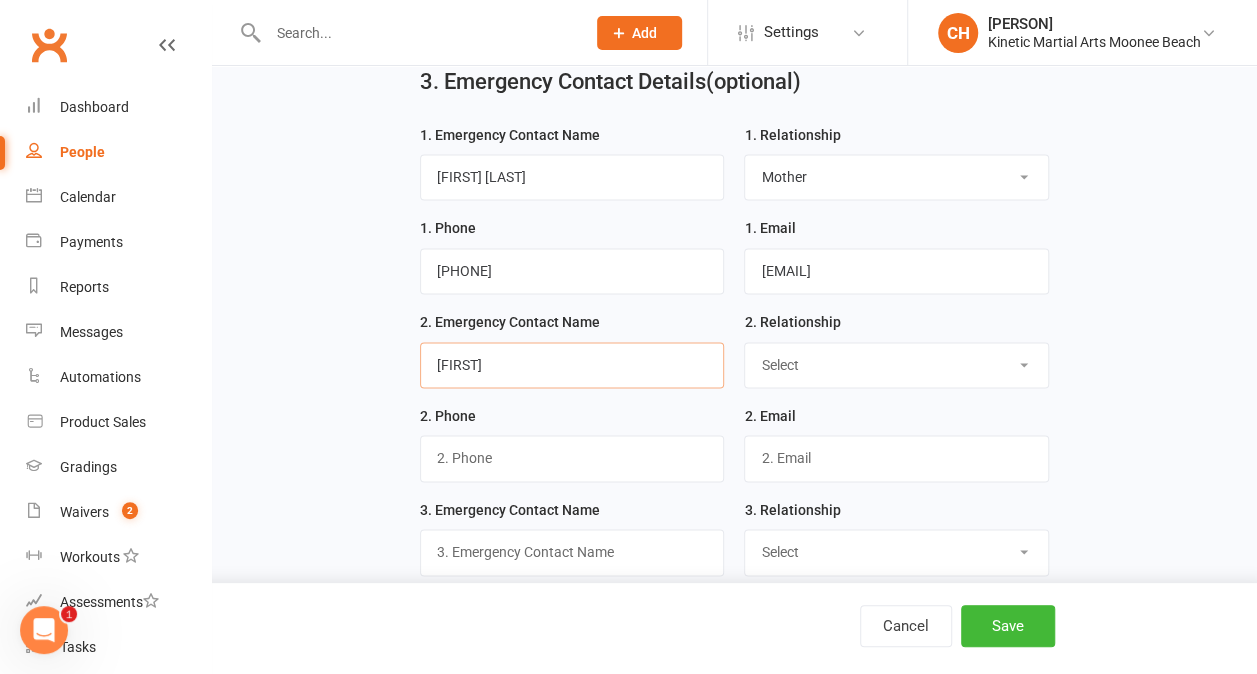 drag, startPoint x: 542, startPoint y: 347, endPoint x: 516, endPoint y: 349, distance: 26.076809 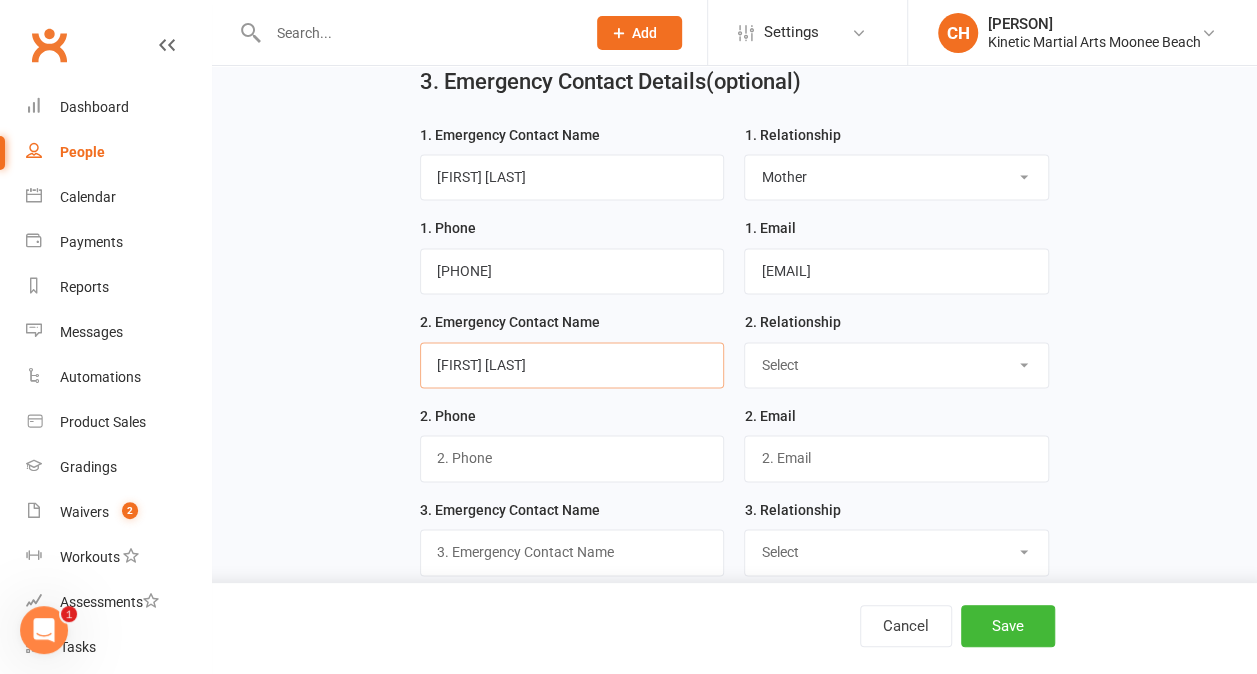 type on "[FIRST] [LAST]" 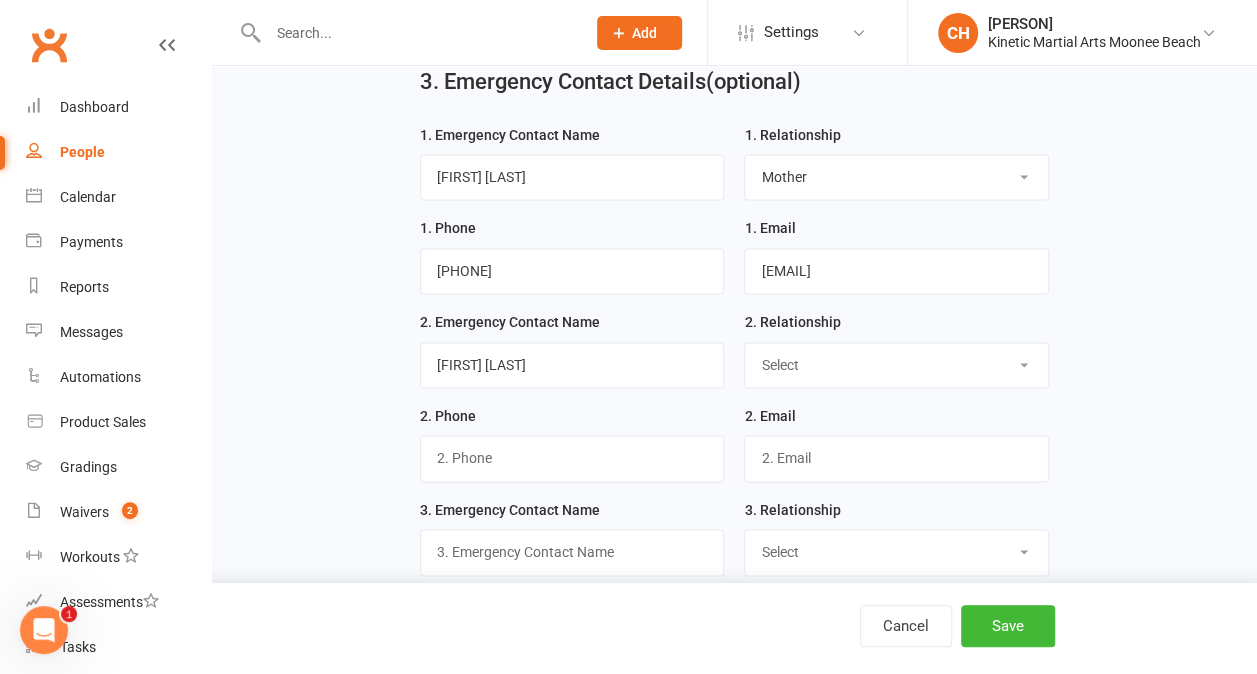 click on "Select Mother Father Wife / Girlfriend Husband / Boyfriend Grandmother / Aunt Grandfather / Uncle Other" at bounding box center [896, 365] 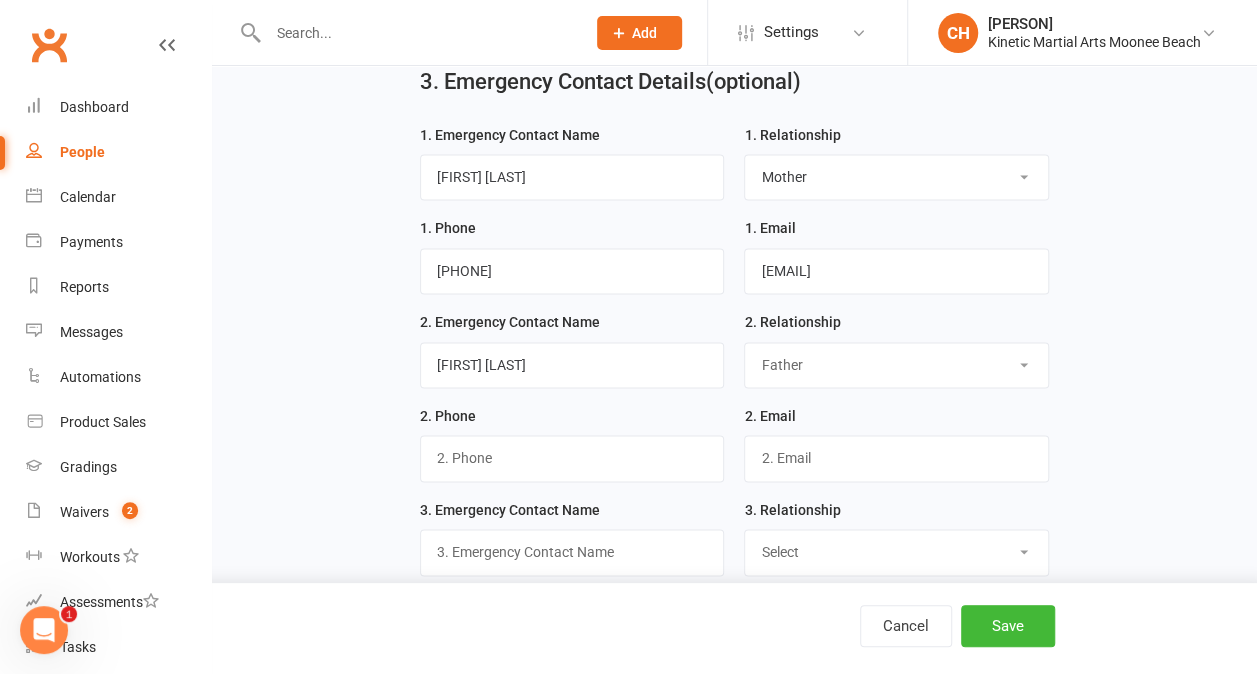 click on "Select Mother Father Wife / Girlfriend Husband / Boyfriend Grandmother / Aunt Grandfather / Uncle Other" at bounding box center [896, 365] 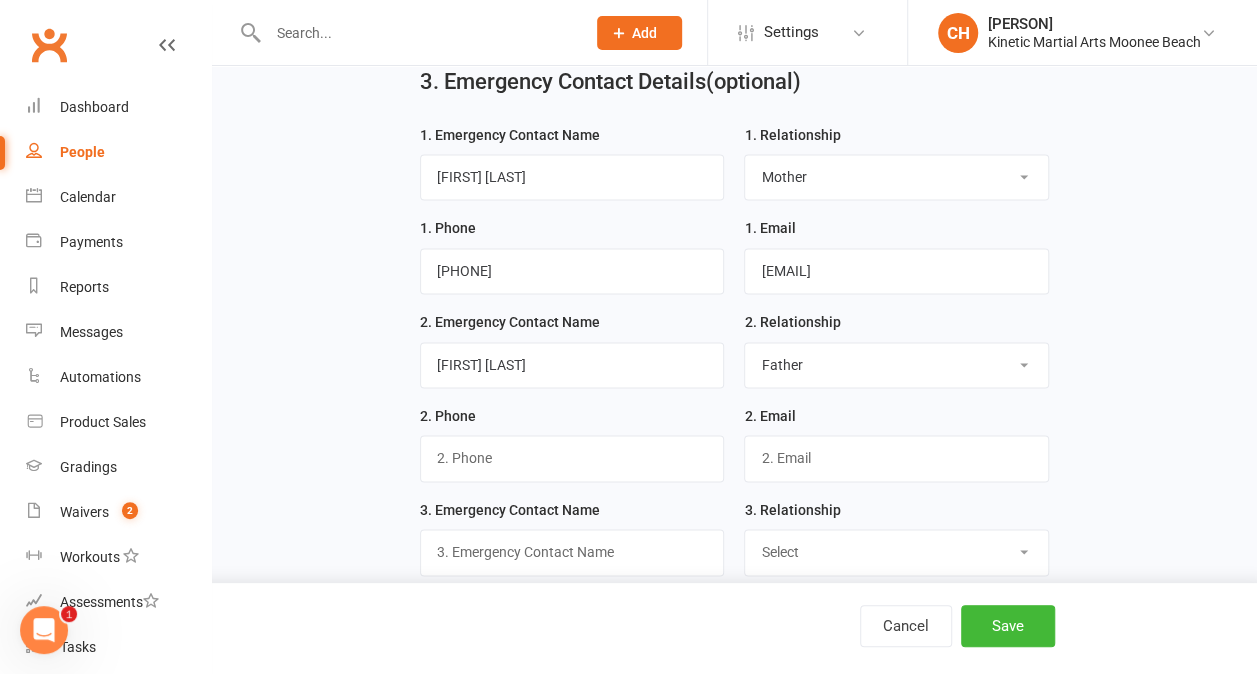 click on "2. Phone" at bounding box center (572, 451) 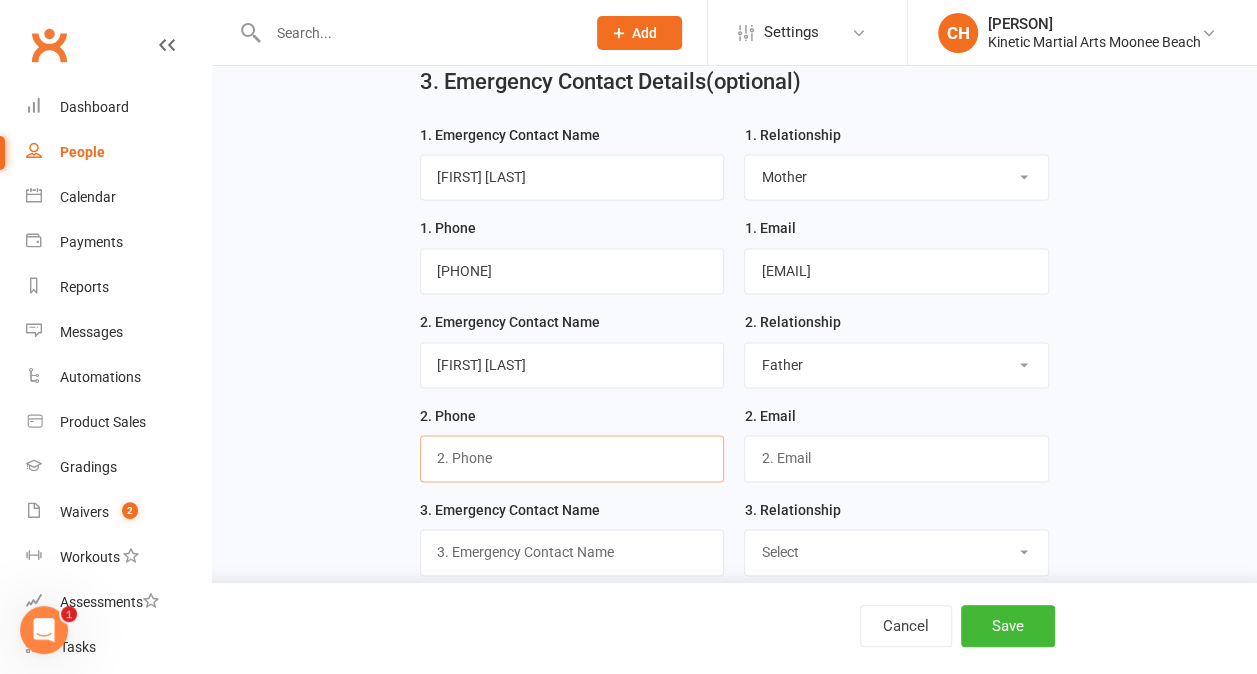click at bounding box center (572, 458) 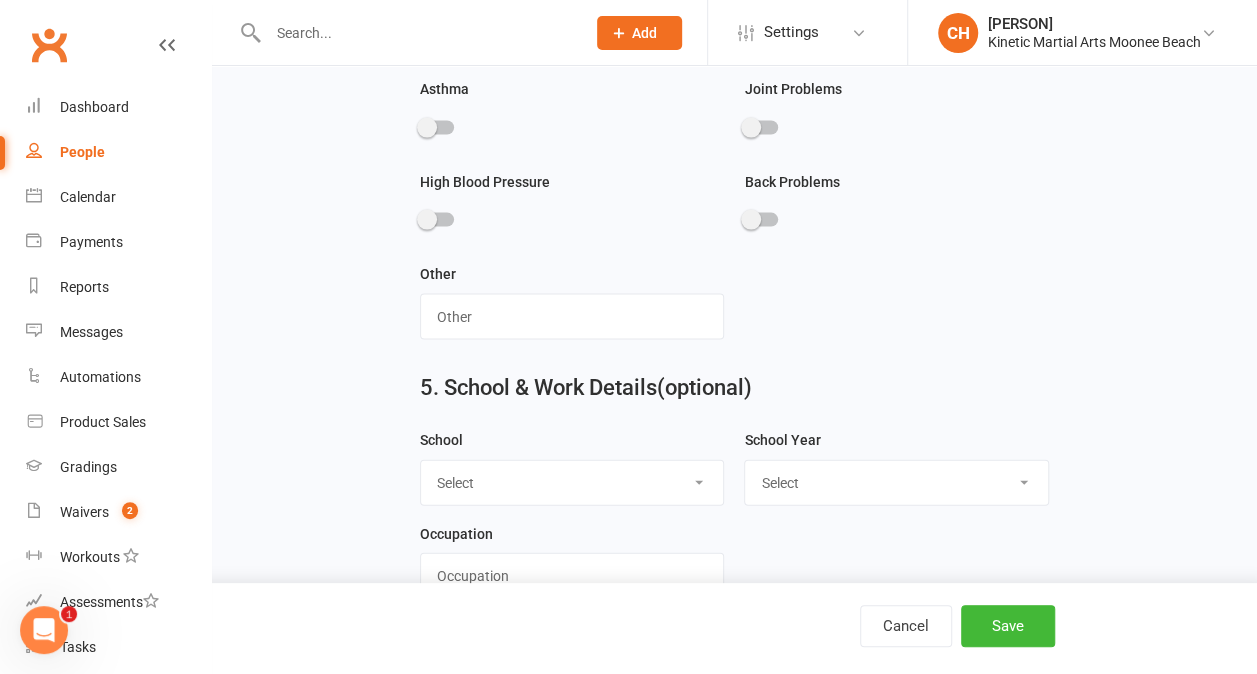 scroll, scrollTop: 1970, scrollLeft: 0, axis: vertical 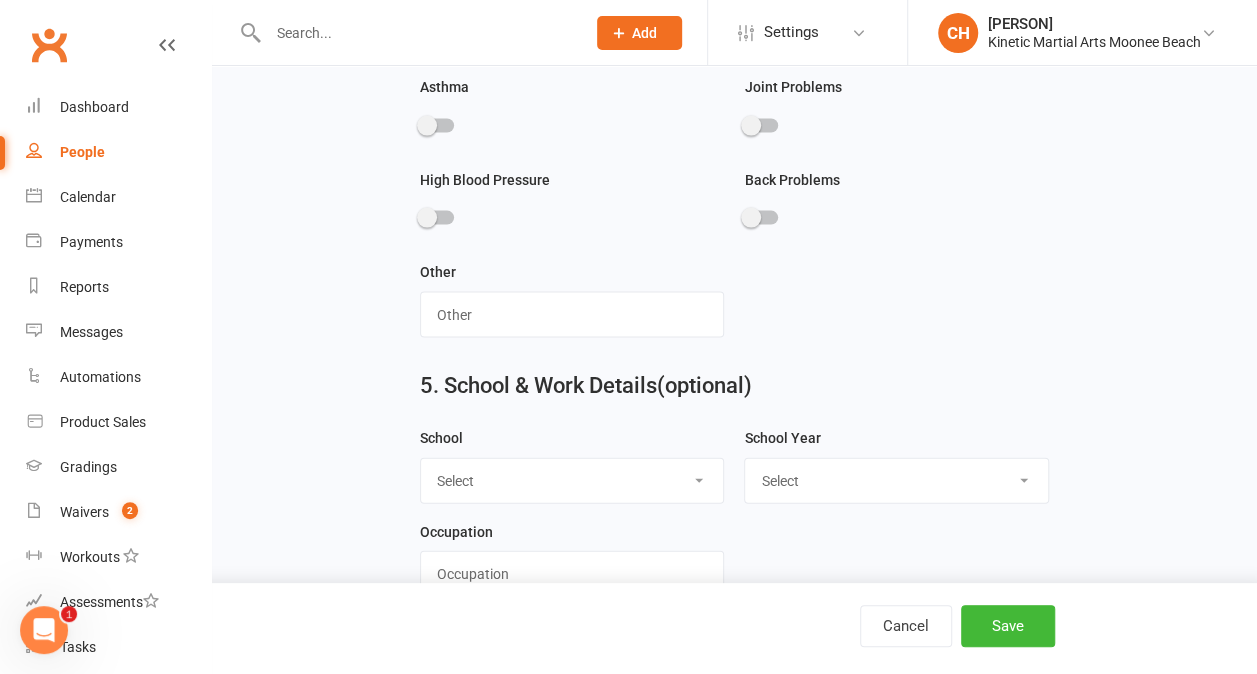 click on "Select Bishop Druit School Boambee Public School Bonville Public School Casuarina School for Steiner Education Coffs Harbour Christian Community Primary School Coffs Harbour Christian Community High School Coffs Harbour High School Coffs Harbour Public School Coffs Harbour Senior College Coramba Public School Corindi Public School Crossmaglen Public School John Paul College Karangi Public School Kororo Public School Lowanna Public School Mary Help of Christians Primary School Mullaway Public School Nana Glen Public School Narranga Public School Orara High School Orara Upper Public School Hurstville Adventist Sandy Beach Public School Sawtell Public School St Augustine's Primary School St Francis Xavier's Primary School Toormina High School Toormina Public School Tyalla Public School Ulong Public School William Bayldon Public School Woolgoolga High School Woolgoolga Public School" at bounding box center [572, 481] 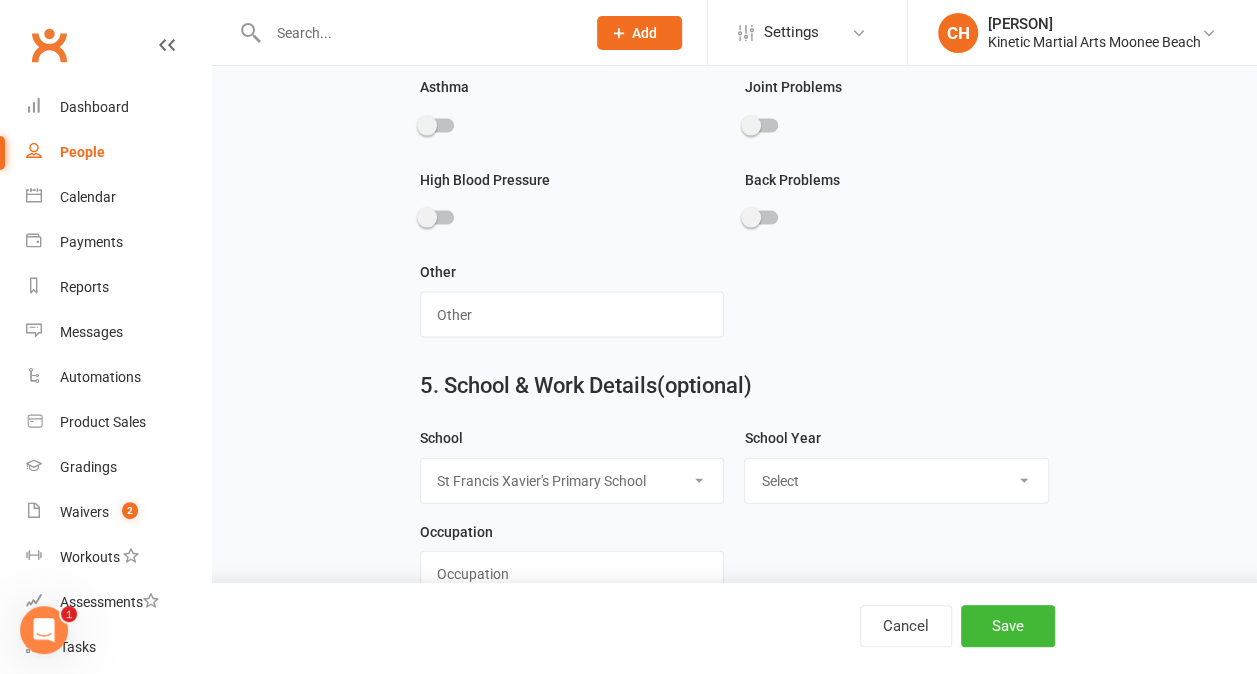 click on "Select Bishop Druit School Boambee Public School Bonville Public School Casuarina School for Steiner Education Coffs Harbour Christian Community Primary School Coffs Harbour Christian Community High School Coffs Harbour High School Coffs Harbour Public School Coffs Harbour Senior College Coramba Public School Corindi Public School Crossmaglen Public School John Paul College Karangi Public School Kororo Public School Lowanna Public School Mary Help of Christians Primary School Mullaway Public School Nana Glen Public School Narranga Public School Orara High School Orara Upper Public School Hurstville Adventist Sandy Beach Public School Sawtell Public School St Augustine's Primary School St Francis Xavier's Primary School Toormina High School Toormina Public School Tyalla Public School Ulong Public School William Bayldon Public School Woolgoolga High School Woolgoolga Public School" at bounding box center [572, 481] 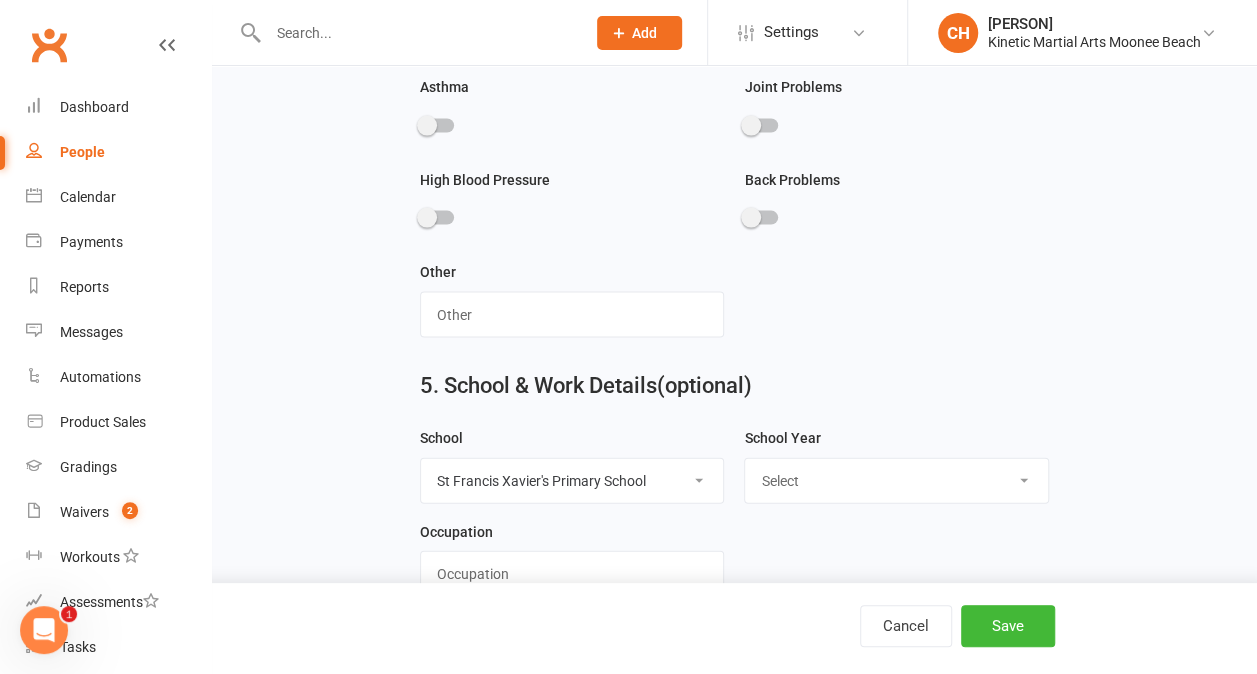 click on "Select Pre-school/Day care Kindergarten - two years before Kindergarten - one year before Kindergarten Year 1 Year 2 Year 3 Year 4 Year 5 Year 6 Year 7 Year 8 Year 9 Year 10 Year 11 Year 12 First year - Uni/Tafe Second year - Uni/Tafe Third year - Uni/Tafe Fourth year - Uni/Tafe Fifth year - Uni/Tafe" at bounding box center [896, 481] 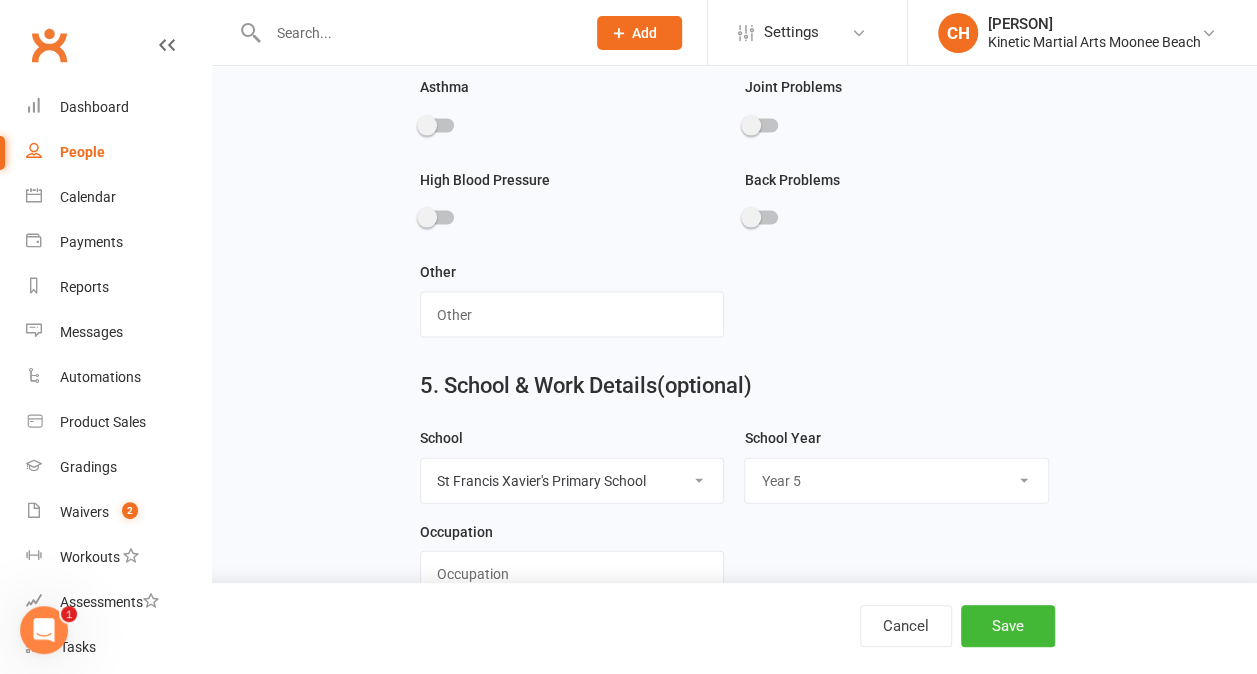 click on "Select Pre-school/Day care Kindergarten - two years before Kindergarten - one year before Kindergarten Year 1 Year 2 Year 3 Year 4 Year 5 Year 6 Year 7 Year 8 Year 9 Year 10 Year 11 Year 12 First year - Uni/Tafe Second year - Uni/Tafe Third year - Uni/Tafe Fourth year - Uni/Tafe Fifth year - Uni/Tafe" at bounding box center [896, 481] 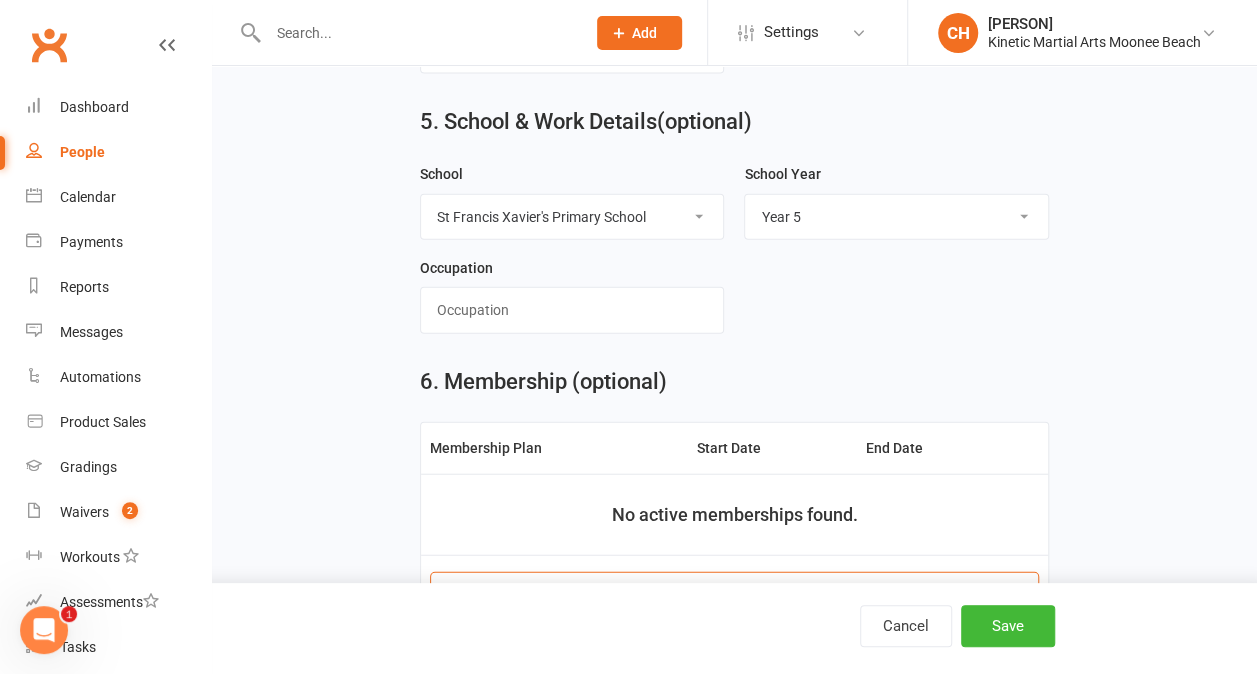 scroll, scrollTop: 2236, scrollLeft: 0, axis: vertical 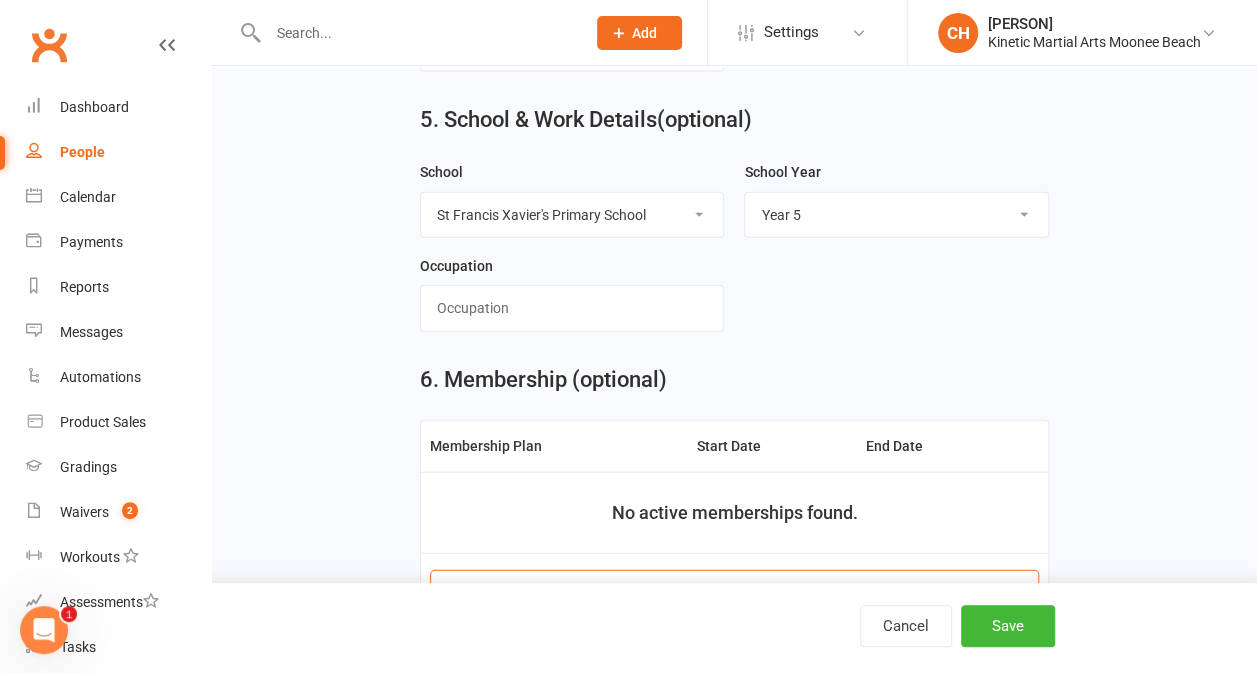 click on "+ Add membership" at bounding box center (734, 591) 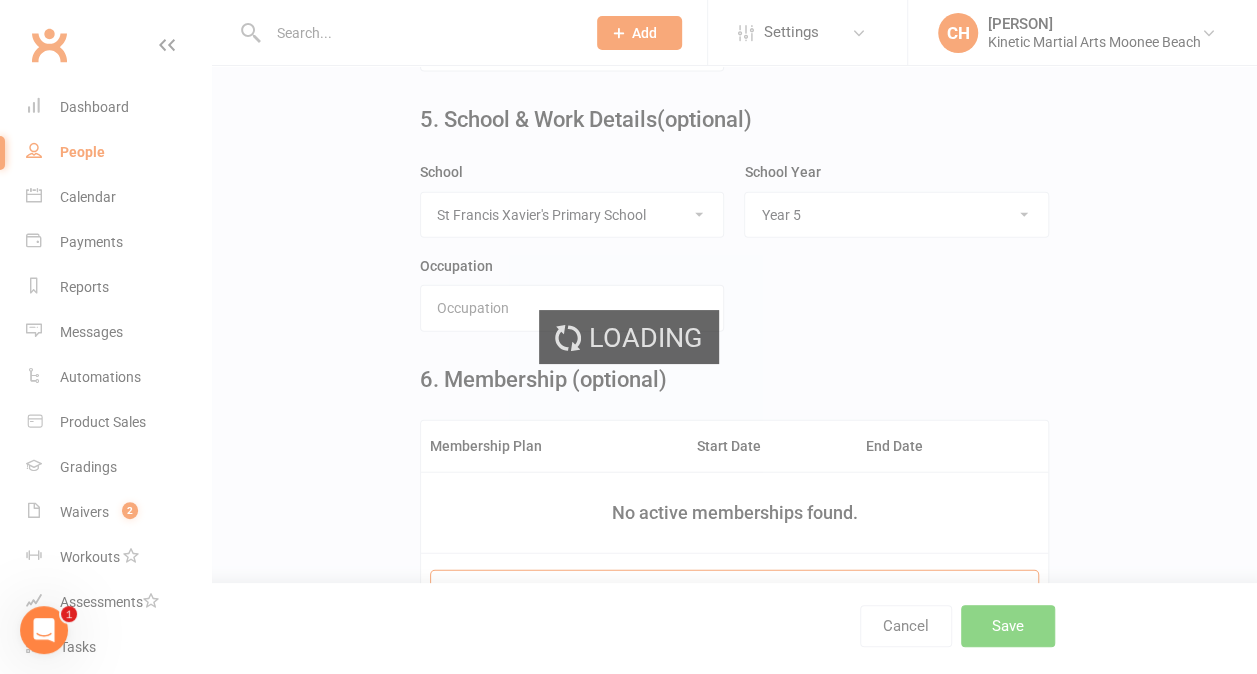 scroll, scrollTop: 0, scrollLeft: 0, axis: both 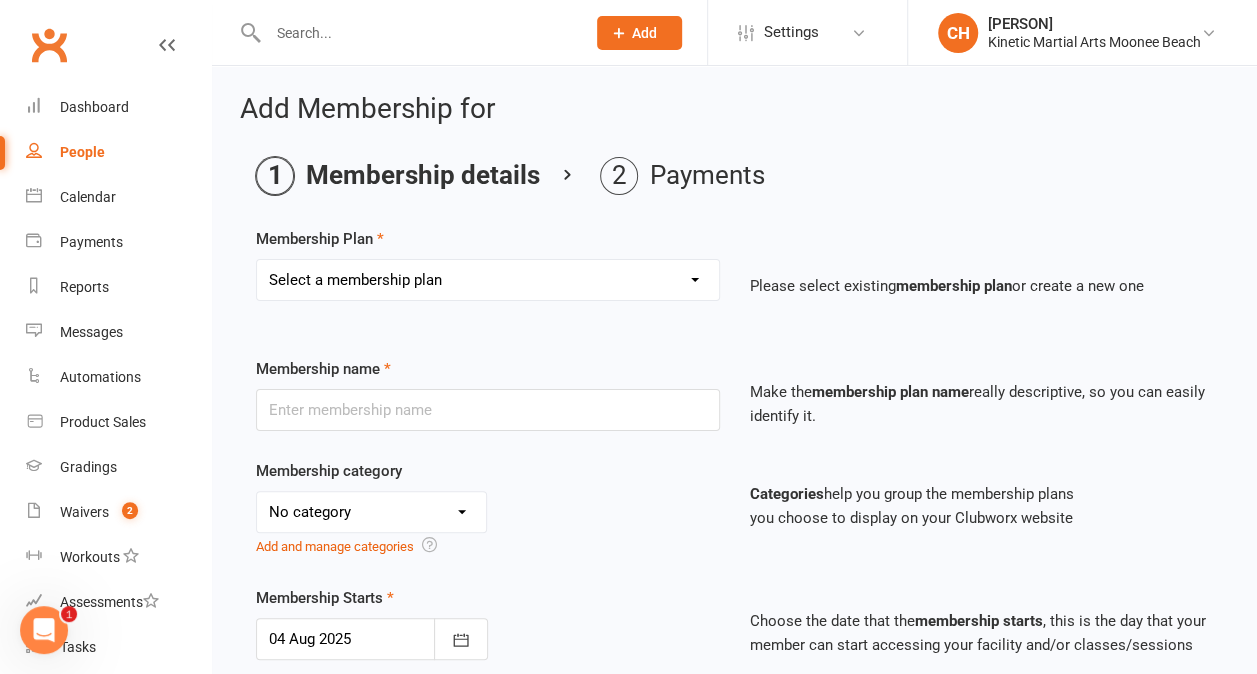 click on "Select a membership plan Create new Membership Plan Training Fees - $68 Fortnightly Training Fees (Once/Week) - $49 Fortnightly Free Membership Training Fees - OLD Full day Kids/Teens/Adults Hwarang - $85/day Full day Teens Hwarang - Leadership Program - $50/day Half day Kids Hwarang - $40/day Course - $90/term Kids/Teens Night & Half day Adults Hwarang - $45/night or day Teens Night - Leadership Program - $35/night NERF War - $25/day Annual Insurance 2025 - $25/year 6 monthly fees $78 Per Fortnight Training" at bounding box center (488, 280) 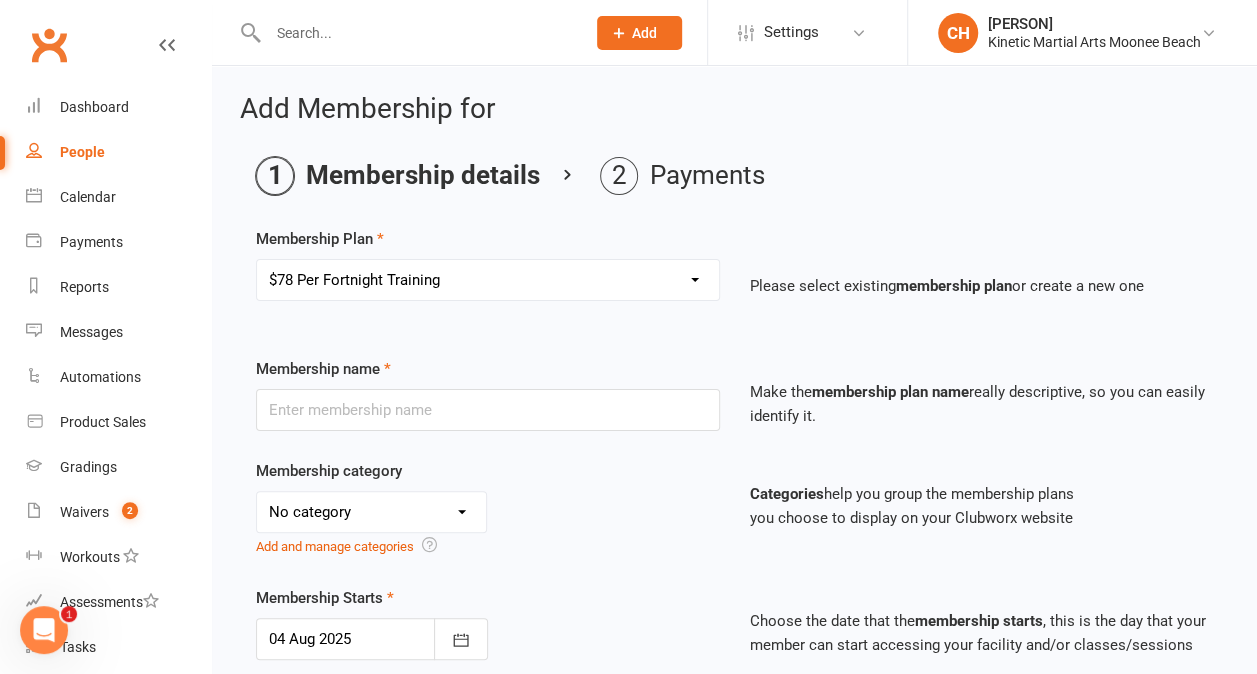 click on "Select a membership plan Create new Membership Plan Training Fees - $68 Fortnightly Training Fees (Once/Week) - $49 Fortnightly Free Membership Training Fees - OLD Full day Kids/Teens/Adults Hwarang - $85/day Full day Teens Hwarang - Leadership Program - $50/day Half day Kids Hwarang - $40/day Course - $90/term Kids/Teens Night & Half day Adults Hwarang - $45/night or day Teens Night - Leadership Program - $35/night NERF War - $25/day Annual Insurance 2025 - $25/year 6 monthly fees $78 Per Fortnight Training" at bounding box center (488, 280) 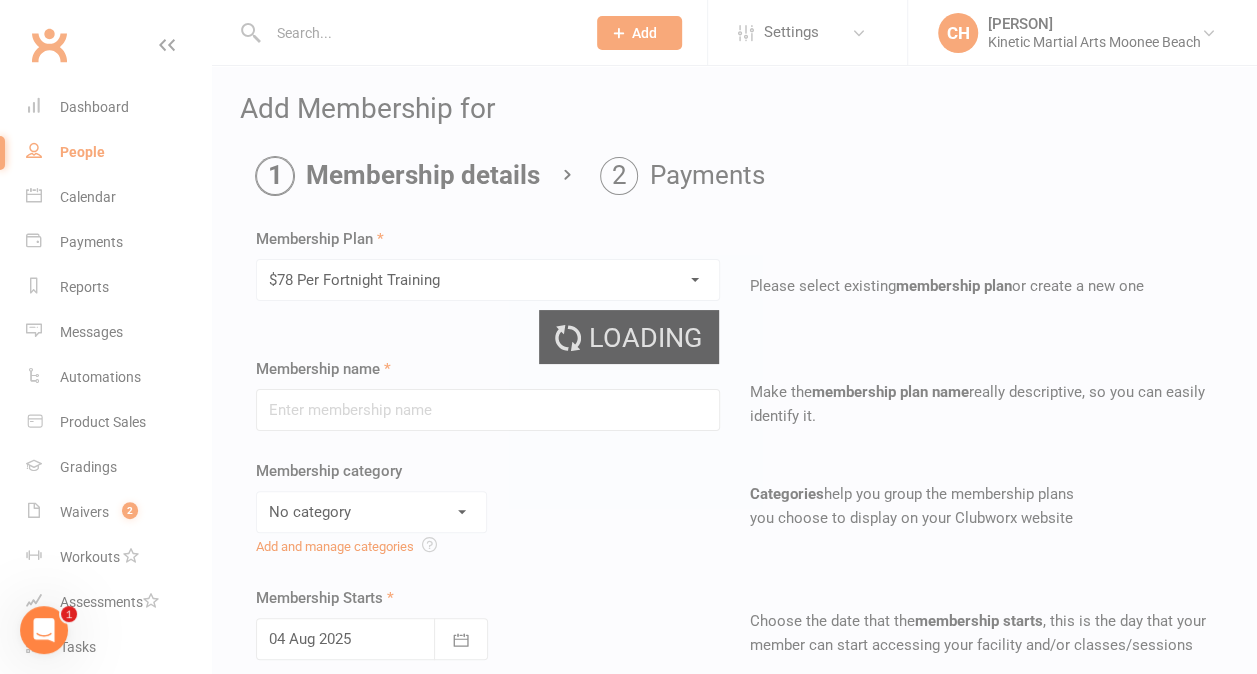 type on "$78 Per Fortnight Training" 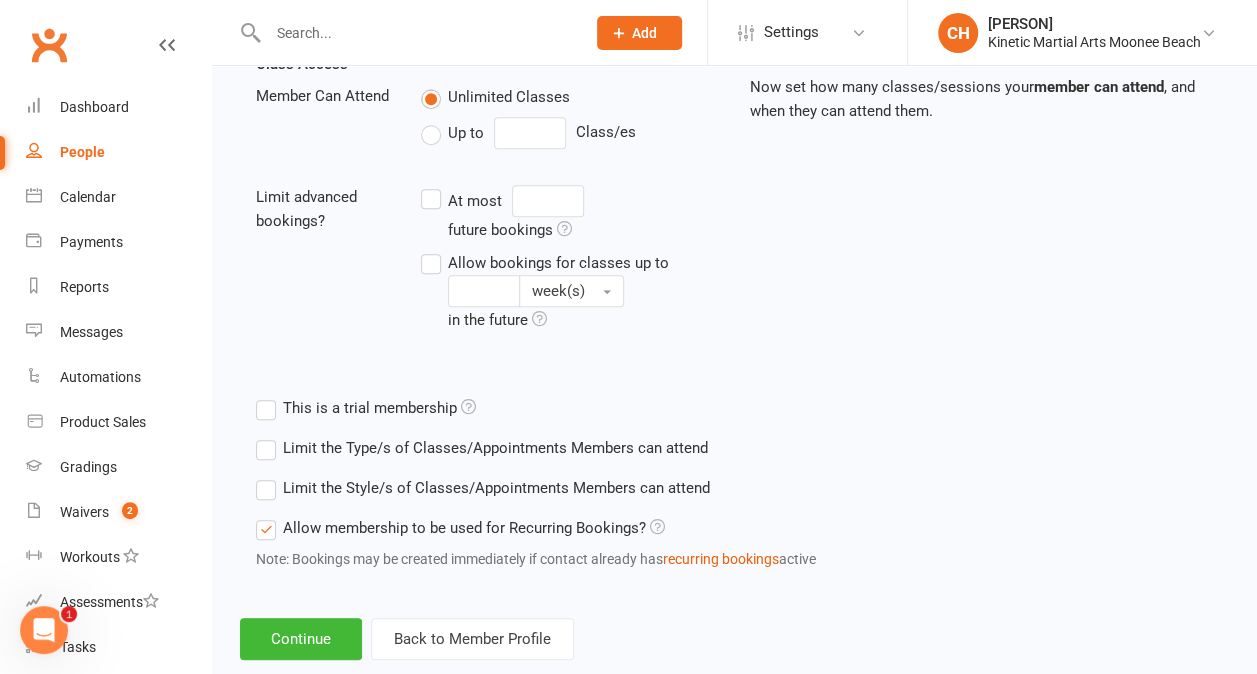 scroll, scrollTop: 751, scrollLeft: 0, axis: vertical 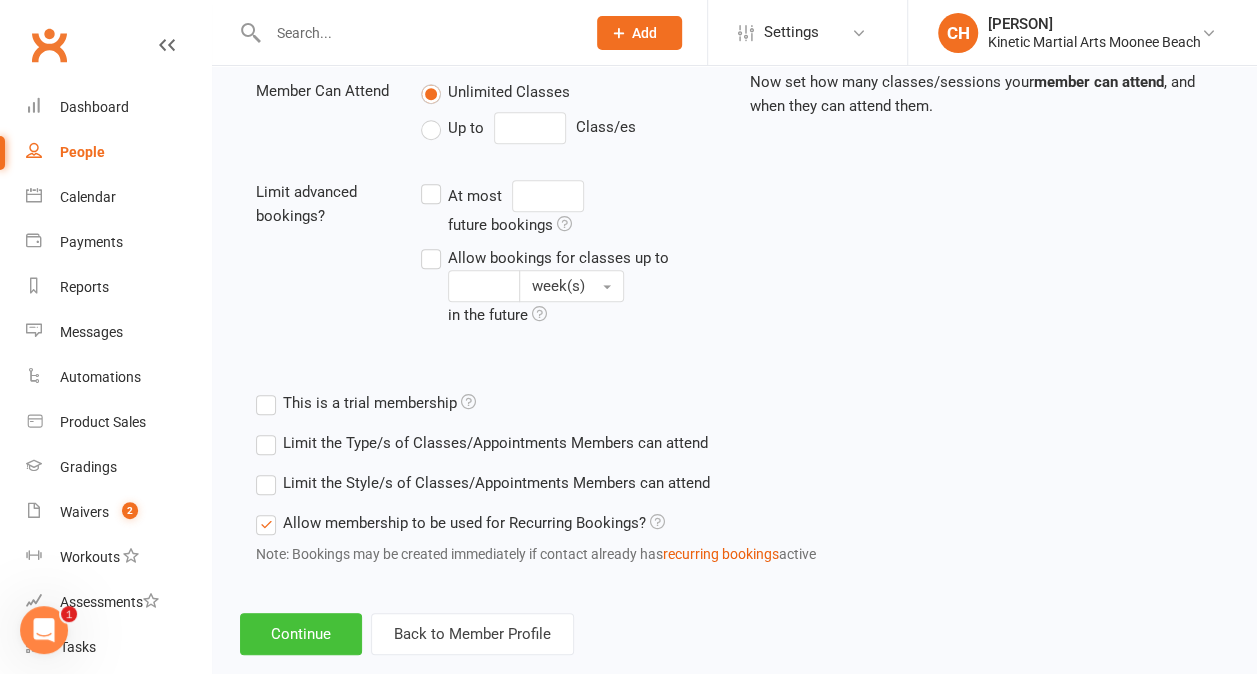click on "Continue" at bounding box center [301, 634] 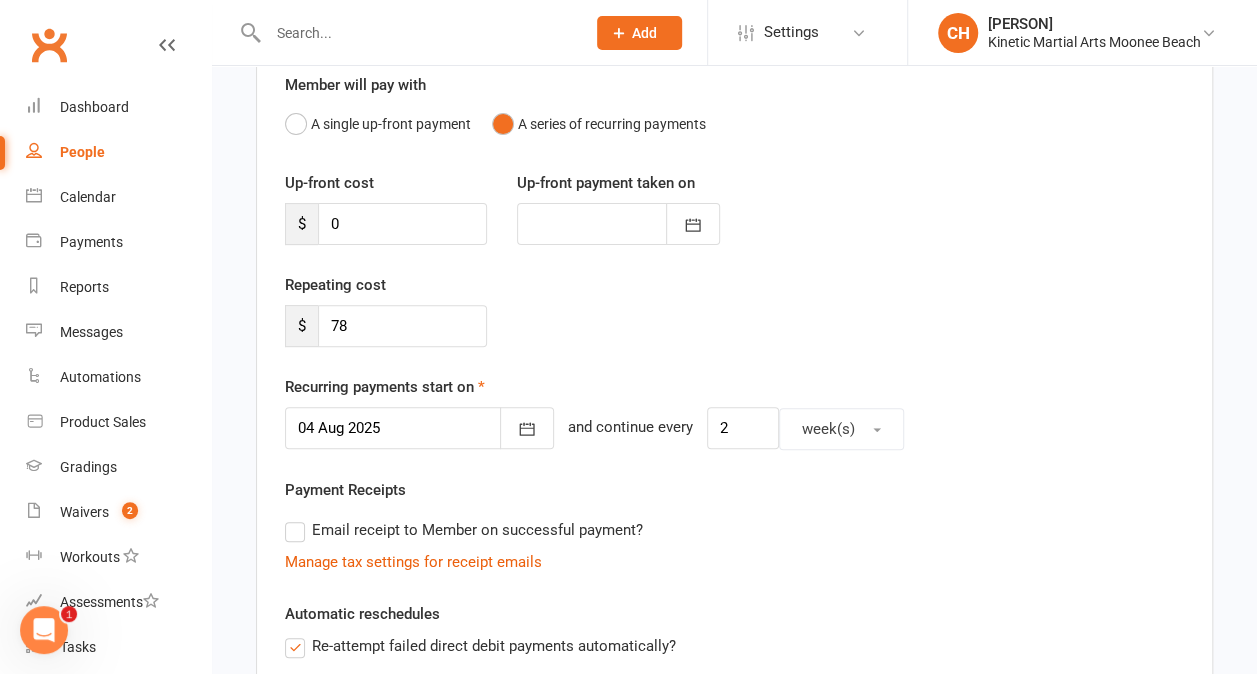 scroll, scrollTop: 182, scrollLeft: 0, axis: vertical 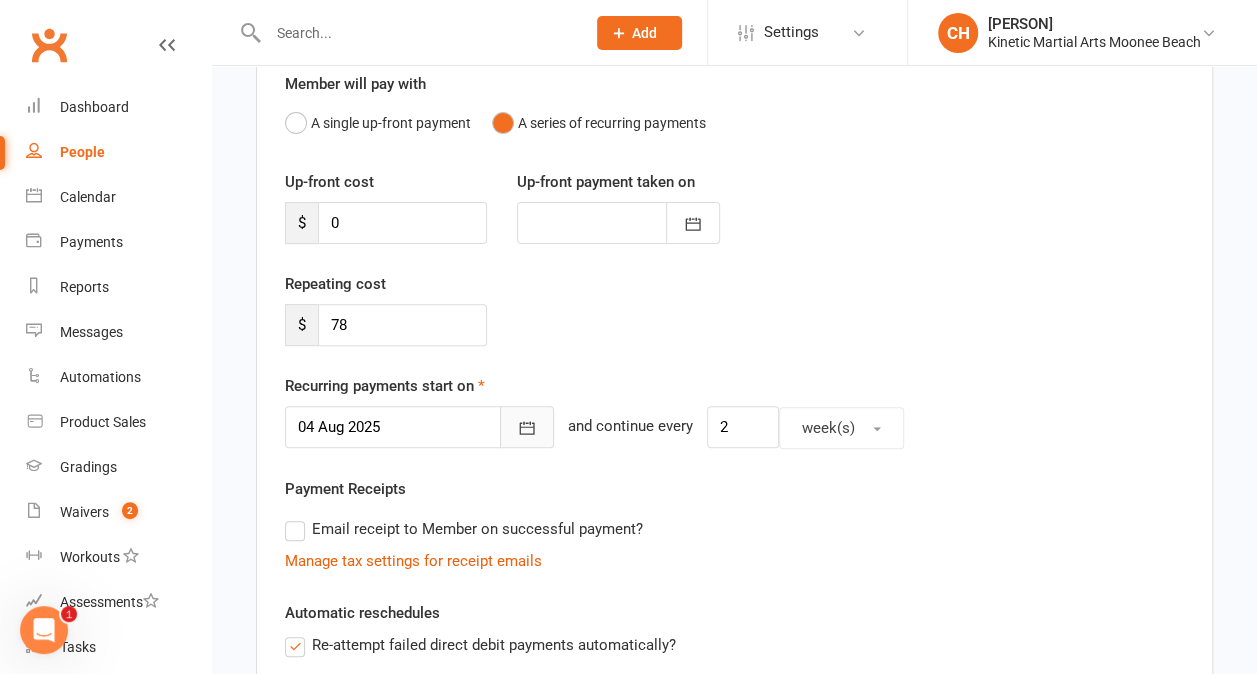 click 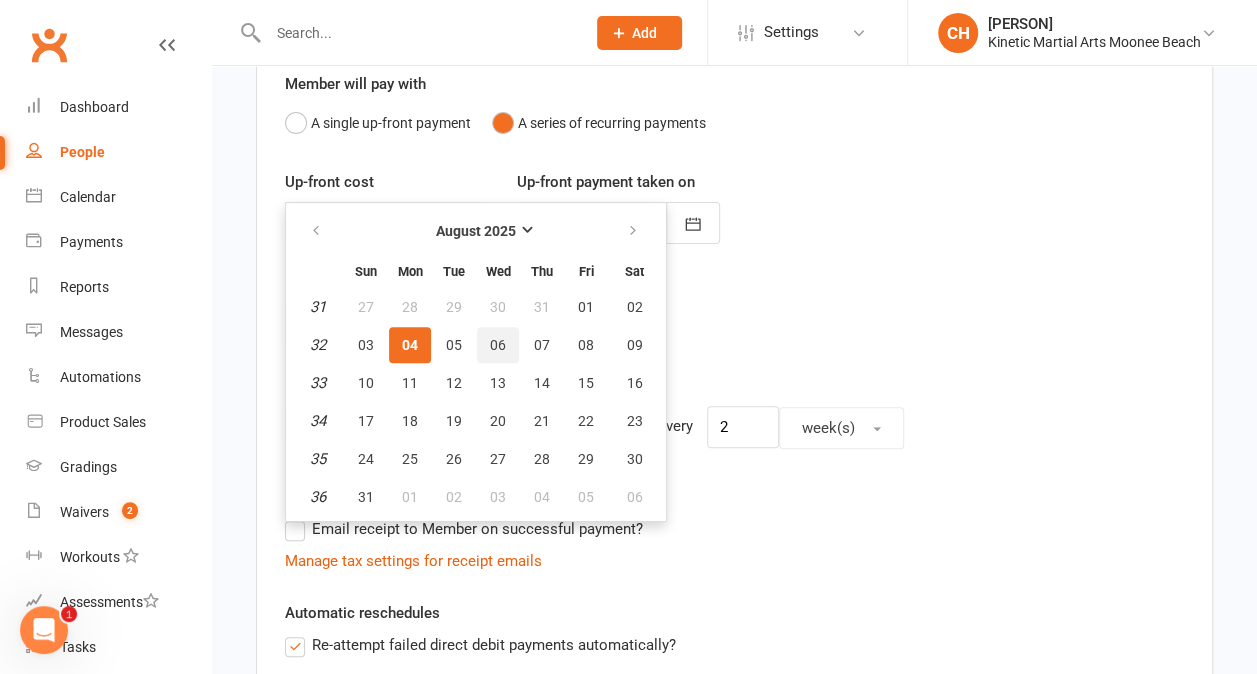 click on "06" at bounding box center (498, 345) 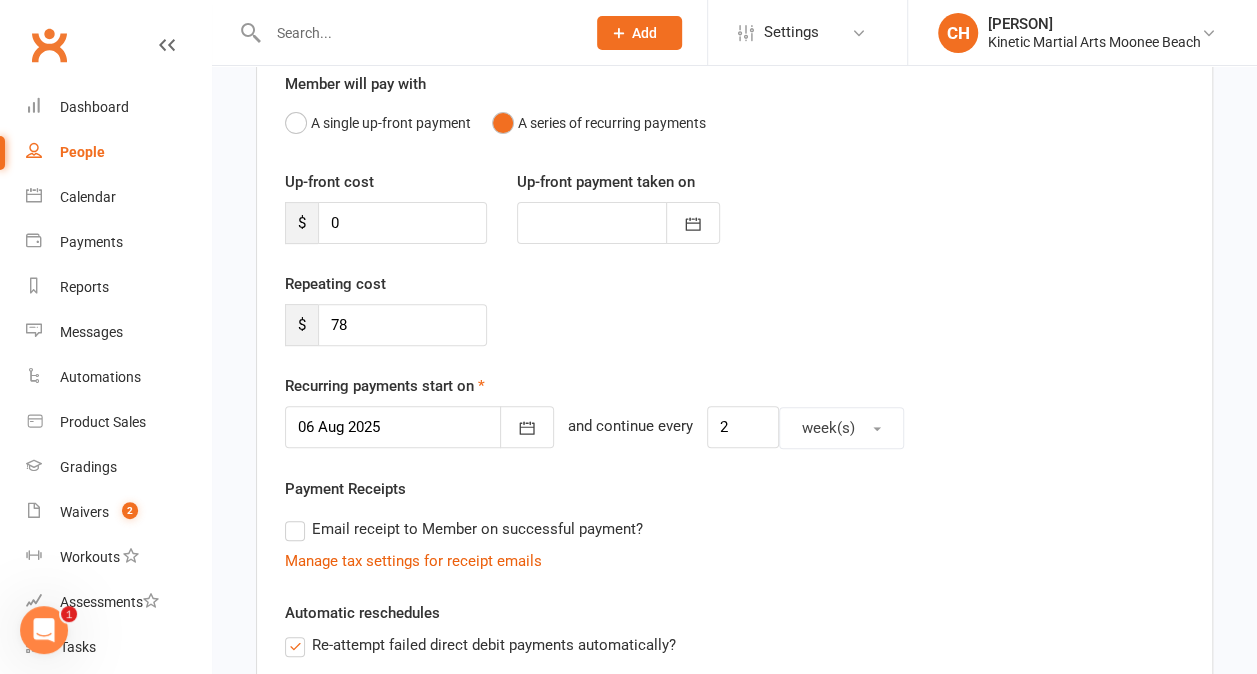 click on "Payment Receipts Email receipt to Member on successful payment? Manage tax settings for receipt emails" at bounding box center [734, 525] 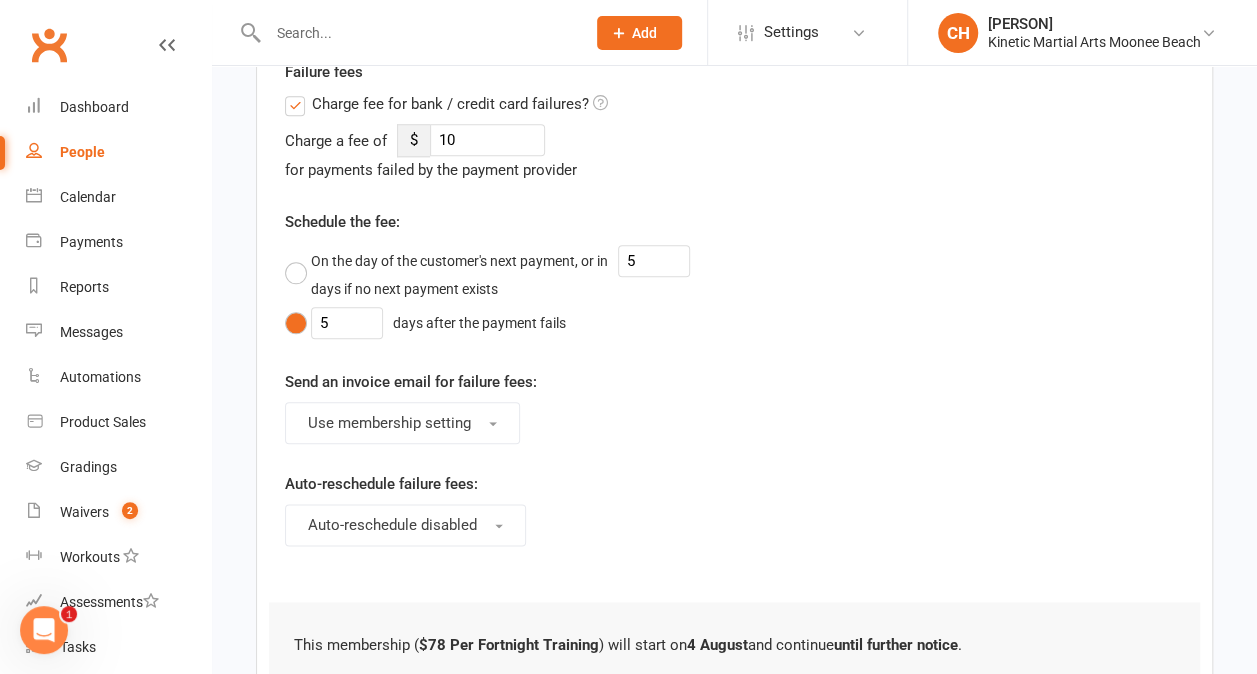 scroll, scrollTop: 1129, scrollLeft: 0, axis: vertical 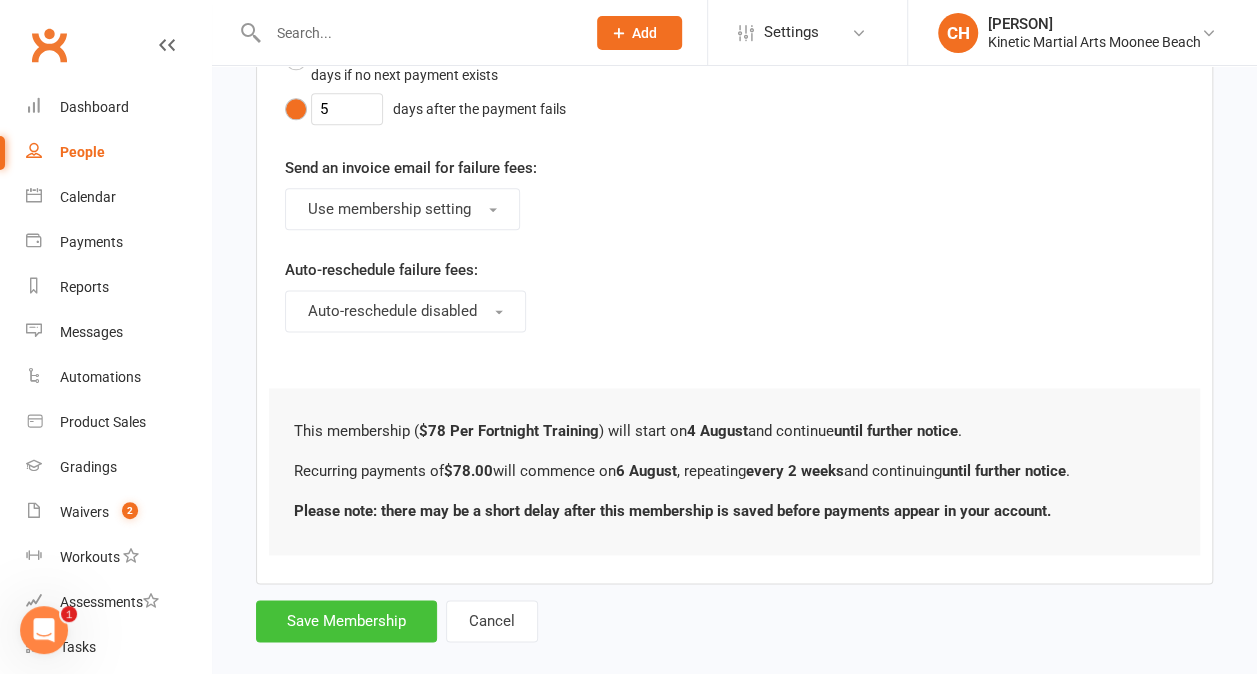 click on "Save Membership" at bounding box center (346, 621) 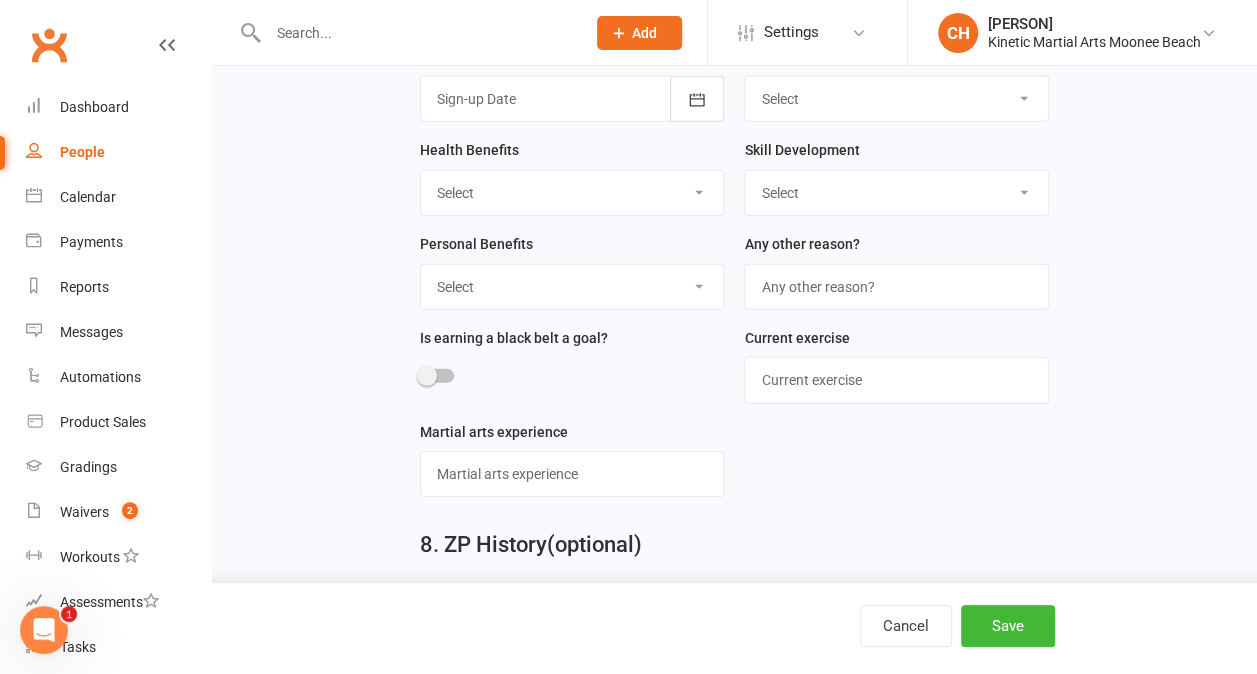 scroll, scrollTop: 3091, scrollLeft: 0, axis: vertical 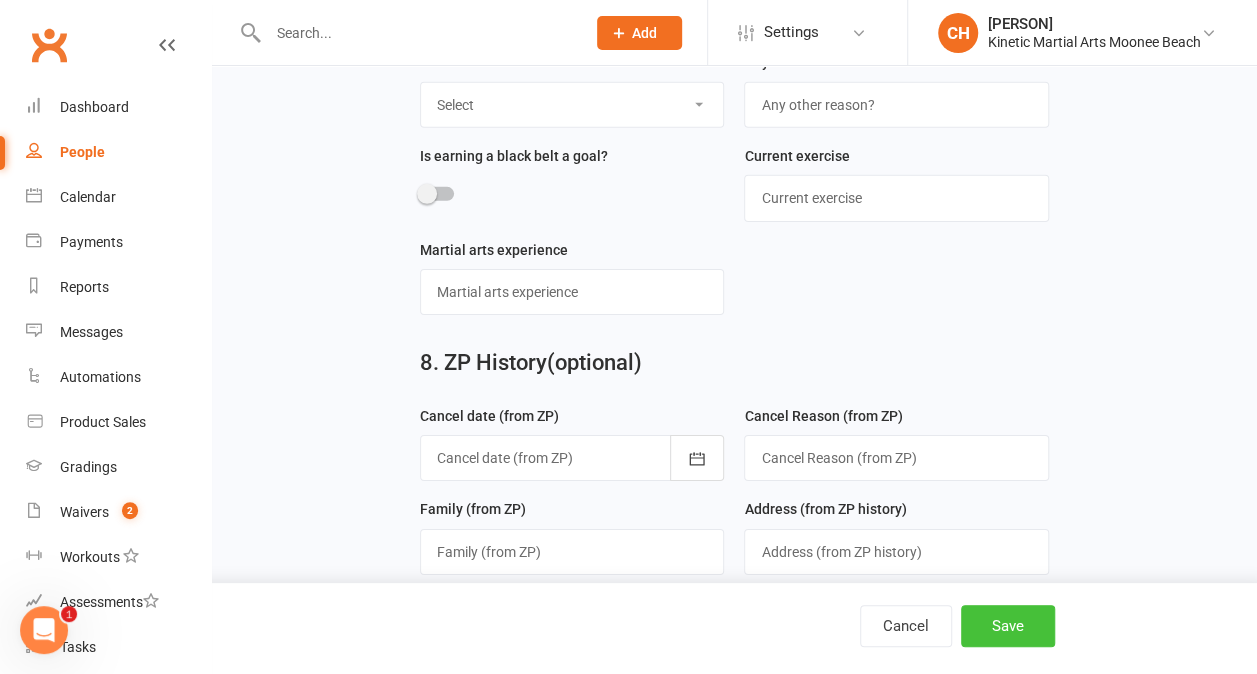 click on "Save" at bounding box center [1008, 626] 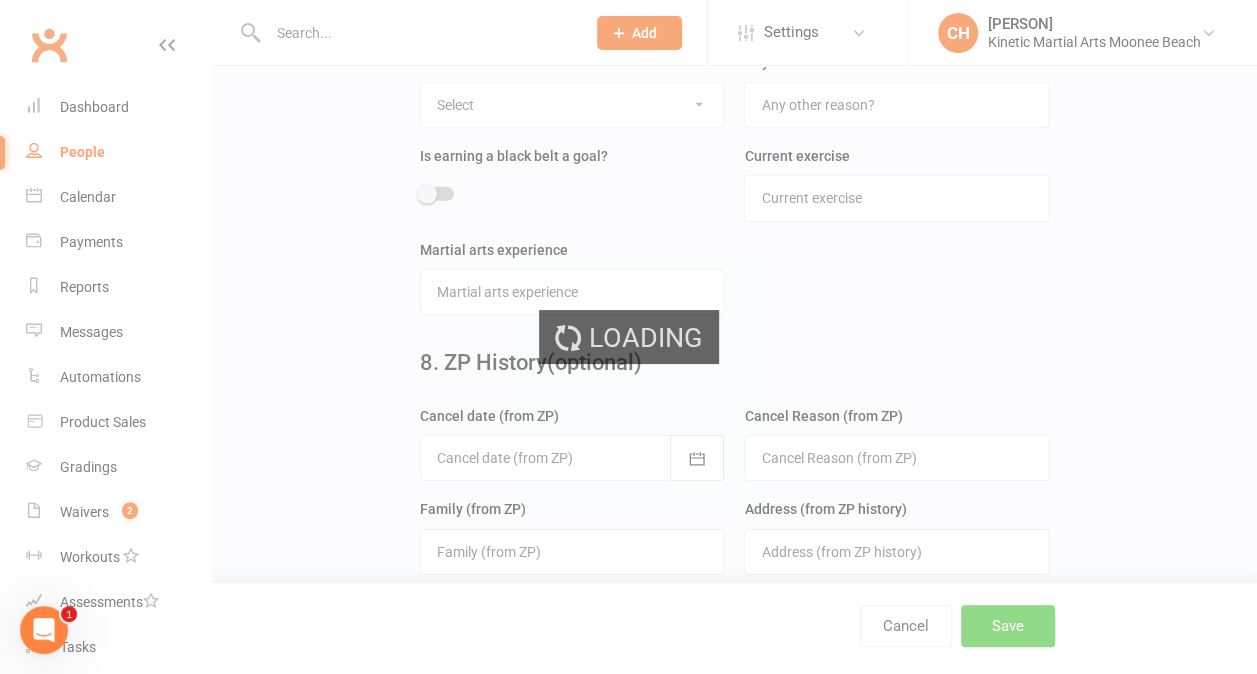 scroll, scrollTop: 0, scrollLeft: 0, axis: both 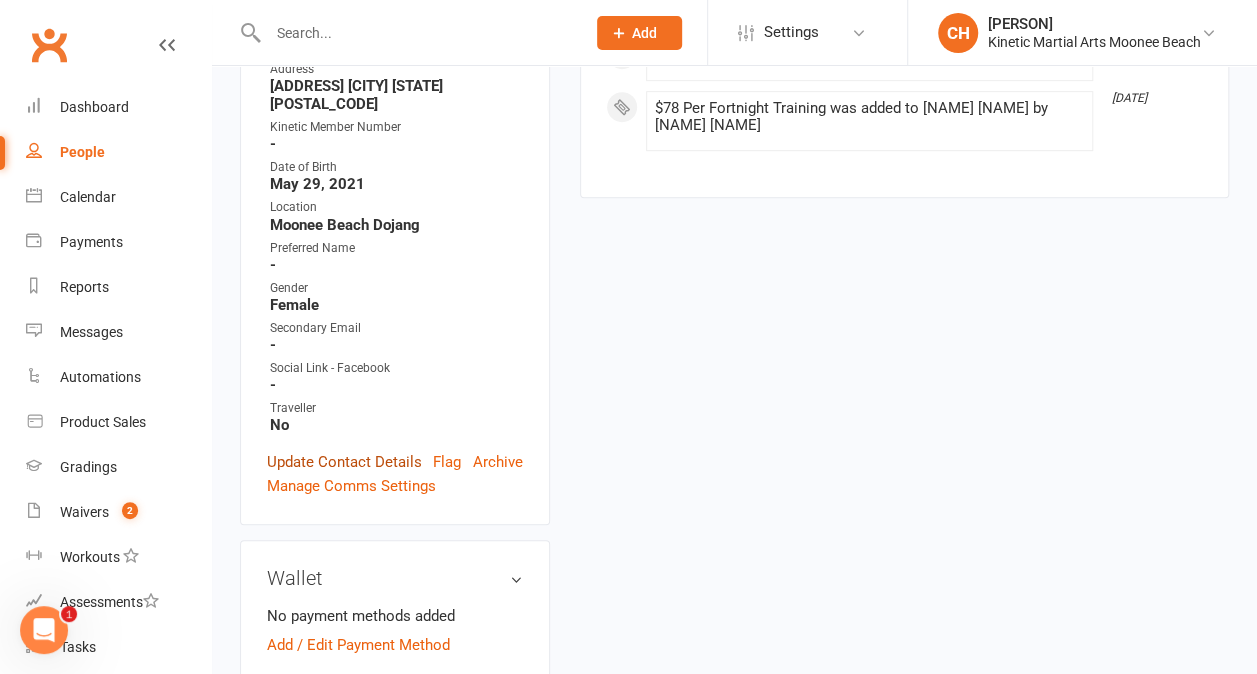 click on "Update Contact Details" at bounding box center [344, 462] 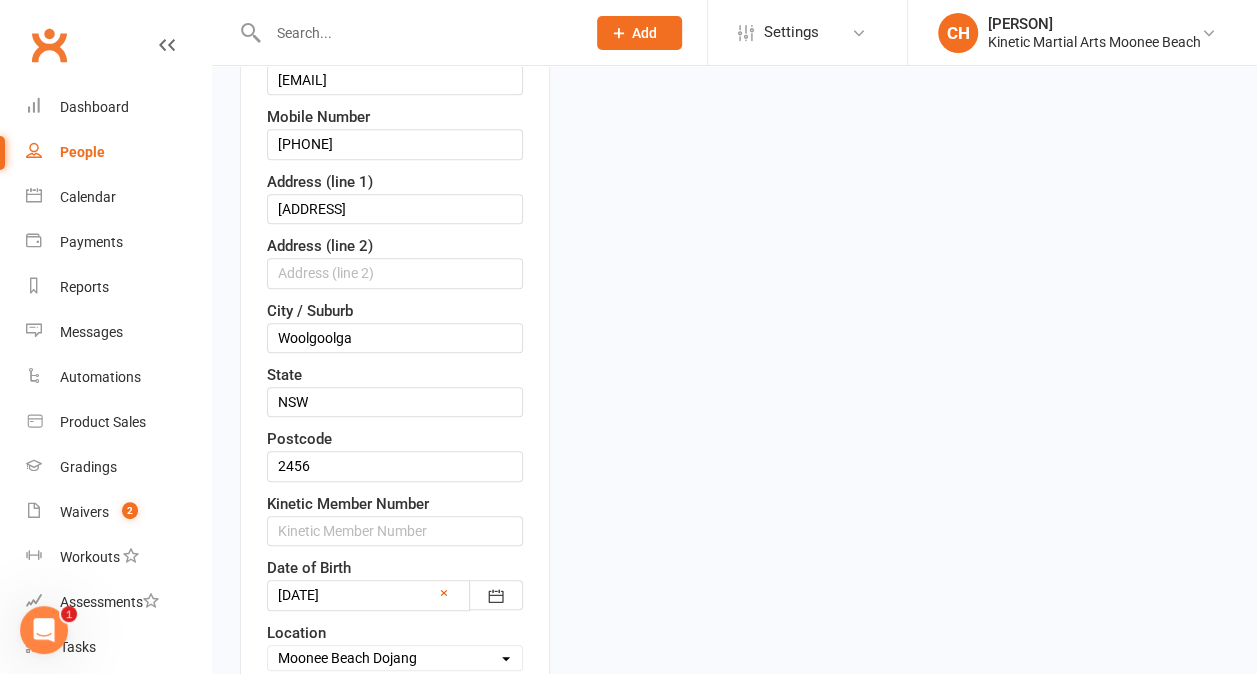 scroll, scrollTop: 556, scrollLeft: 0, axis: vertical 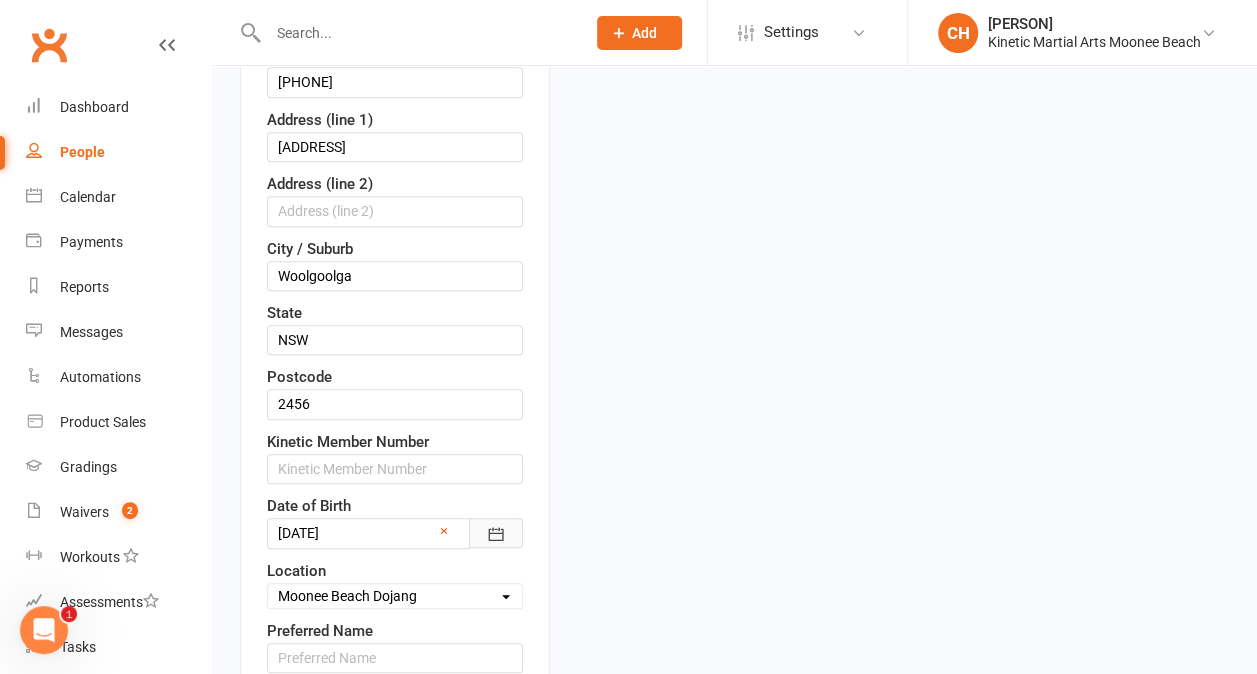 click at bounding box center (496, 533) 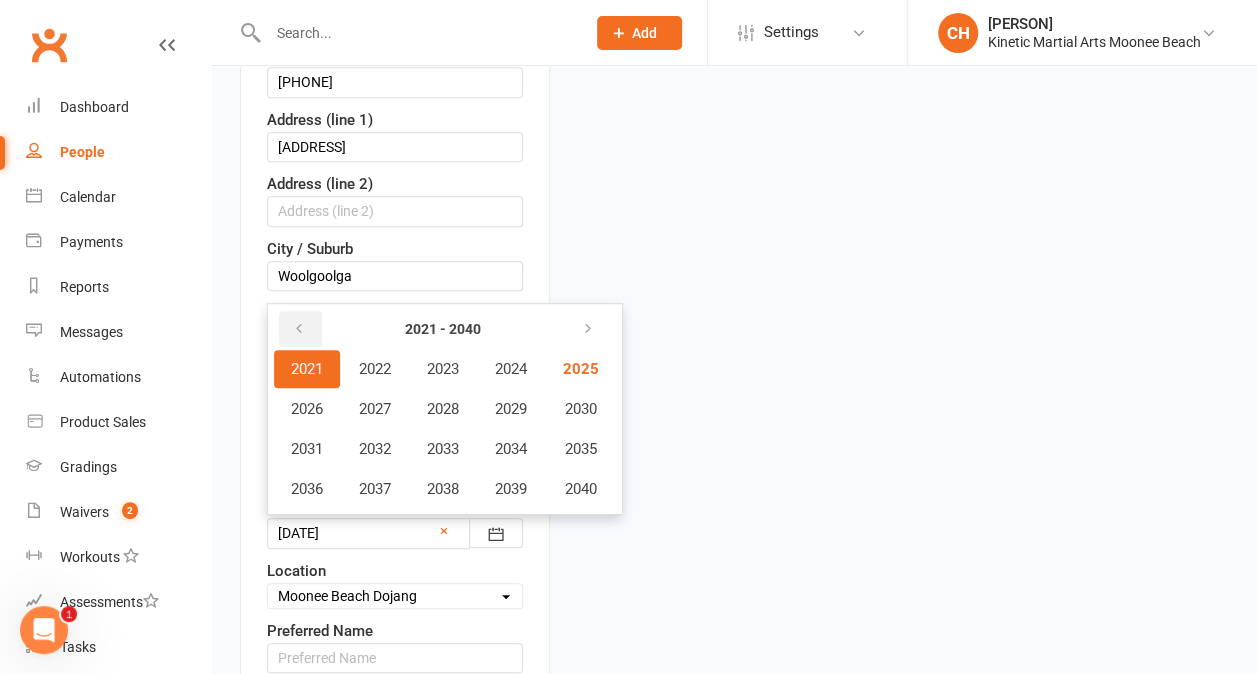 click at bounding box center (299, 329) 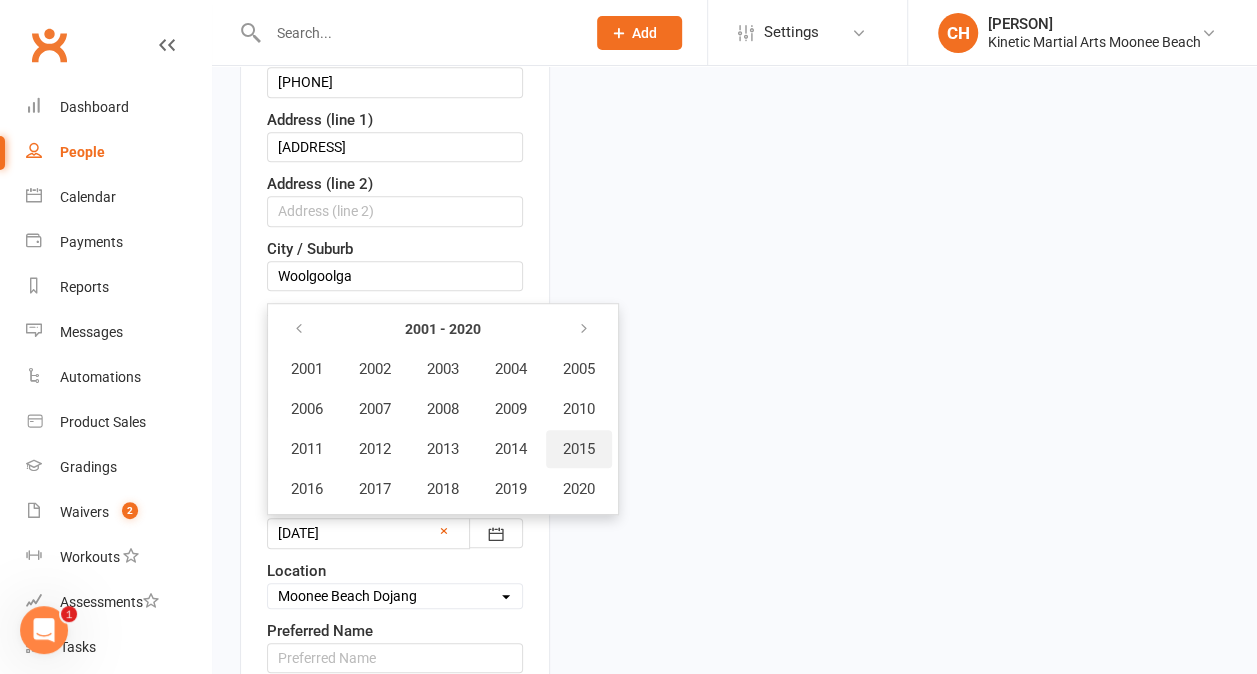 click on "2015" at bounding box center (579, 449) 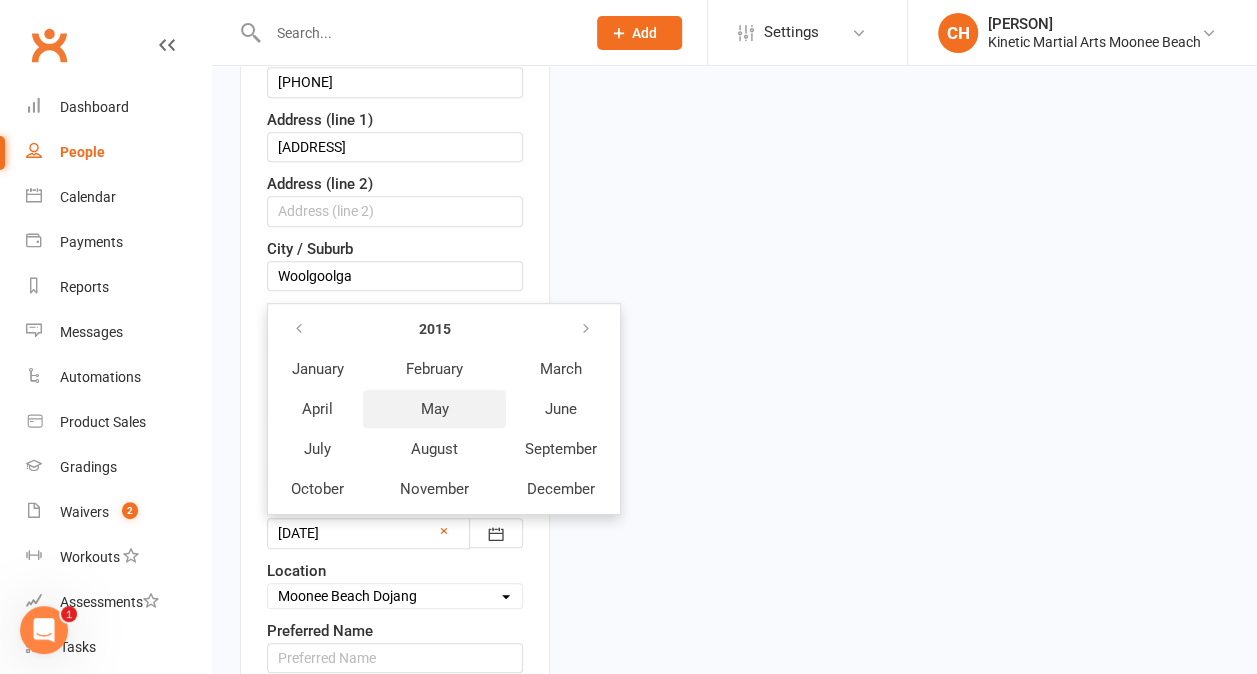 click on "May" at bounding box center [435, 409] 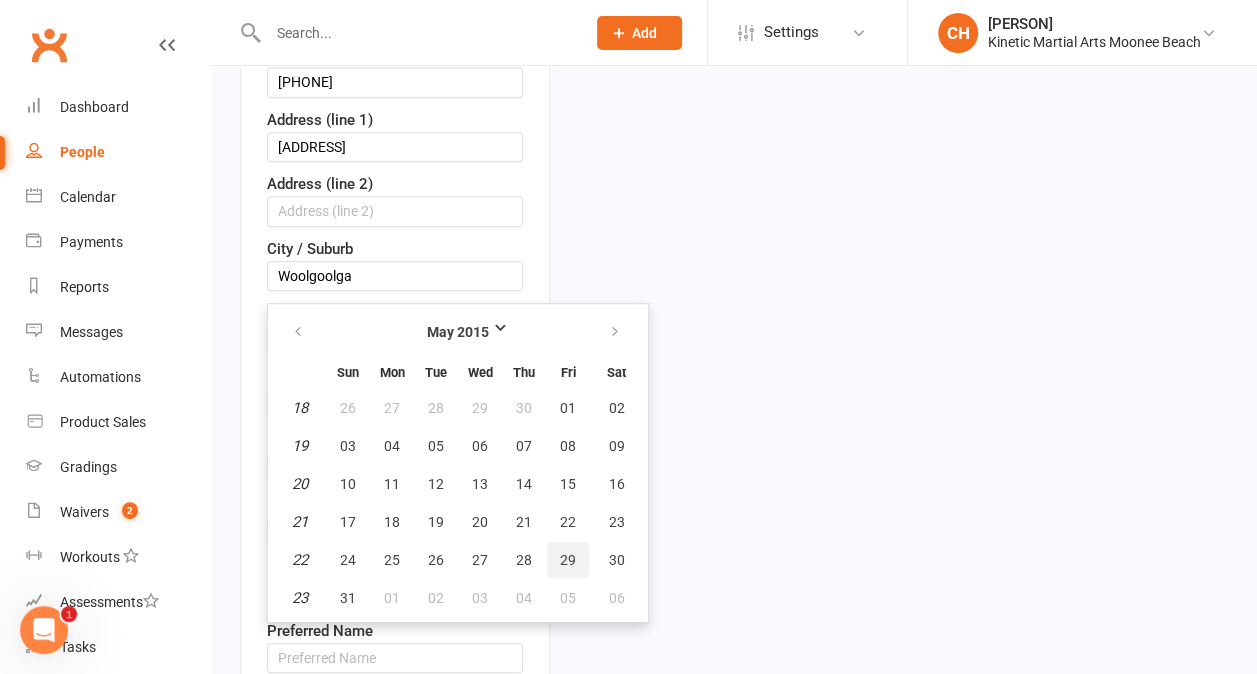 click on "29" at bounding box center (568, 560) 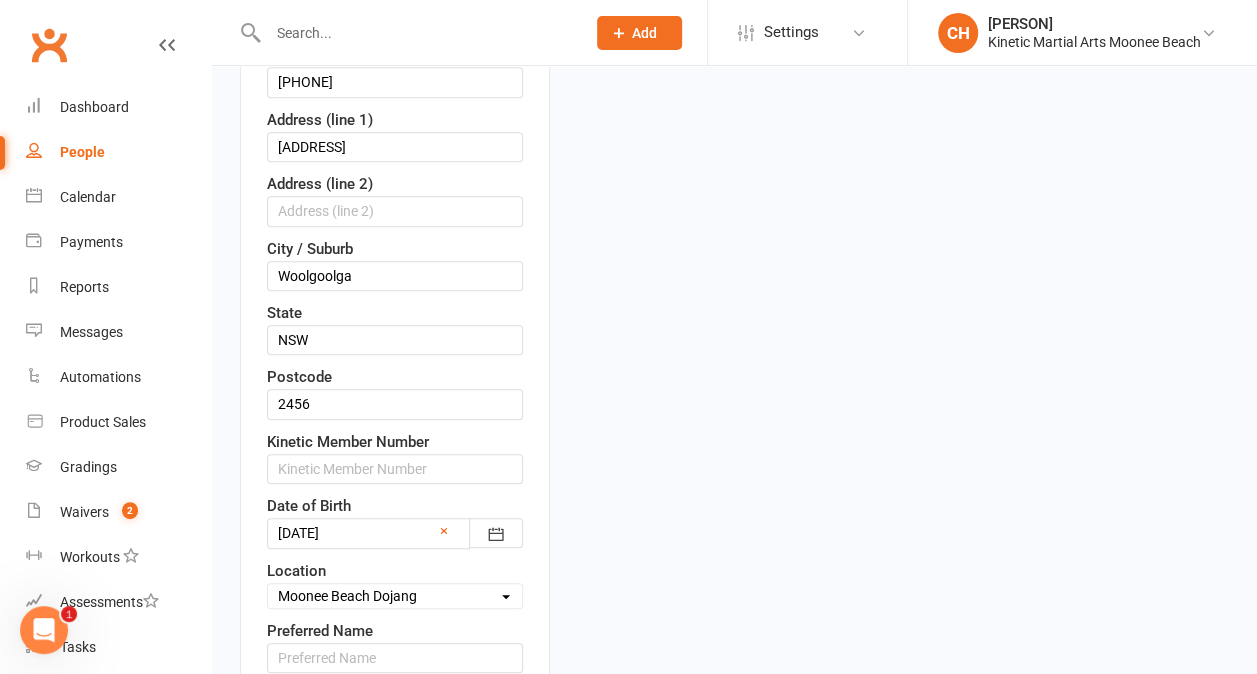 click on "upload photo [FIRST] [LAST] Activated [DATE], [DATE] Added [DATE], [DATE] Active member 4 years old Contact information First Name Parneet
Last Name Tiwana
Email [EMAIL]
Mobile Number [PHONE]
Address (line 1) [ADDRESS]
Address (line 2)
City / Suburb Woolgoolga
State NSW
Postcode [POSTAL_CODE]
Kinetic Member Number
Date of Birth [DATE]
May 2015
Sun Mon Tue Wed Thu Fri Sat
18
26
27
28
29
30
01
02
19
03
04
05
06
07
08
09
20
10
11
12
13
14
15
16" at bounding box center (734, 1510) 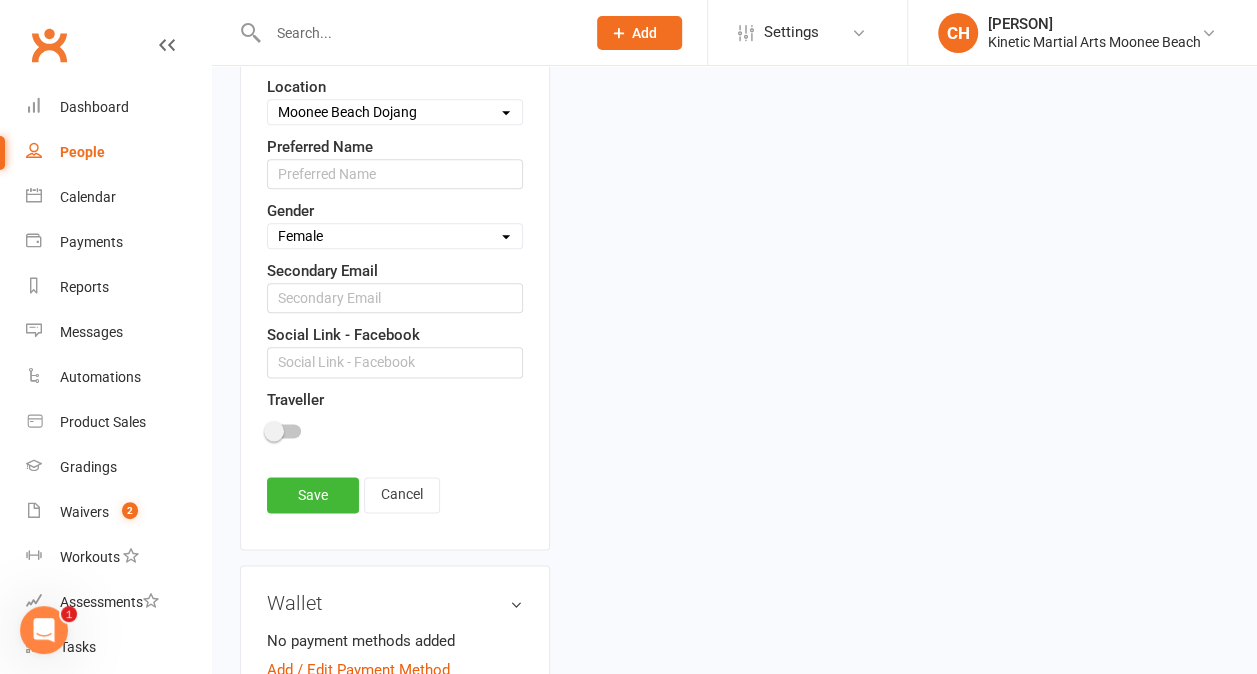 scroll, scrollTop: 1058, scrollLeft: 0, axis: vertical 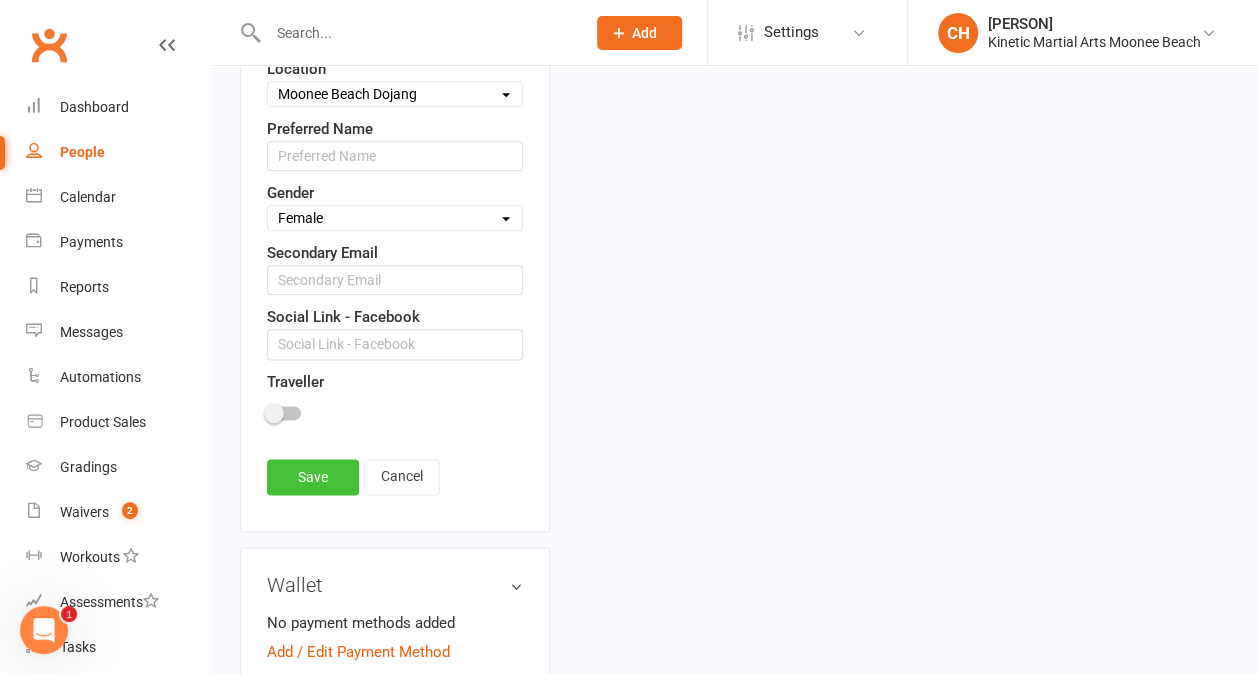 click on "Save" at bounding box center (313, 477) 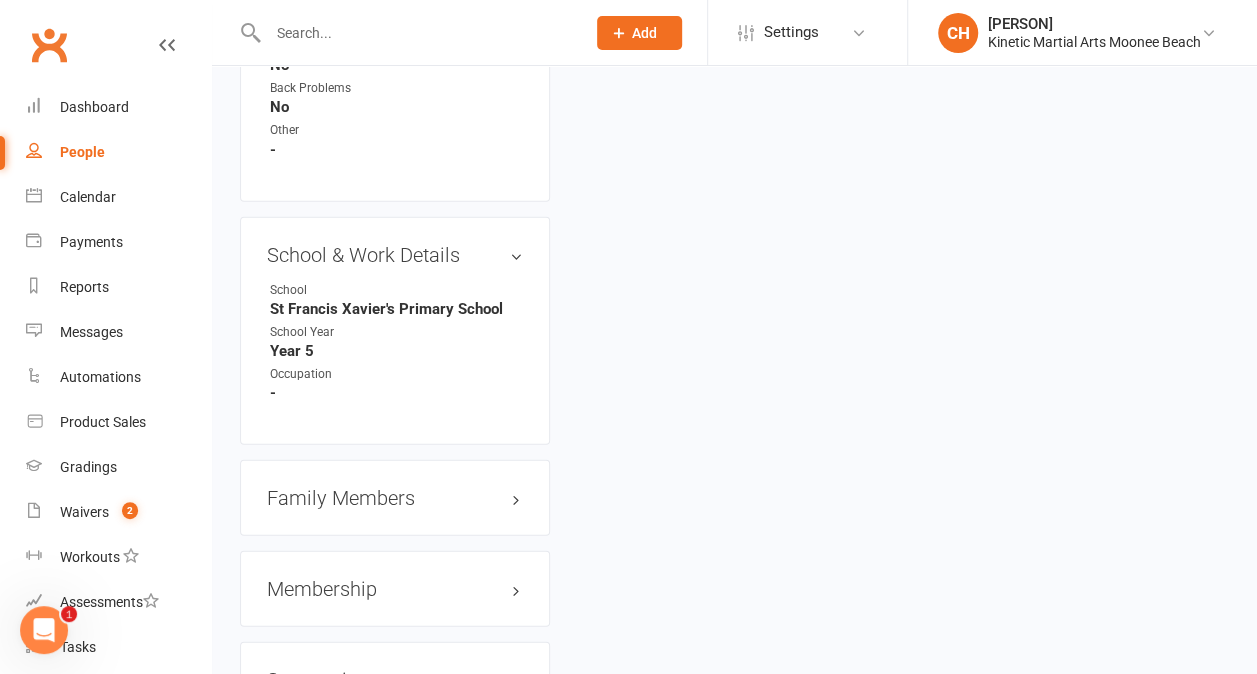 scroll, scrollTop: 2450, scrollLeft: 0, axis: vertical 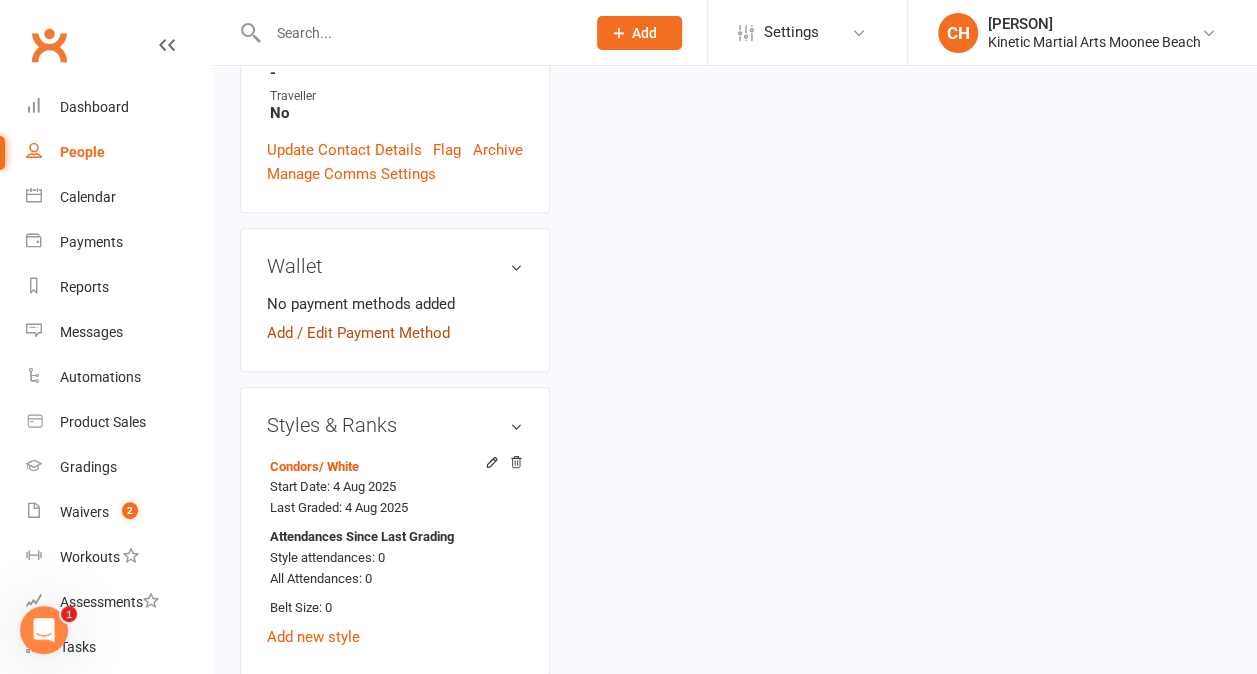 click on "Add / Edit Payment Method" at bounding box center (358, 333) 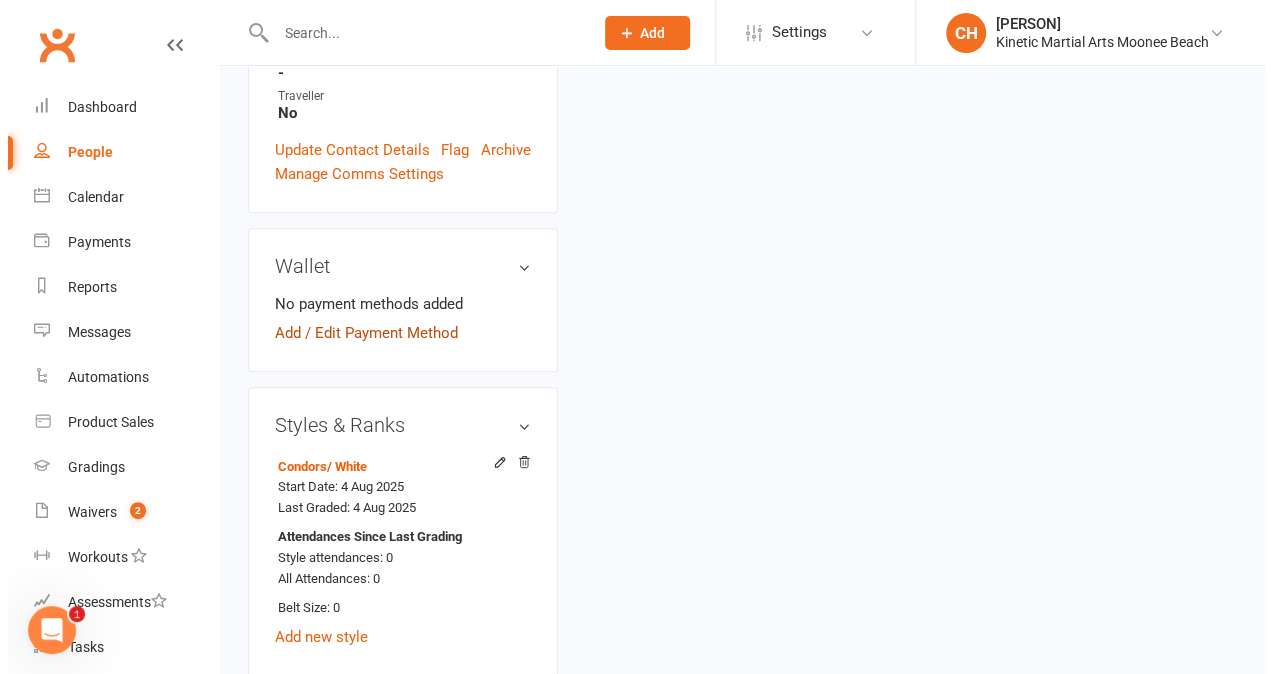 scroll, scrollTop: 772, scrollLeft: 0, axis: vertical 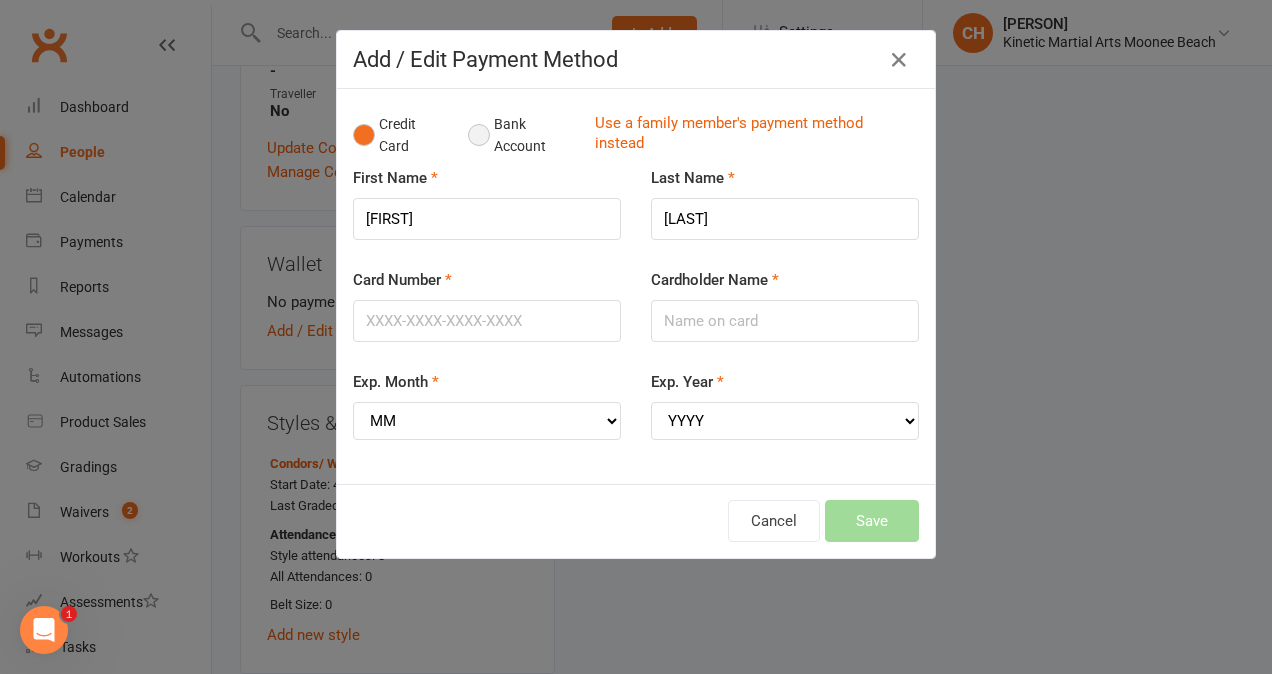 click on "Bank Account" at bounding box center (523, 135) 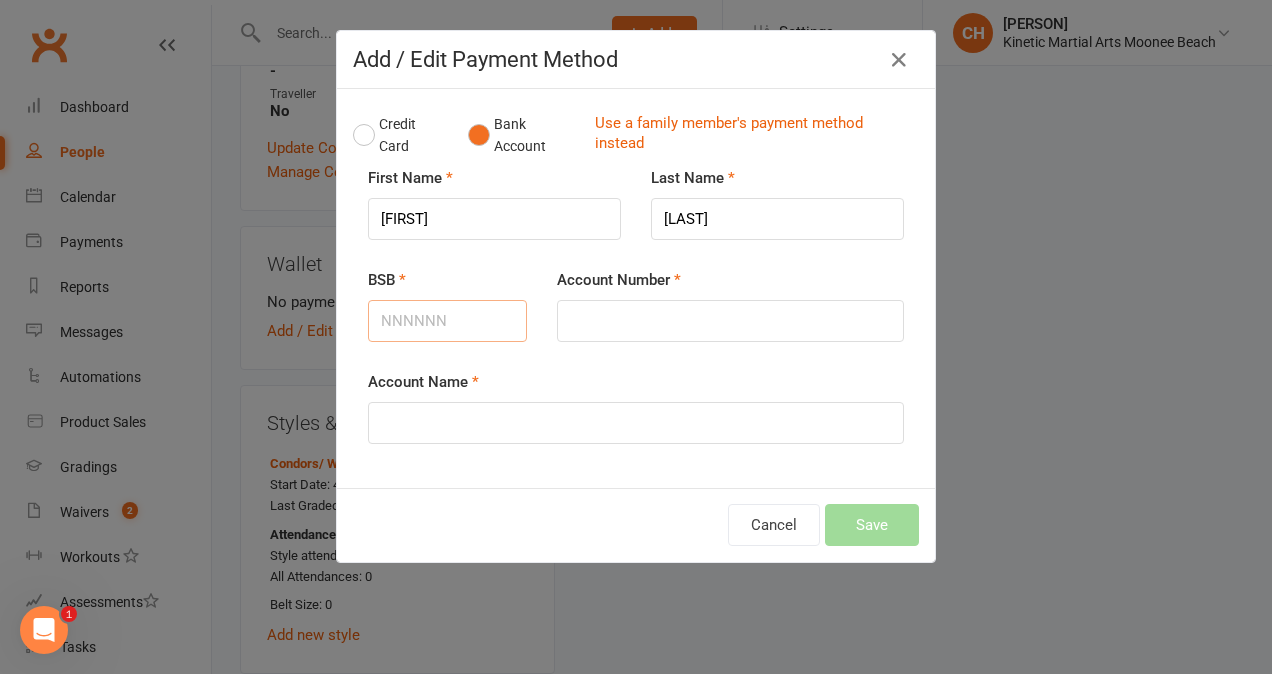 click on "BSB" at bounding box center (447, 321) 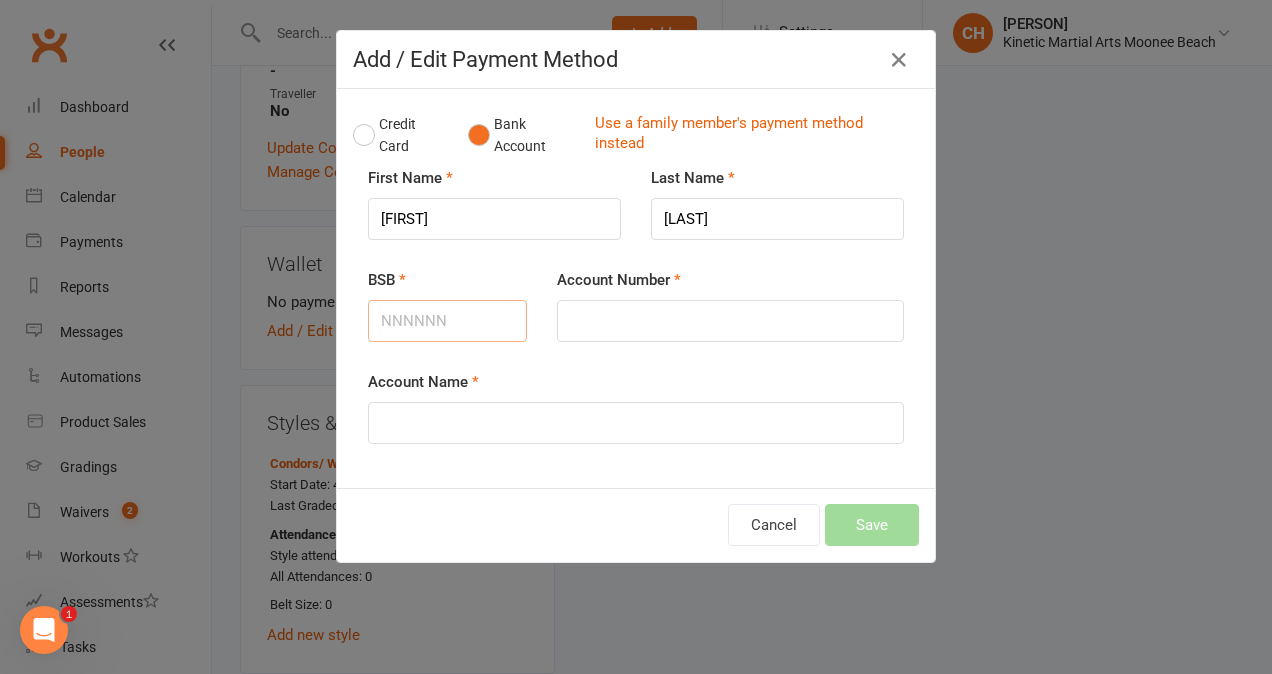 type on "[NUMBER]" 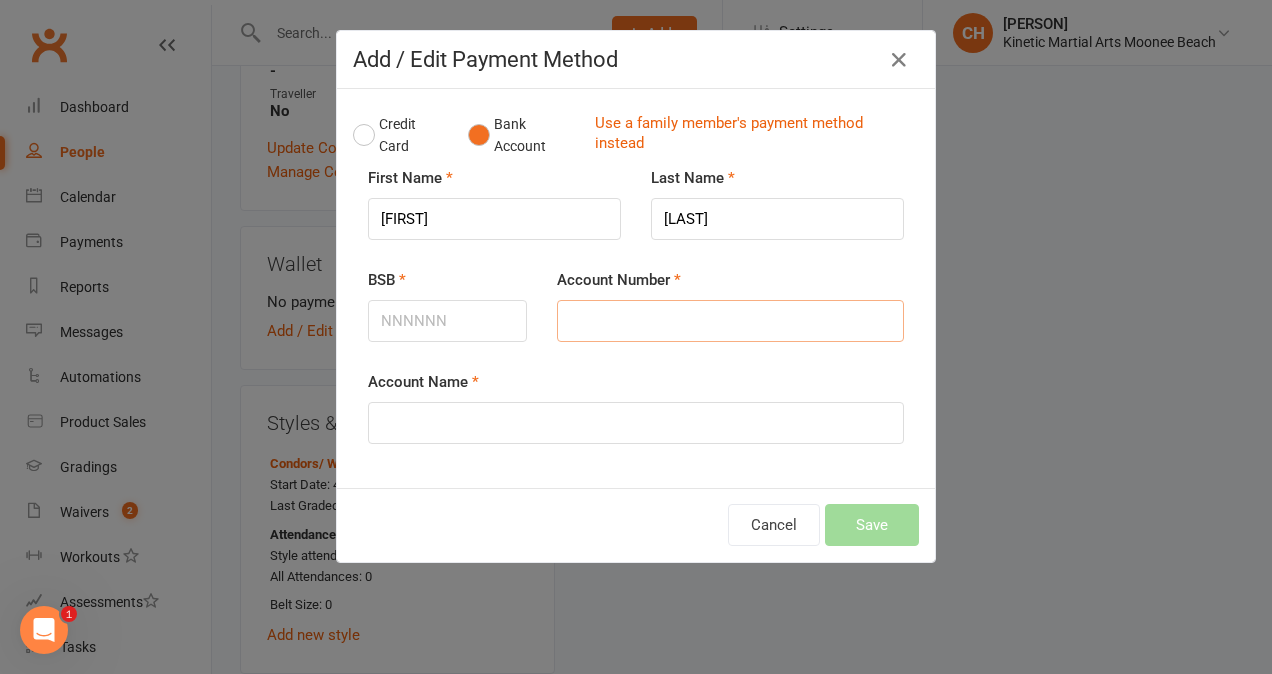 click on "Account Number" at bounding box center [730, 321] 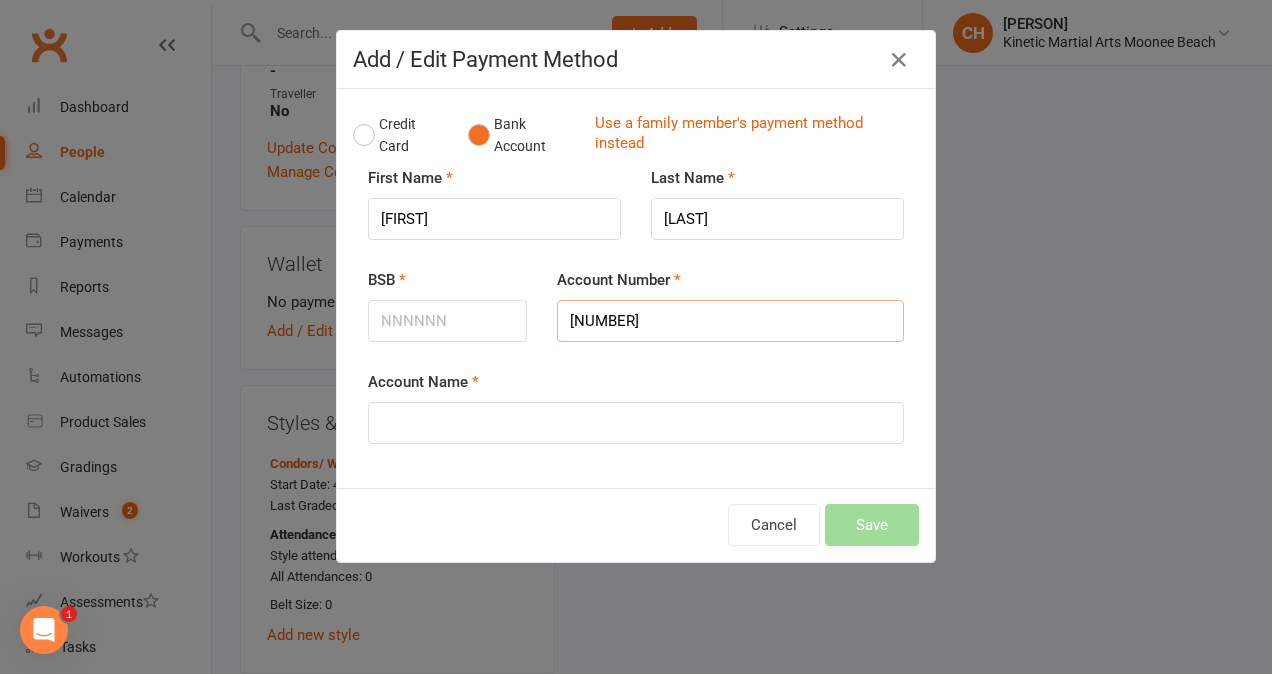 type on "[NUMBER]" 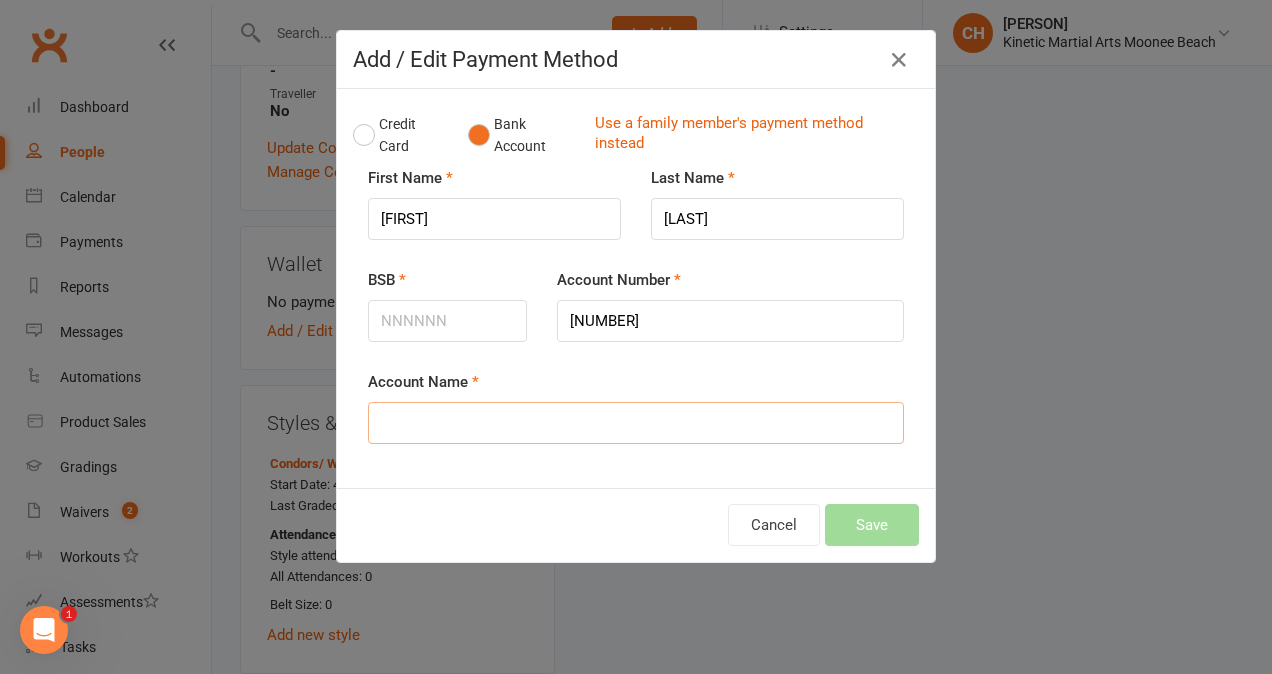 click on "Account Name" at bounding box center (636, 423) 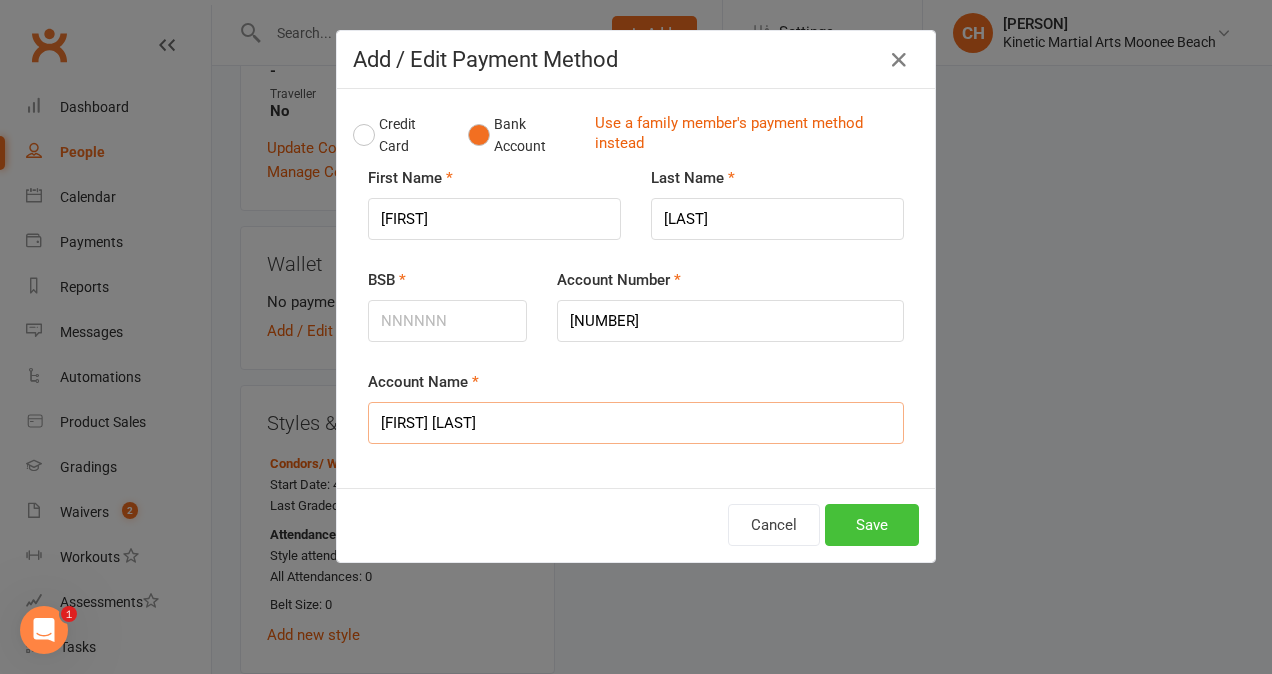 type on "[FIRST] [LAST]" 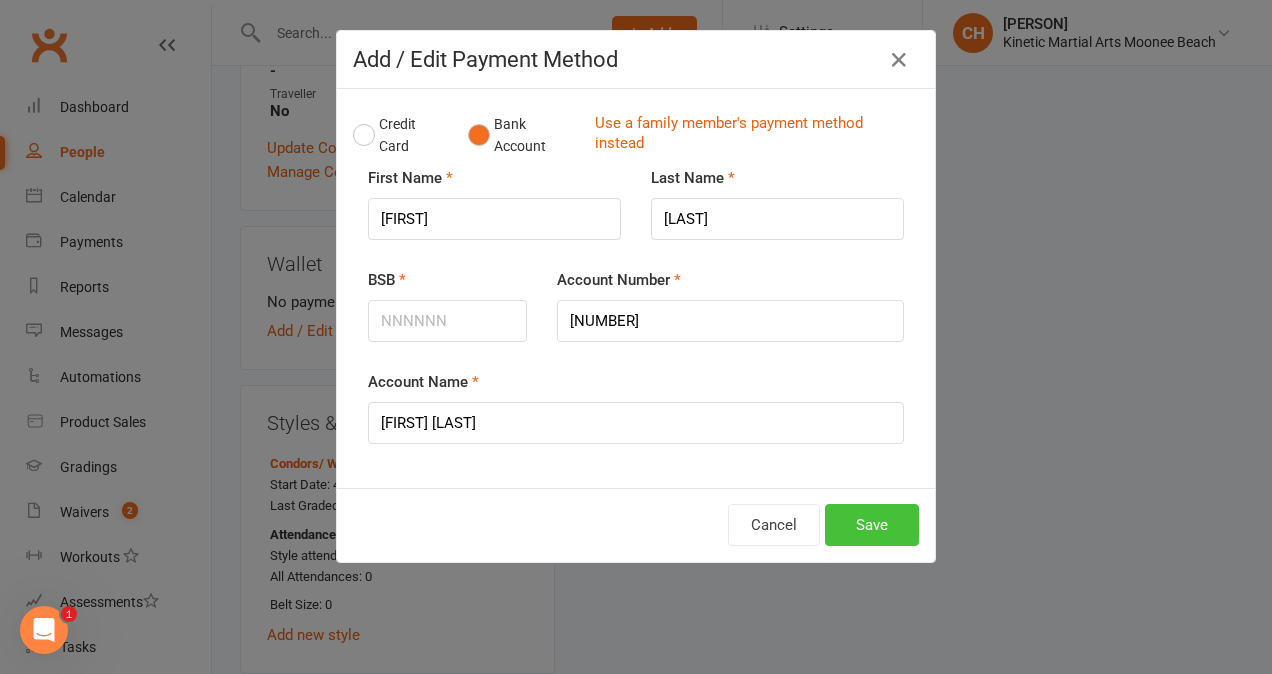 click on "Save" at bounding box center [872, 525] 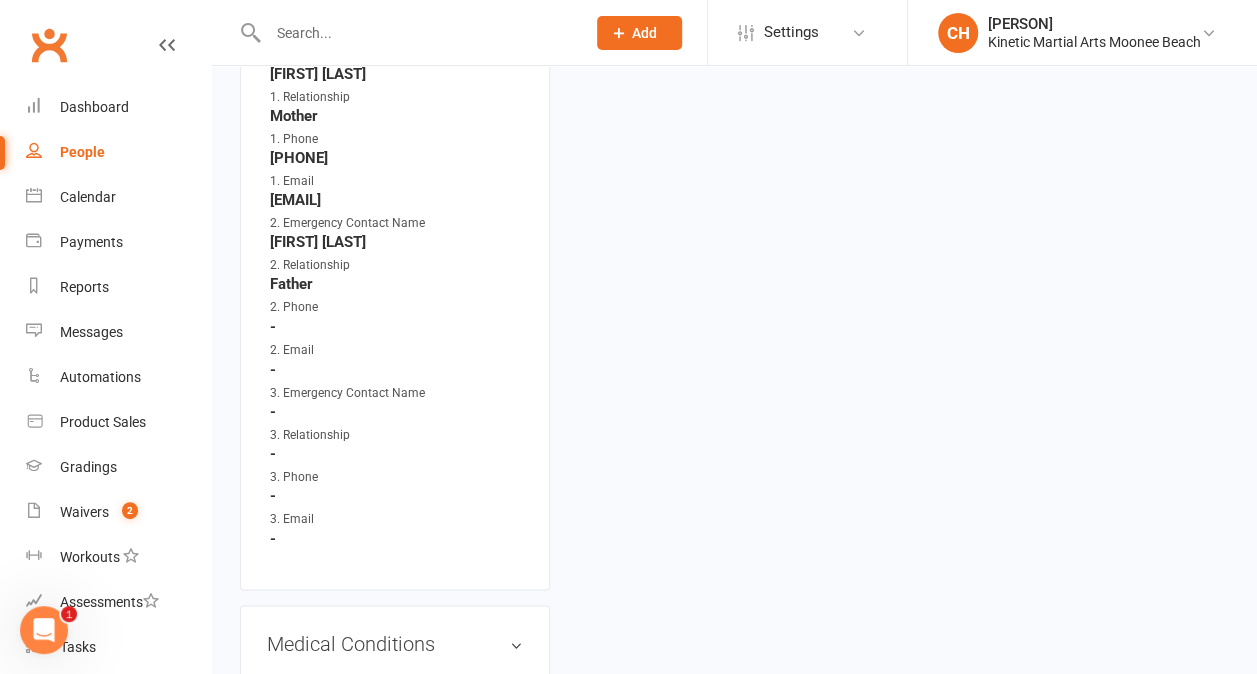 scroll, scrollTop: 1520, scrollLeft: 0, axis: vertical 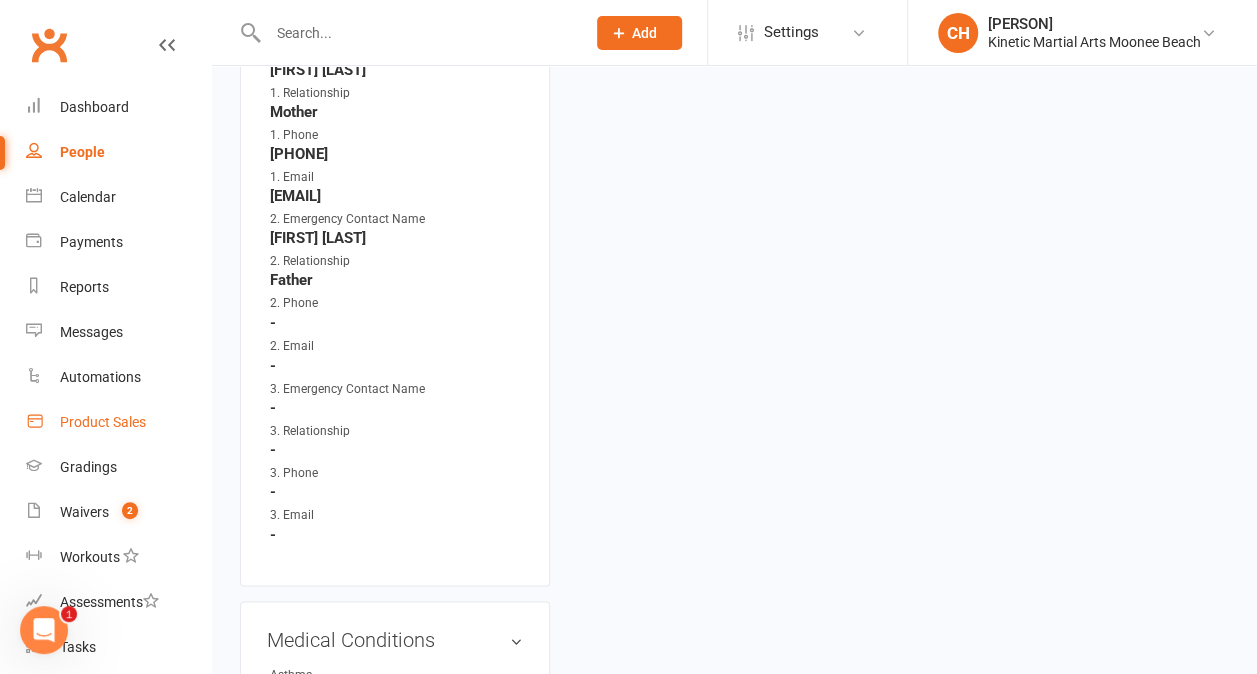 click on "Product Sales" at bounding box center [103, 422] 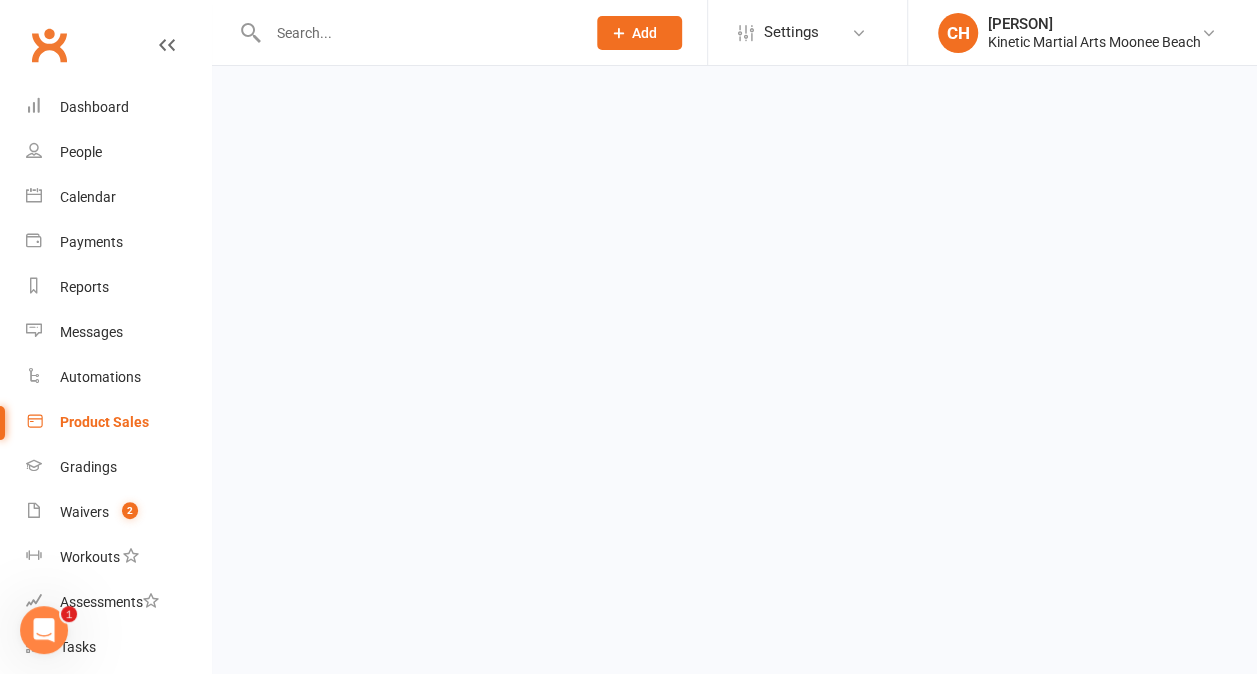 scroll, scrollTop: 0, scrollLeft: 0, axis: both 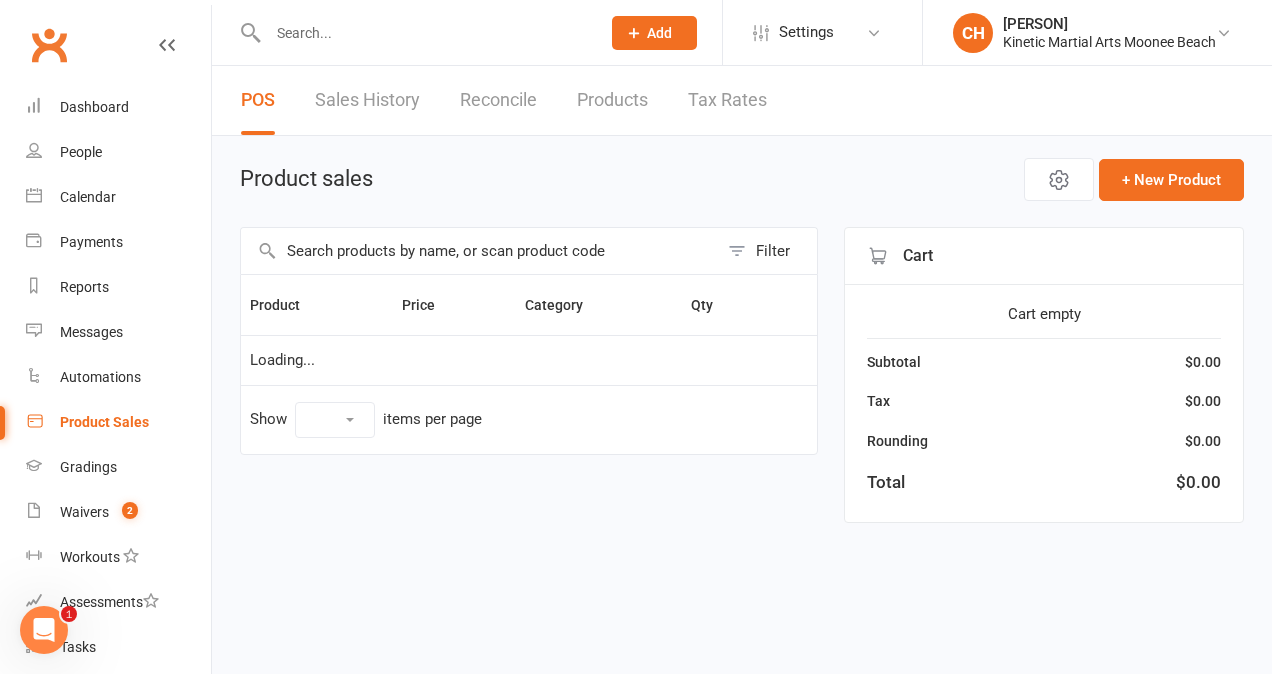select on "10" 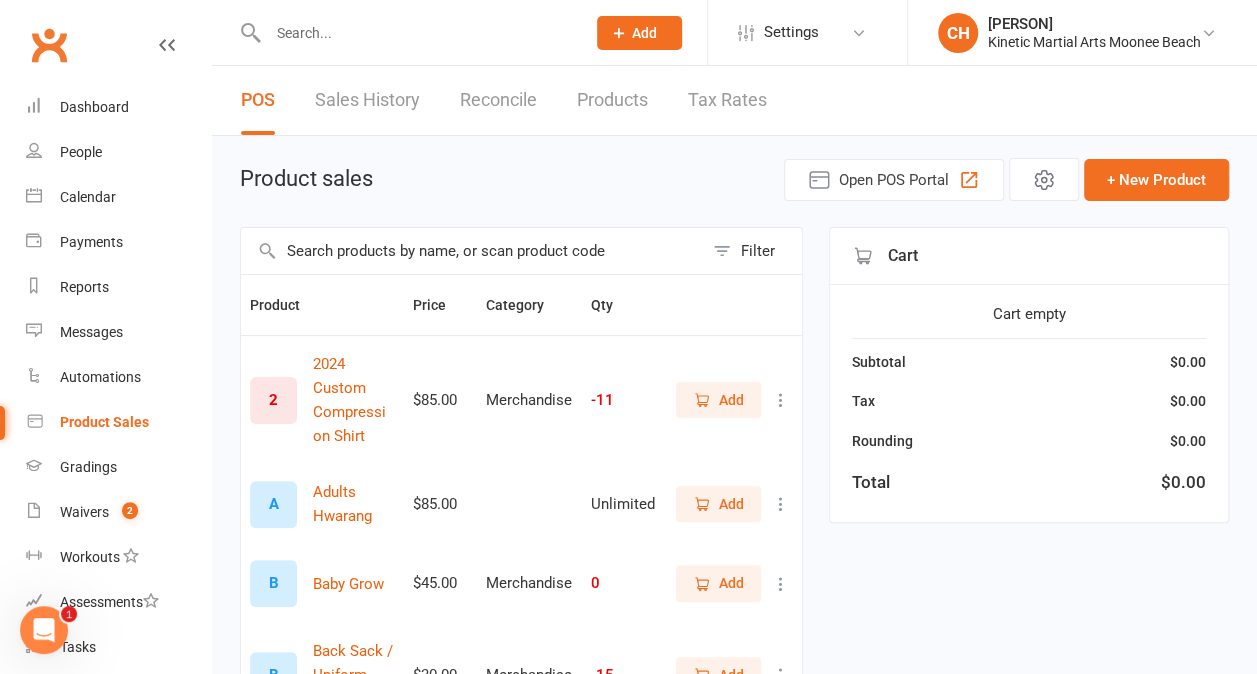 click at bounding box center (472, 251) 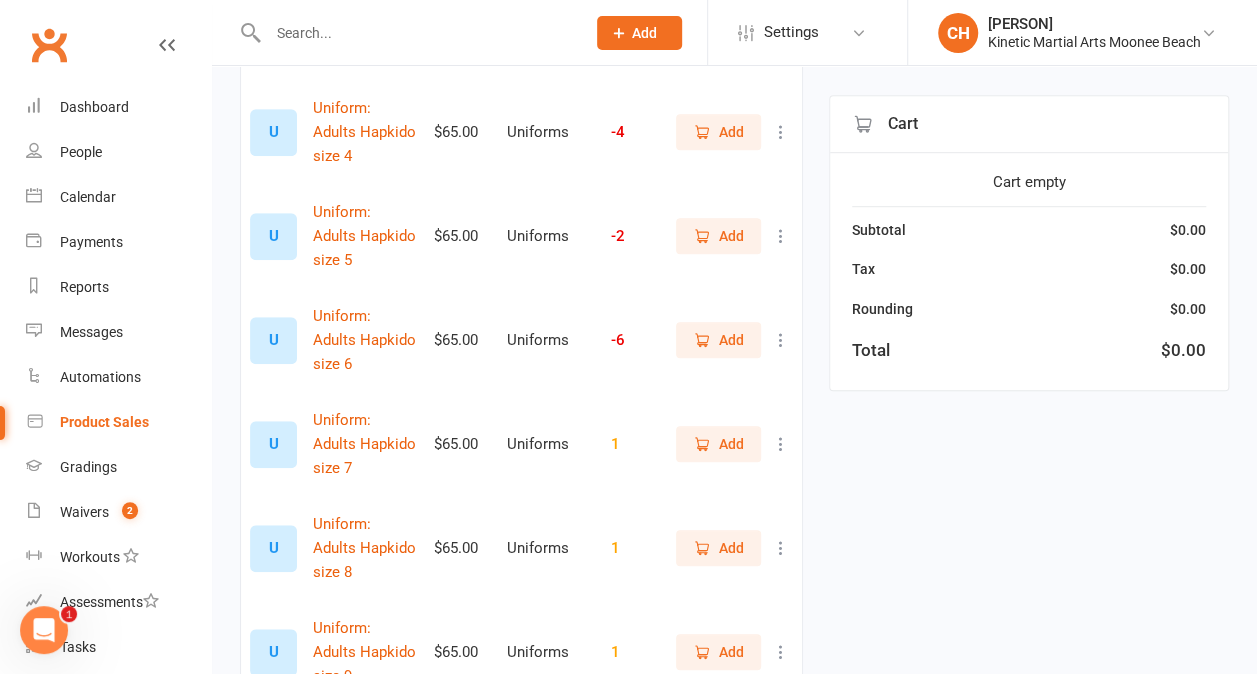 scroll, scrollTop: 614, scrollLeft: 0, axis: vertical 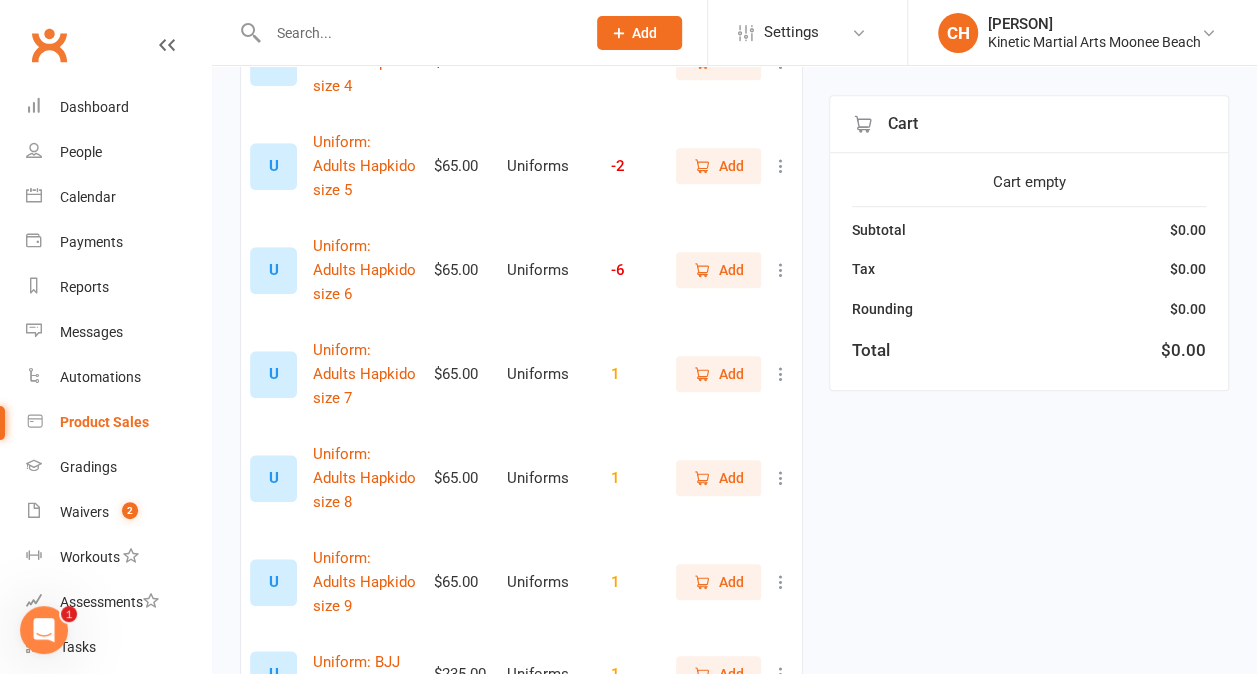 click on "2" at bounding box center [722, 747] 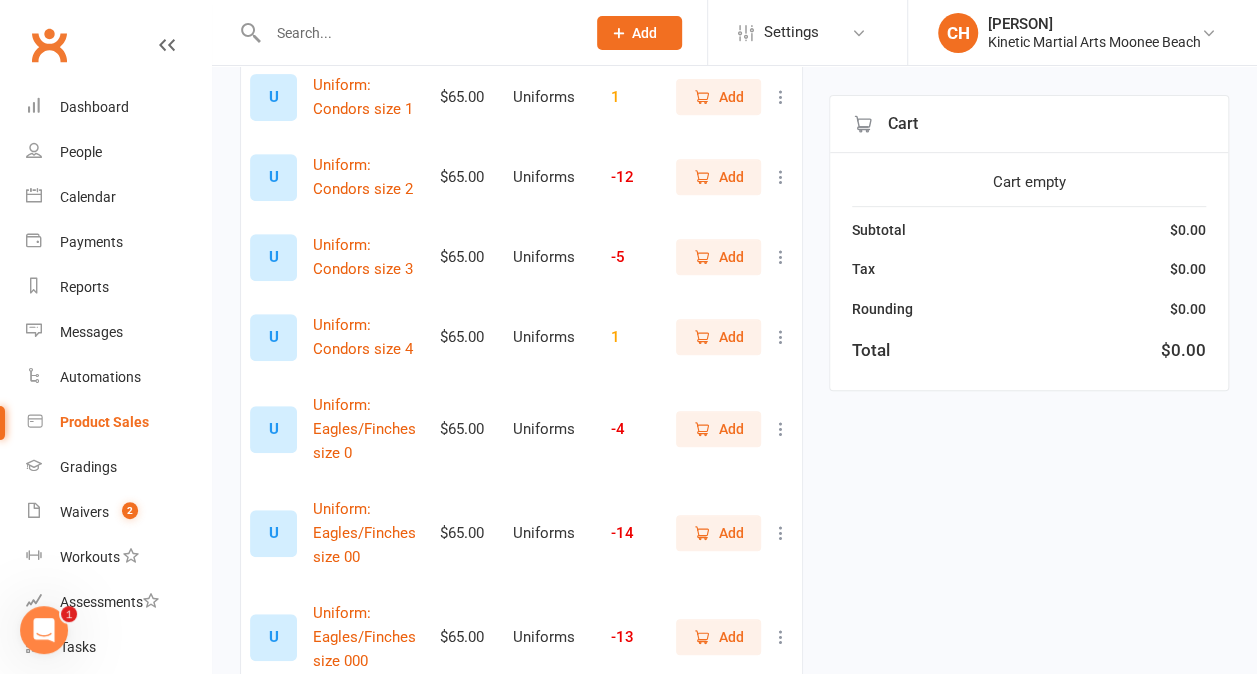 scroll, scrollTop: 355, scrollLeft: 0, axis: vertical 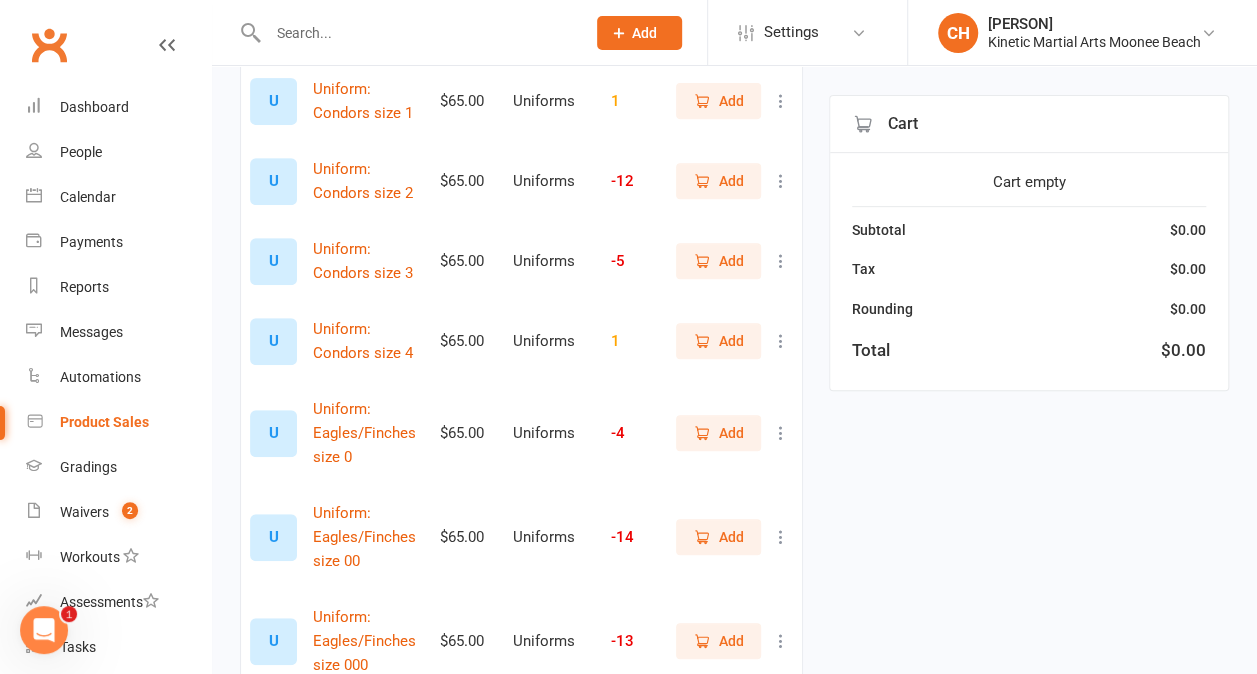 click on "Add" at bounding box center (718, 181) 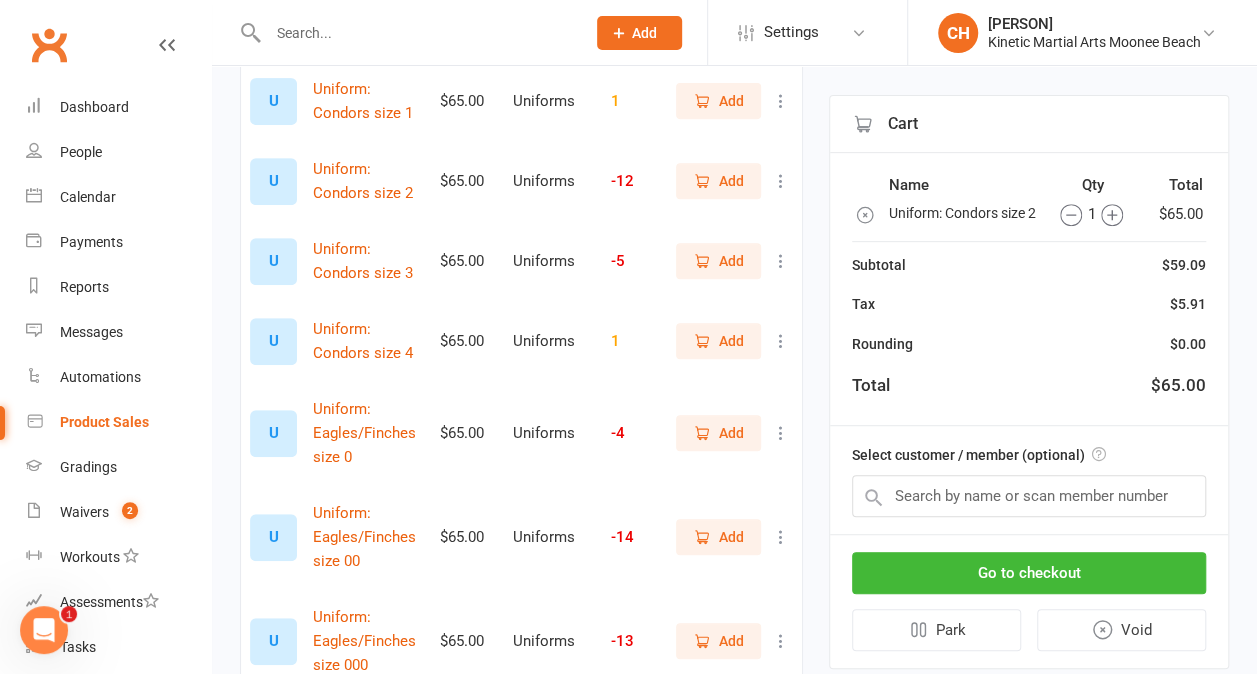scroll, scrollTop: 0, scrollLeft: 0, axis: both 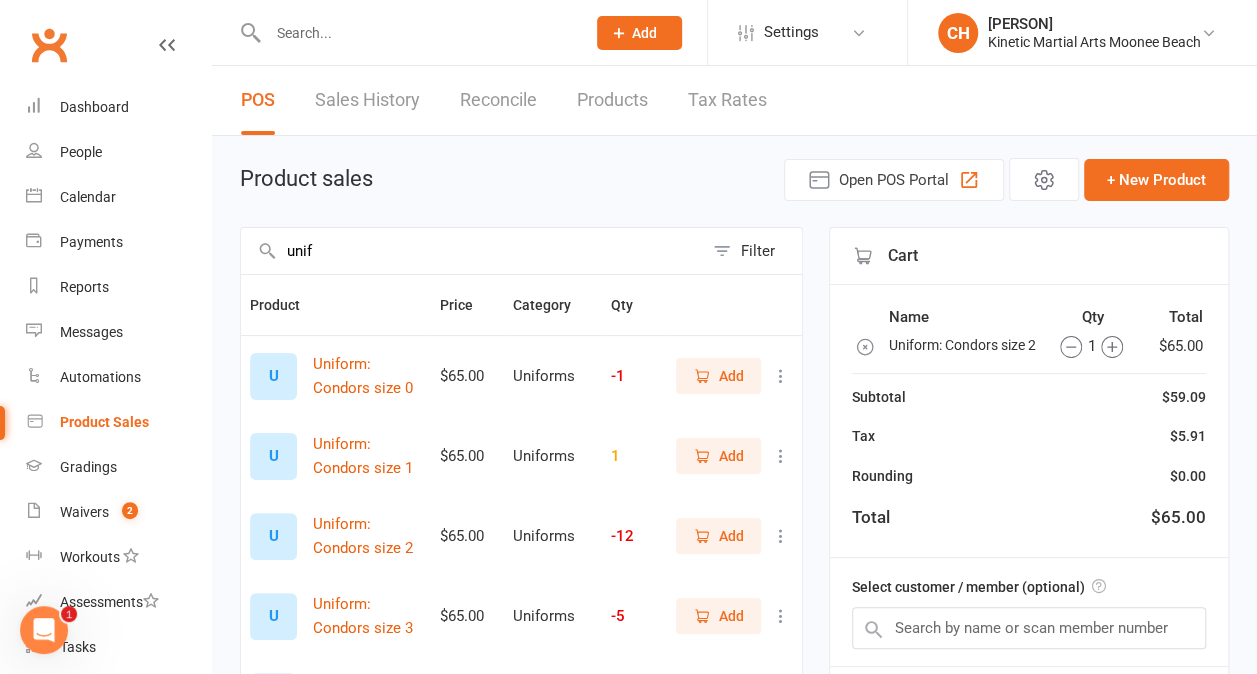 drag, startPoint x: 327, startPoint y: 252, endPoint x: 260, endPoint y: 242, distance: 67.74216 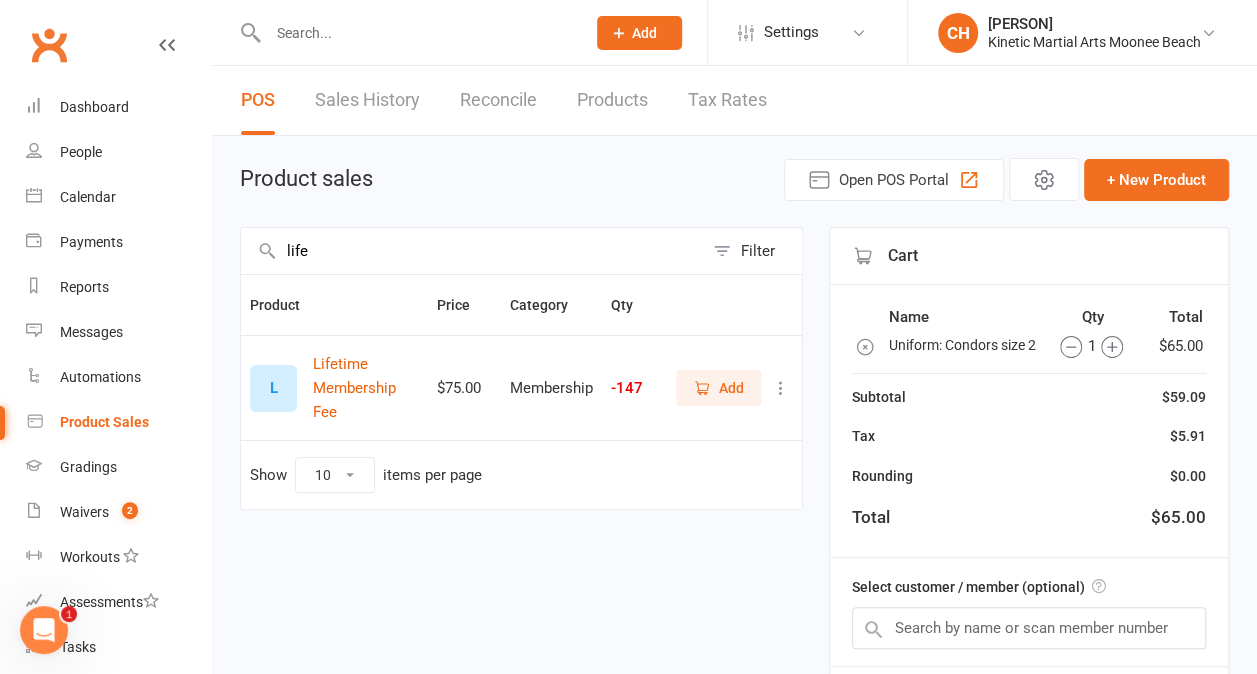 type on "life" 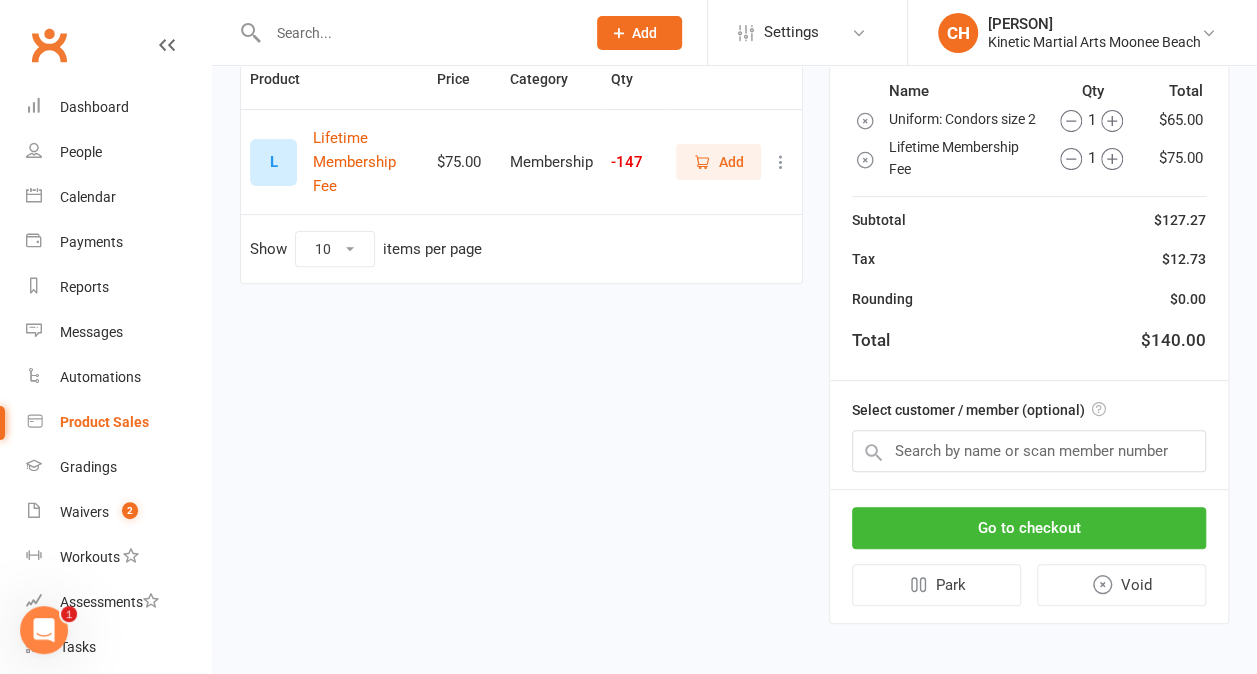 scroll, scrollTop: 238, scrollLeft: 0, axis: vertical 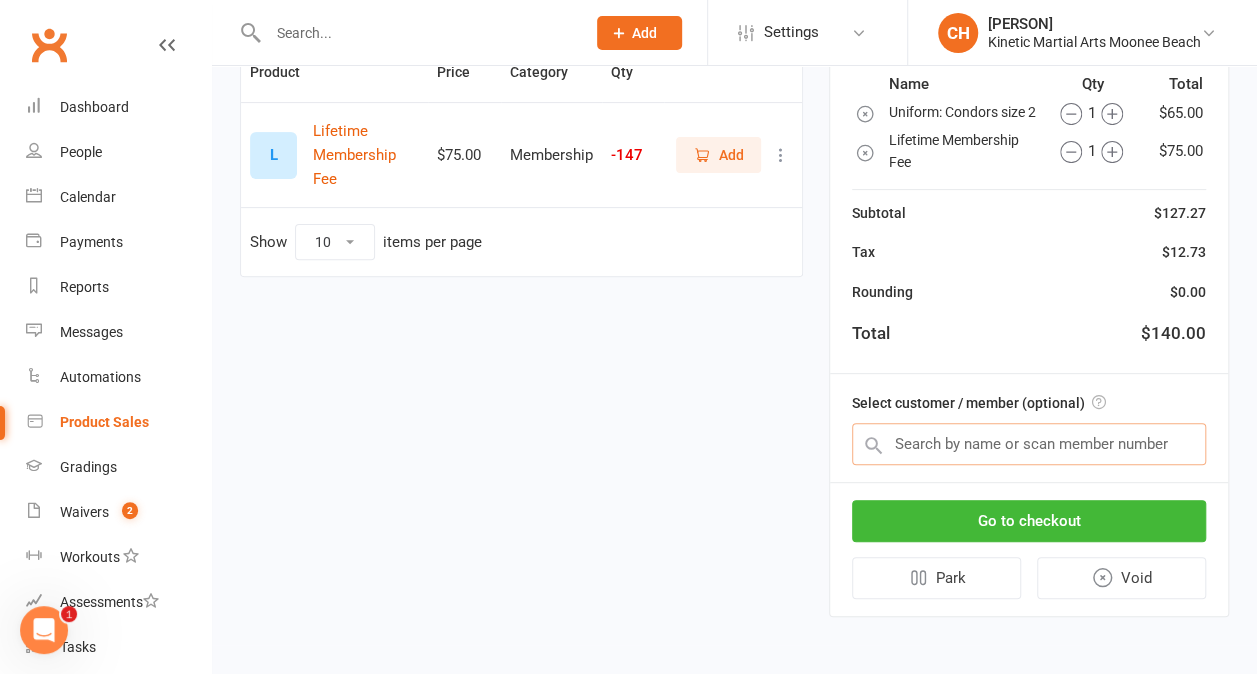 click at bounding box center [1029, 444] 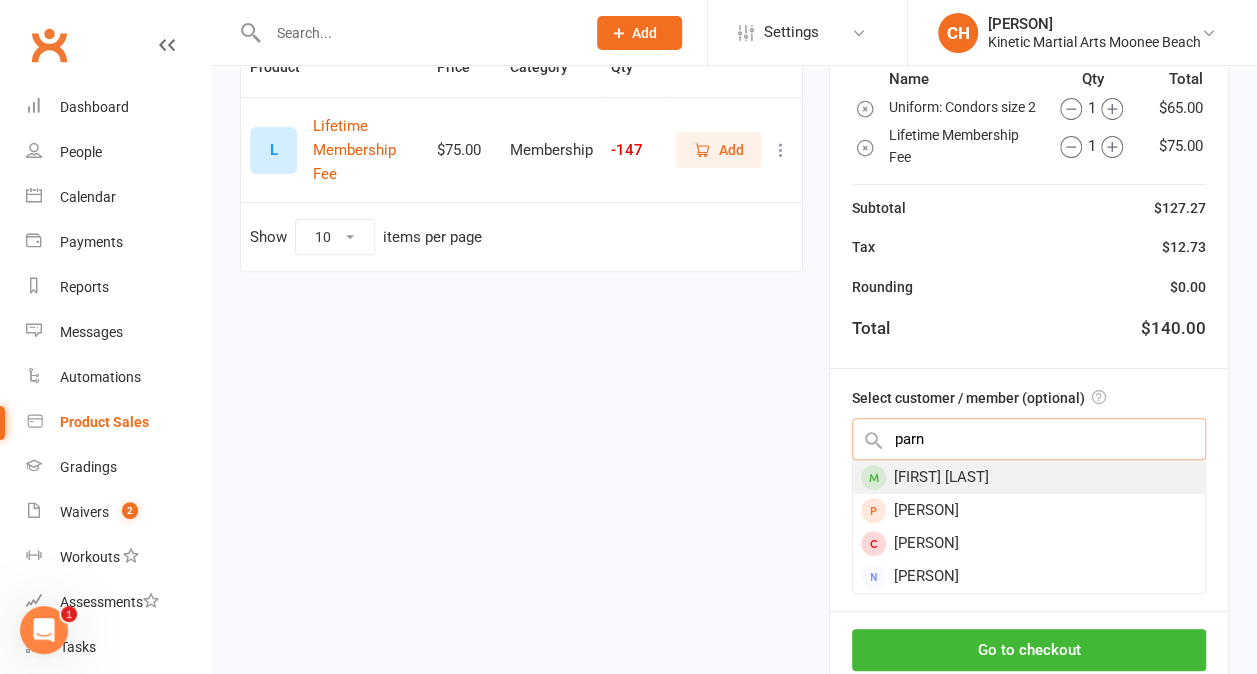type on "parn" 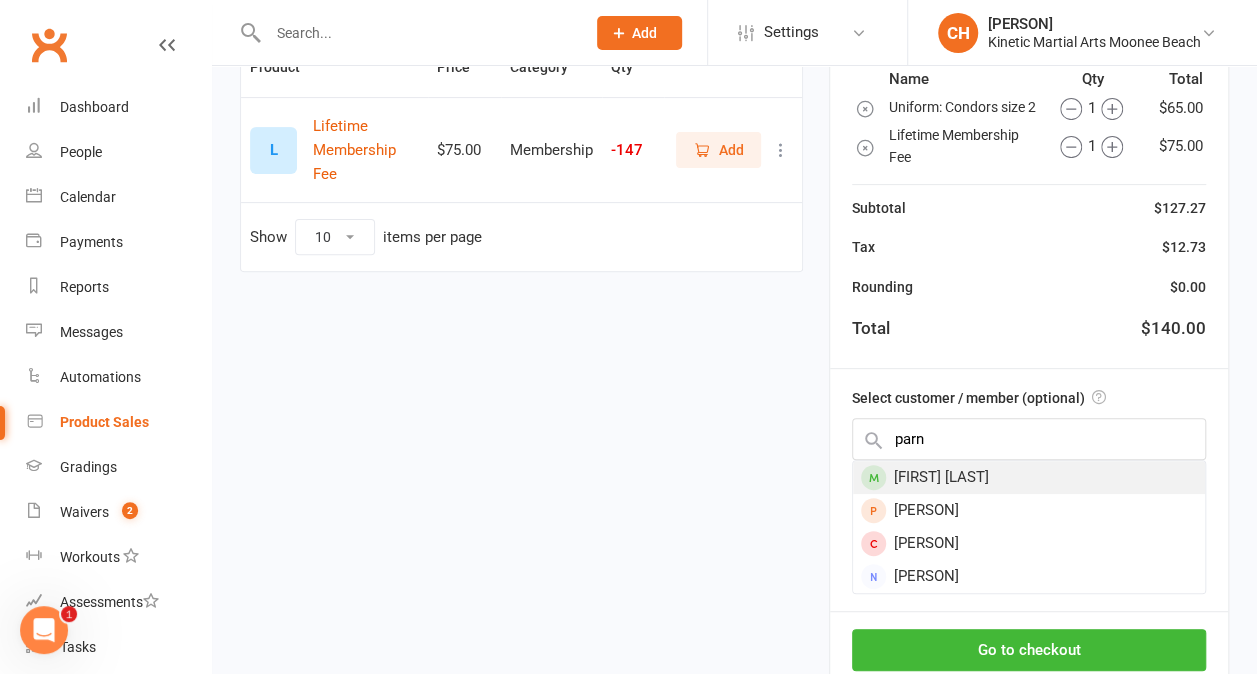 click on "[FIRST] [LAST]" at bounding box center [1029, 477] 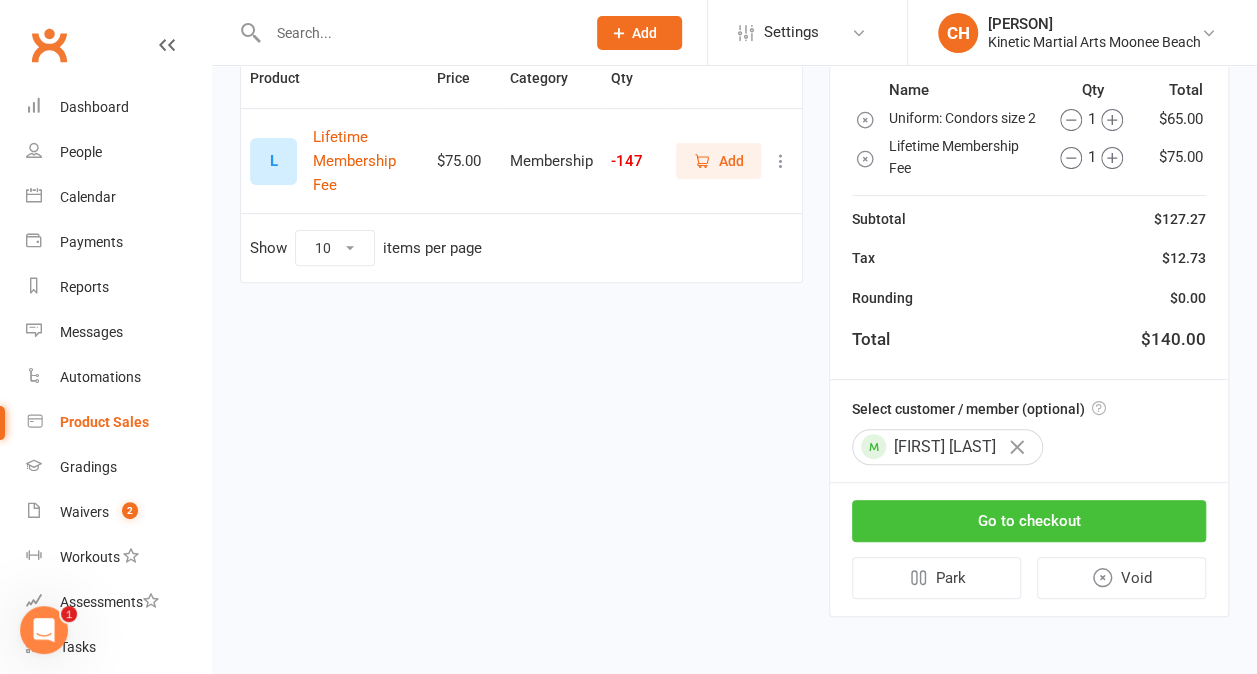 click on "Go to checkout" at bounding box center [1029, 521] 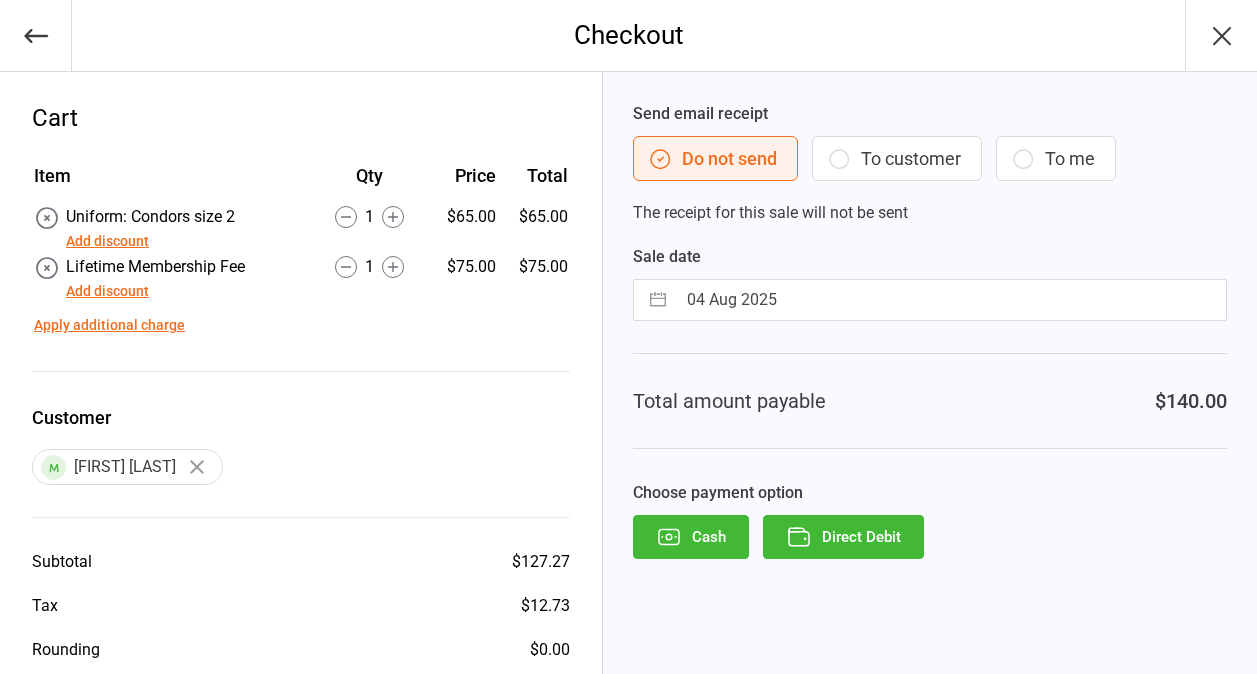 scroll, scrollTop: 0, scrollLeft: 0, axis: both 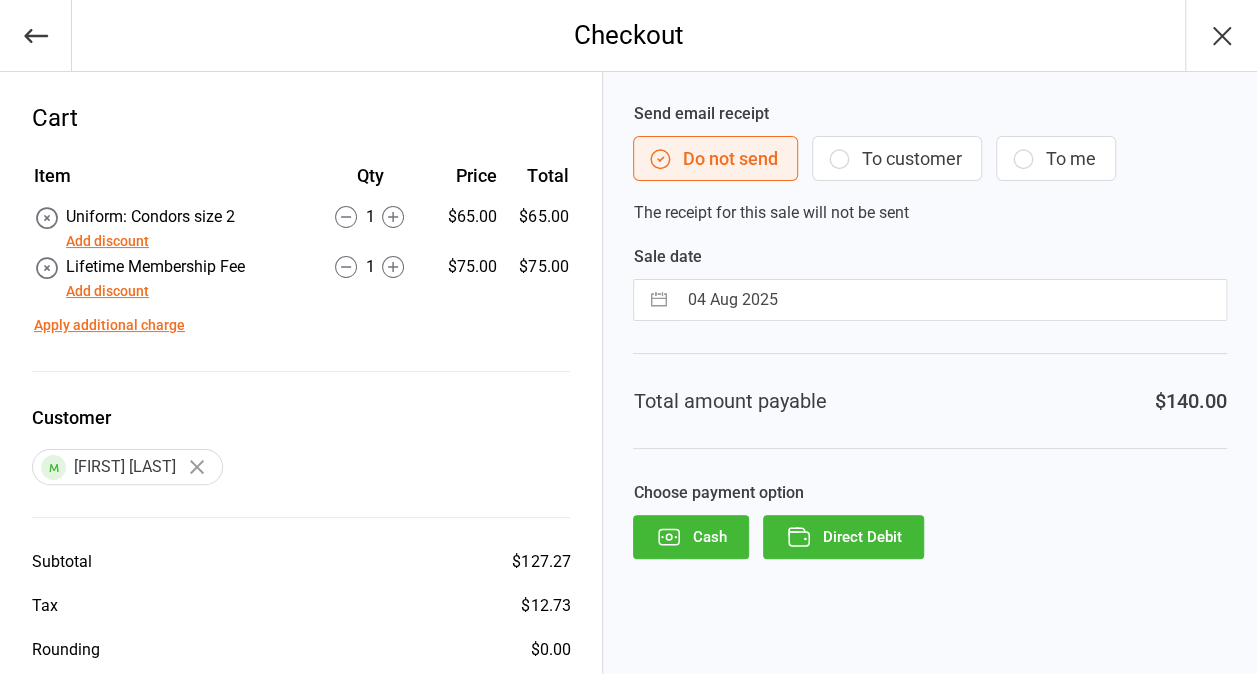 click on "Add discount" at bounding box center (107, 241) 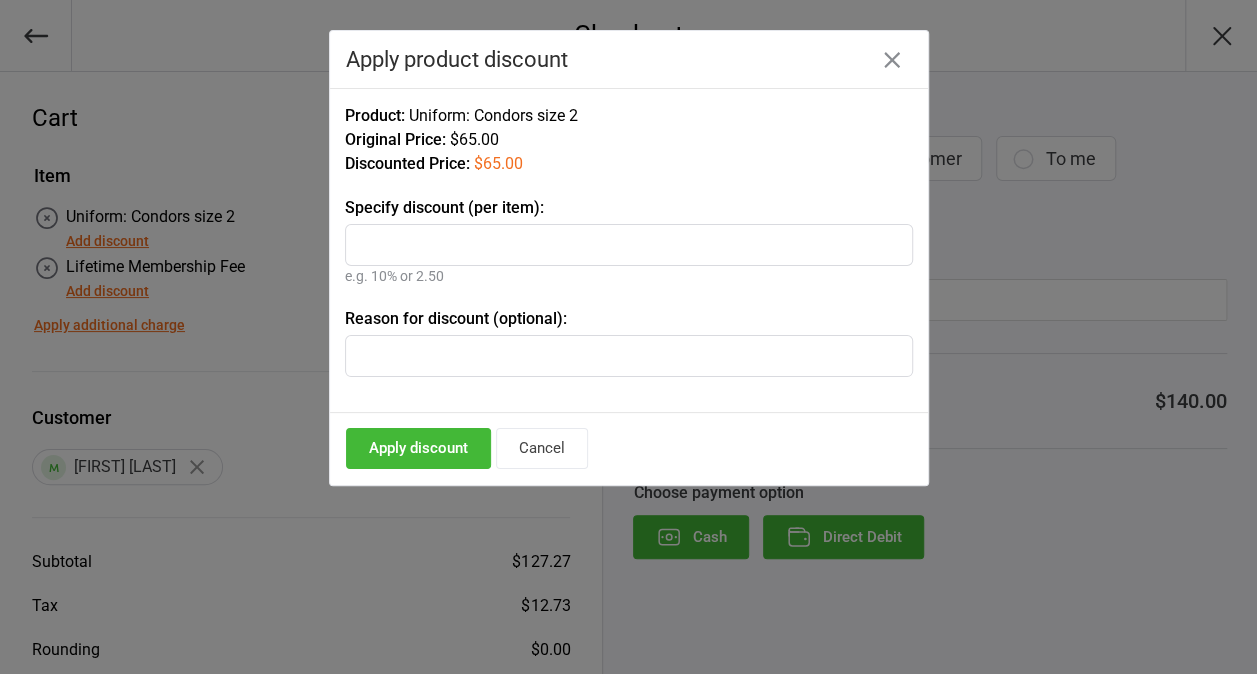 click on "Cancel" at bounding box center (542, 448) 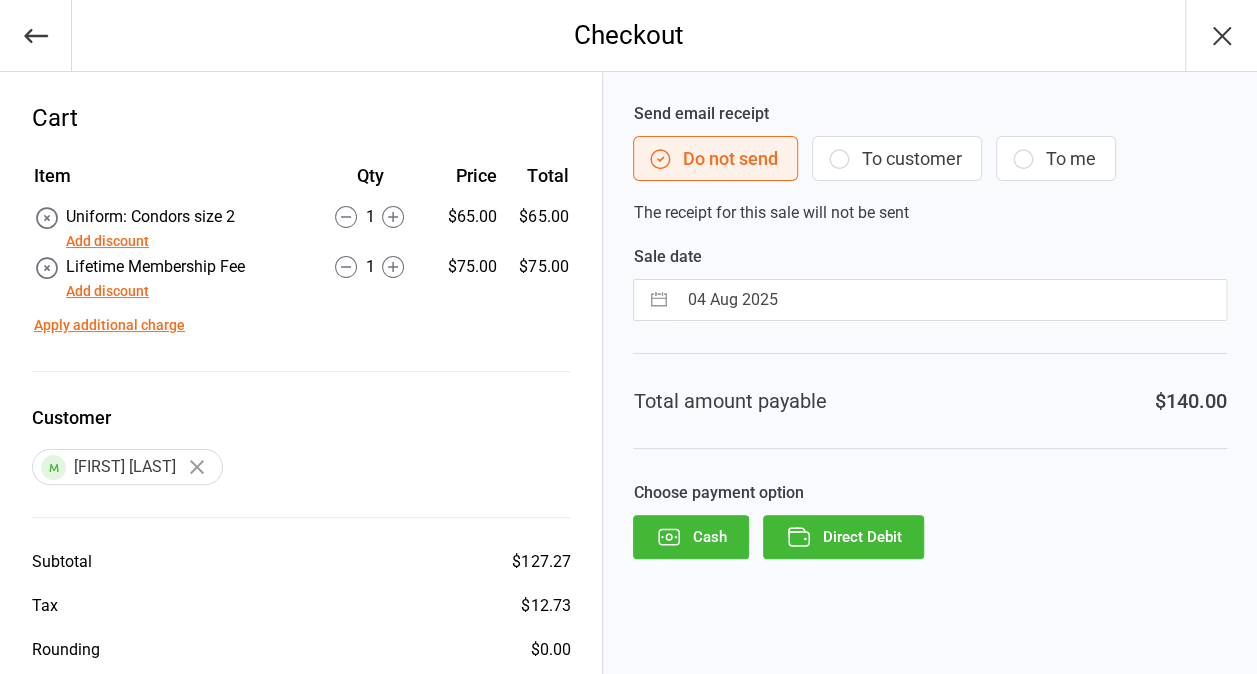 click on "Add discount" at bounding box center (107, 291) 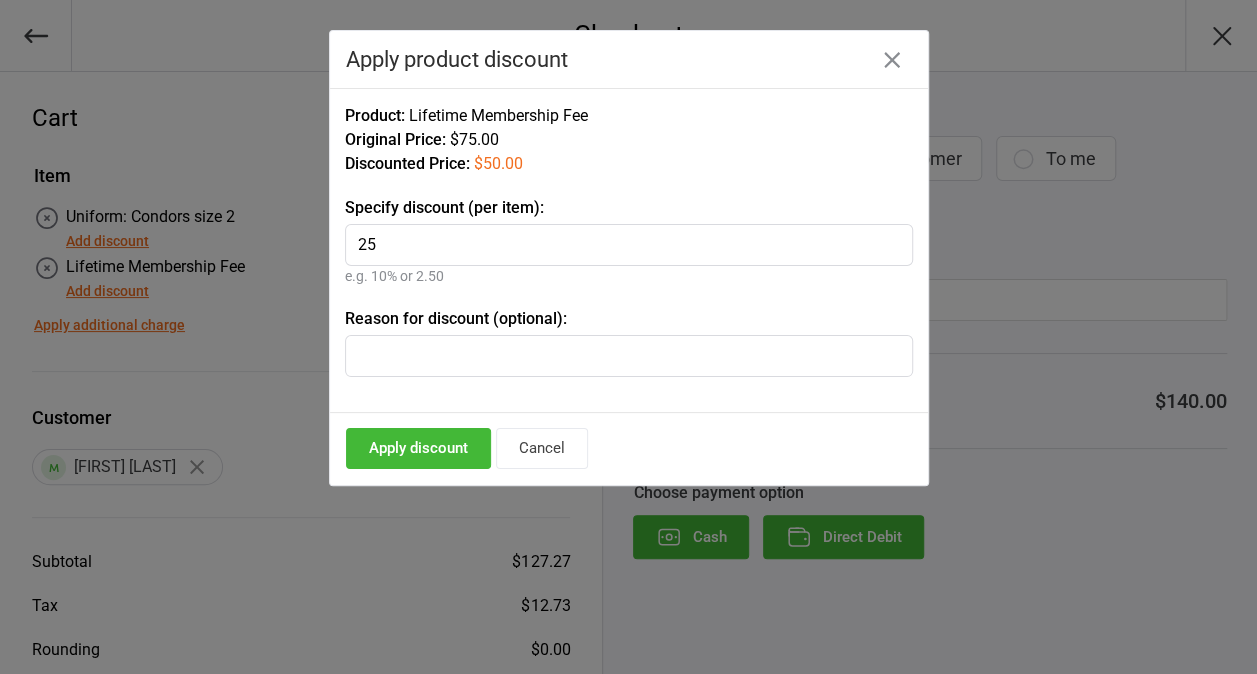 type on "25" 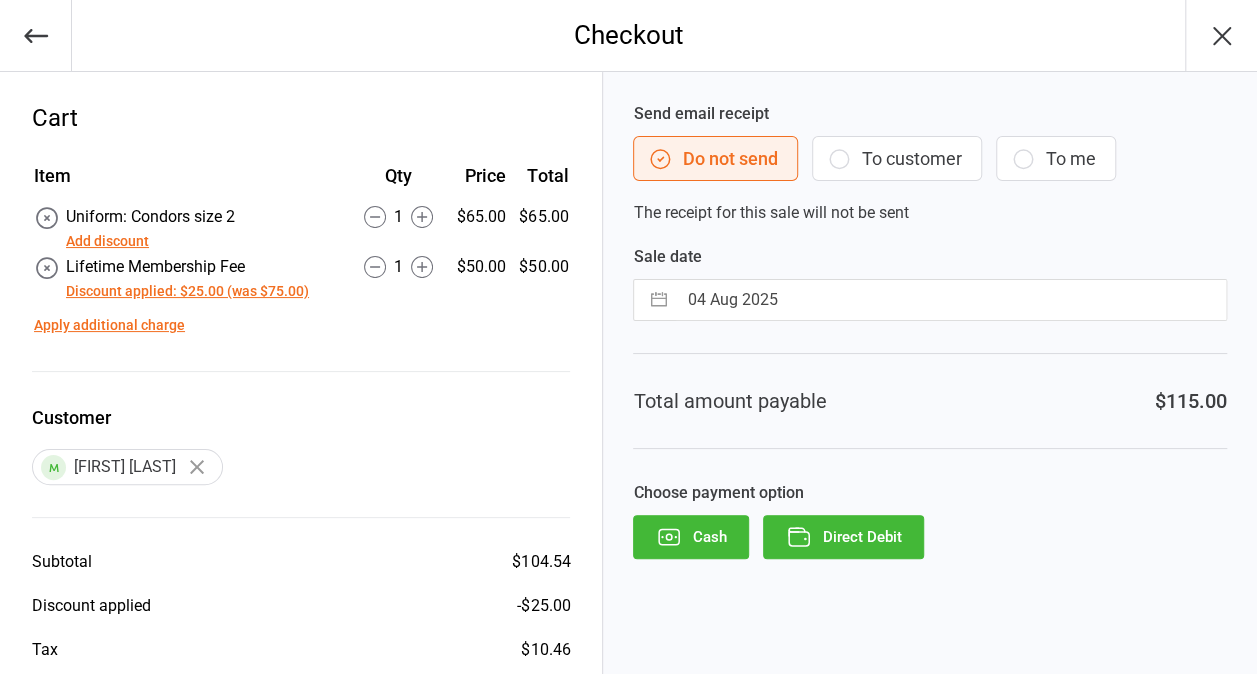 click on "Direct Debit" at bounding box center [843, 537] 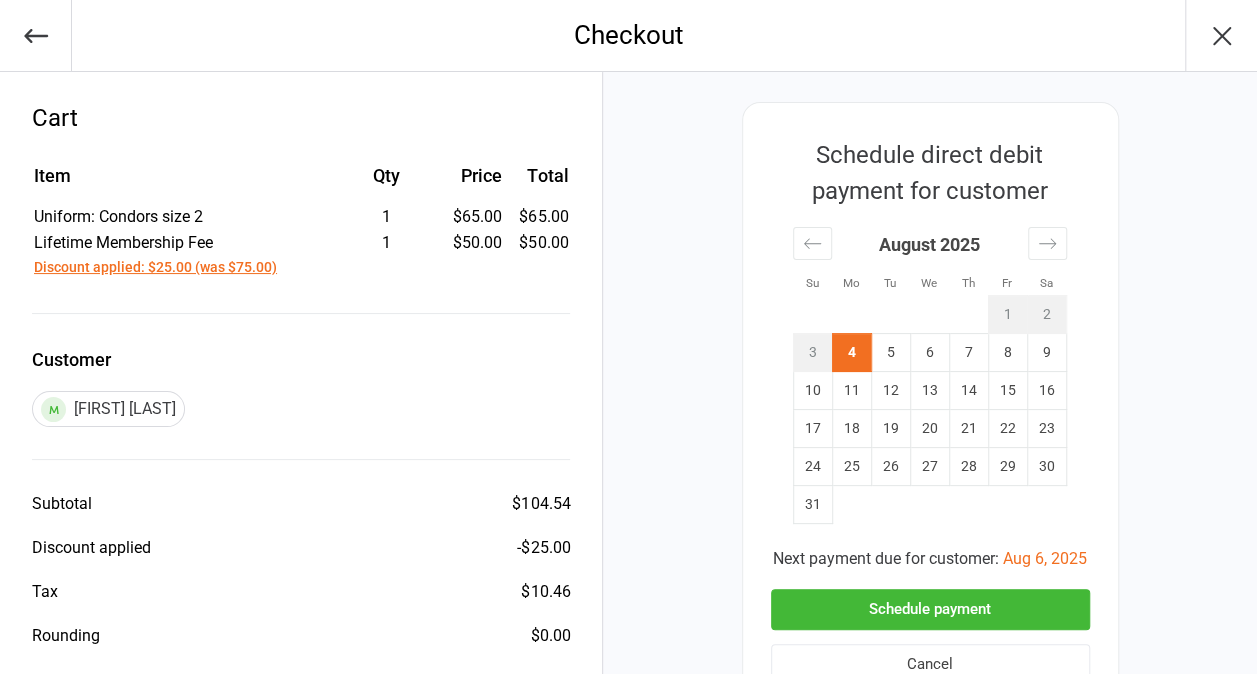 scroll, scrollTop: 181, scrollLeft: 0, axis: vertical 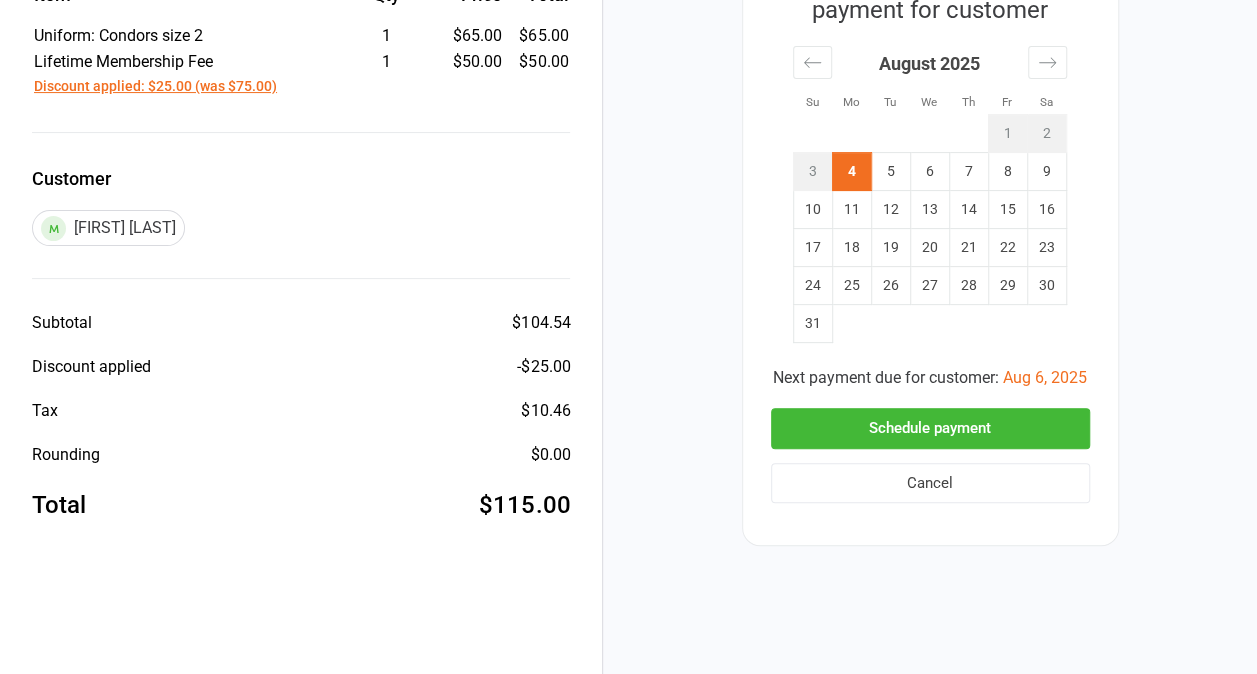 click on "Schedule payment" at bounding box center [930, 428] 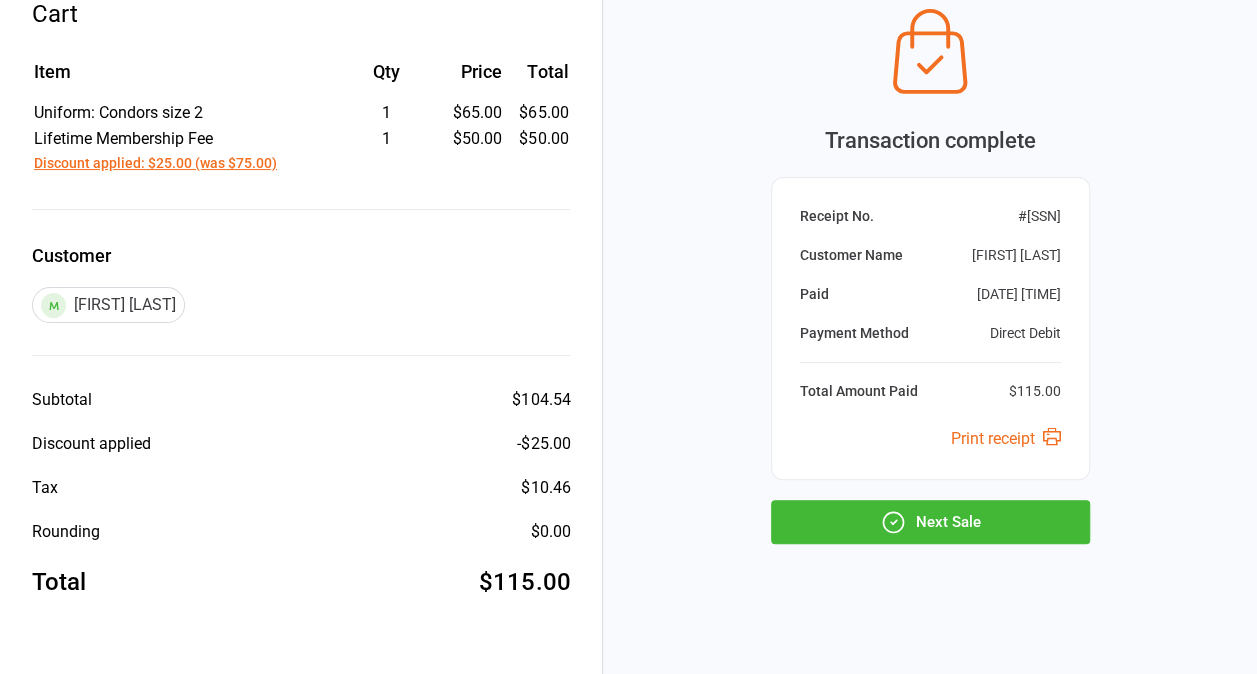 scroll, scrollTop: 102, scrollLeft: 0, axis: vertical 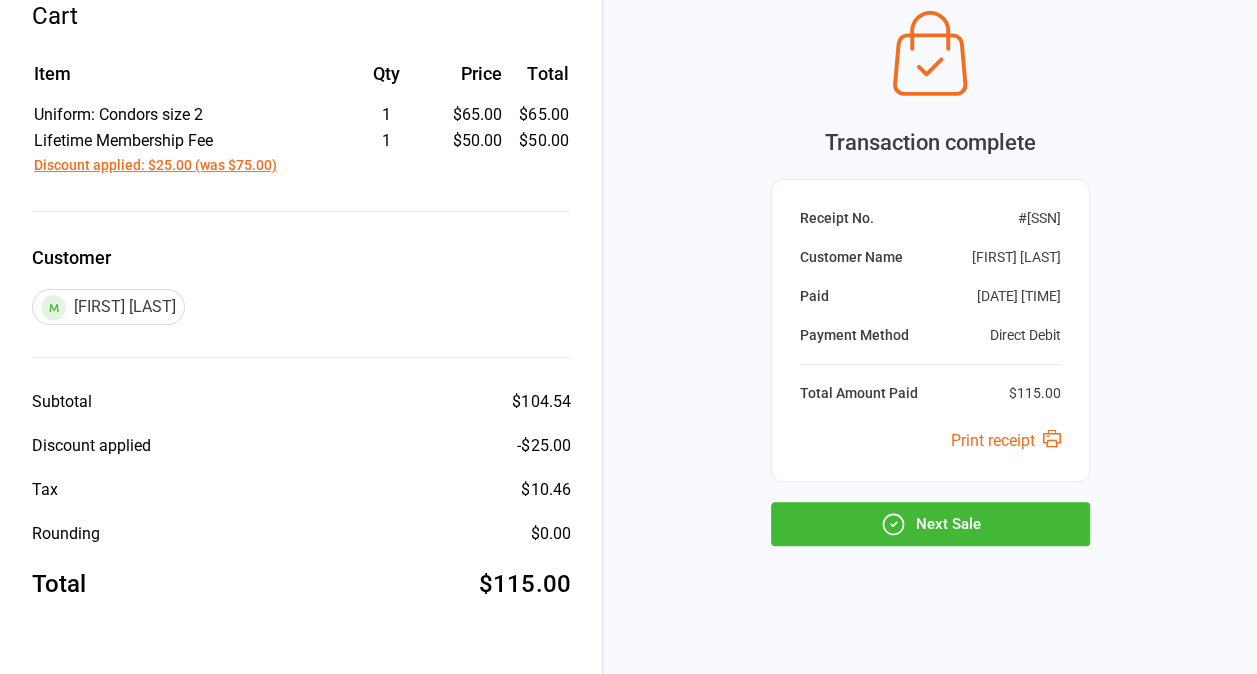 click on "Next Sale" at bounding box center [930, 524] 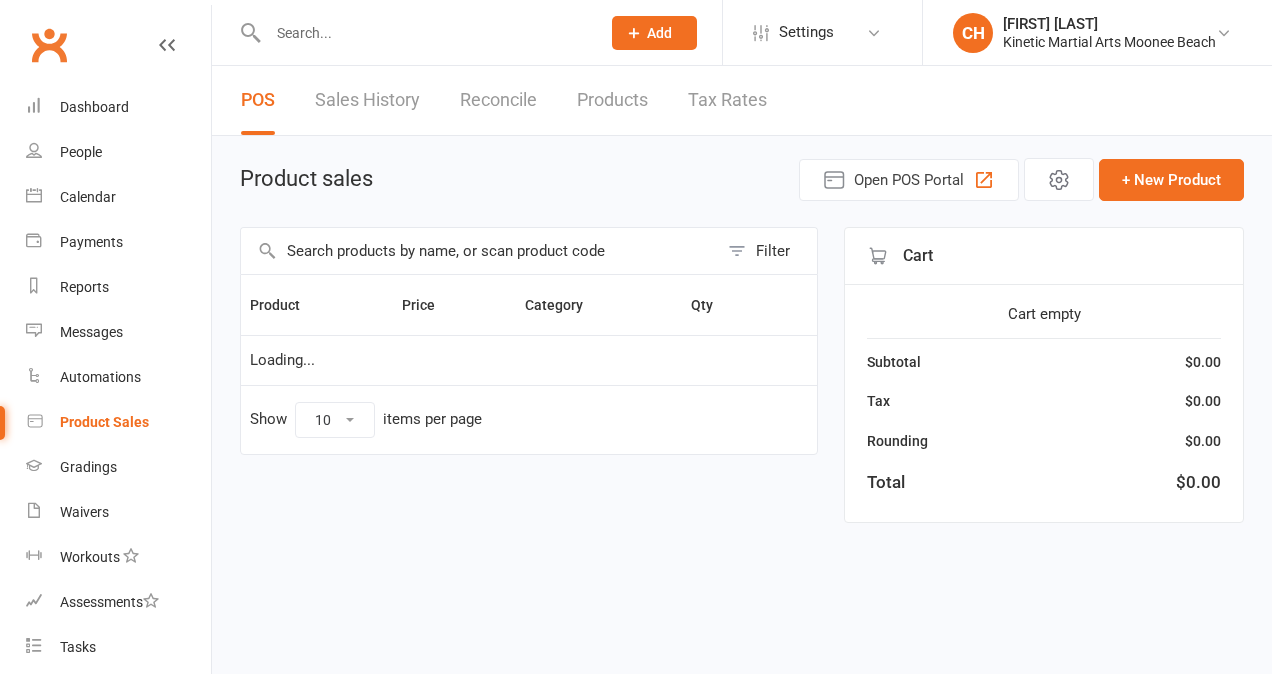 scroll, scrollTop: 0, scrollLeft: 0, axis: both 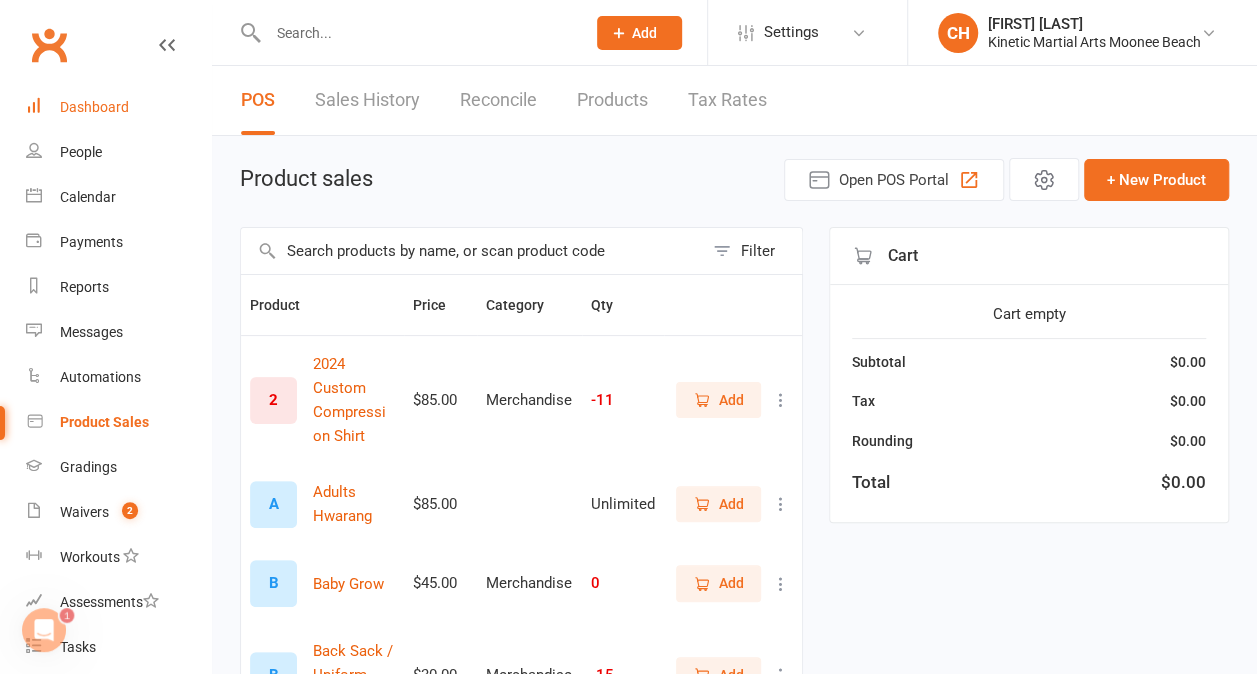 click on "Dashboard" at bounding box center (94, 107) 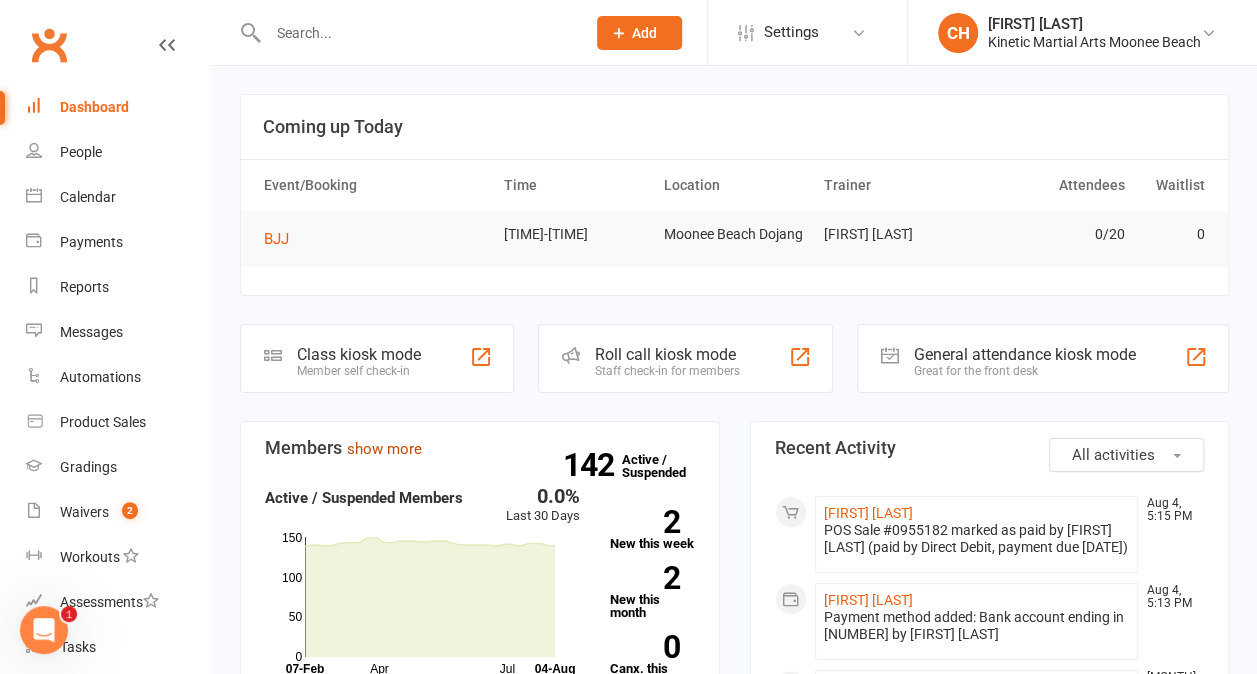 click on "show more" at bounding box center [384, 449] 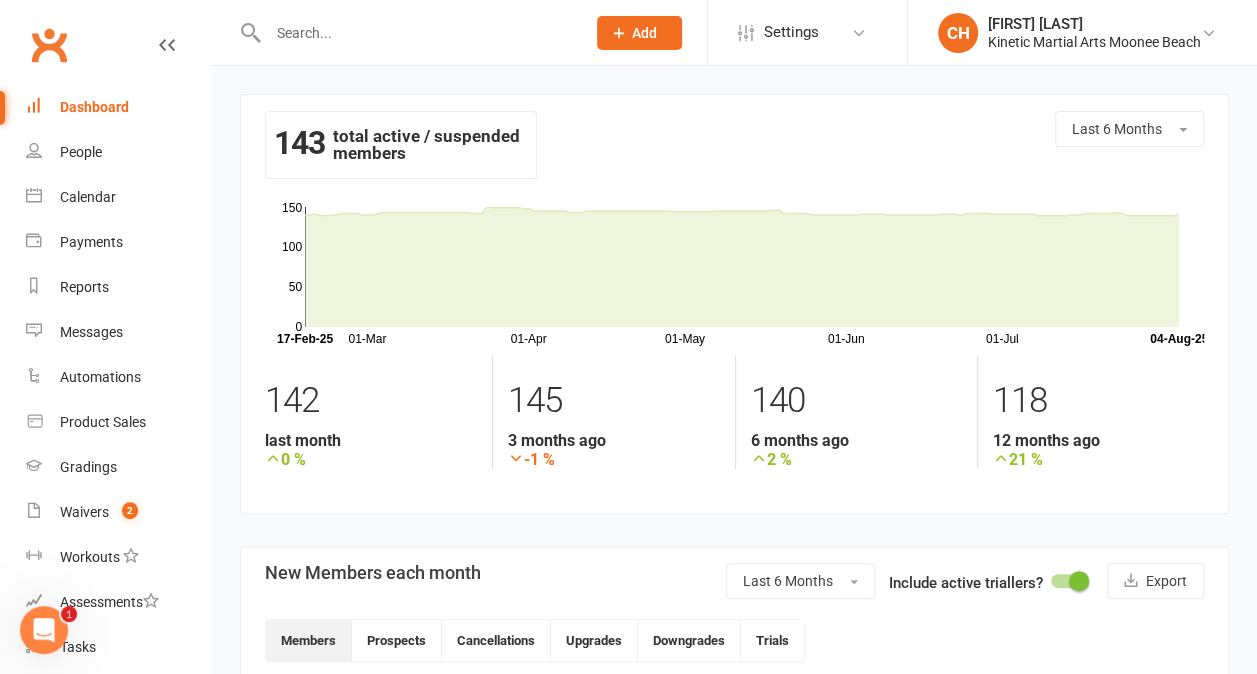 click on "143 total active / suspended members" at bounding box center (401, 145) 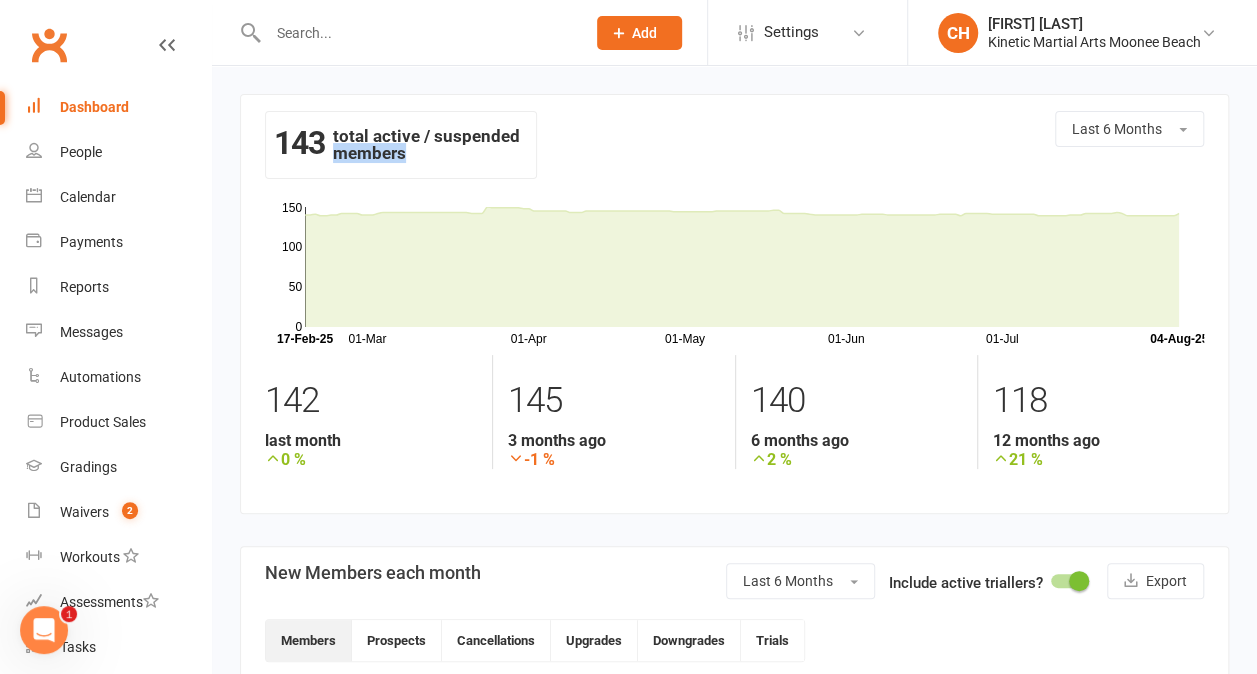click on "143 total active / suspended members" at bounding box center [401, 145] 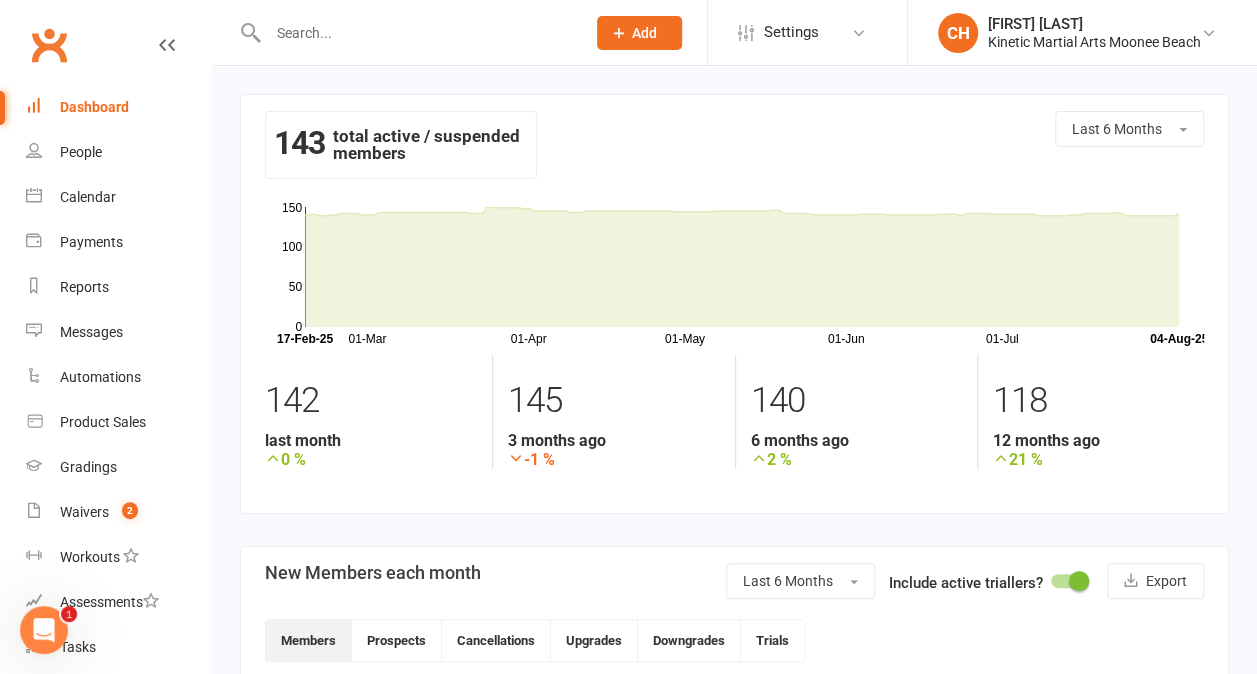 click on "143  total active / suspended members" at bounding box center [401, 145] 